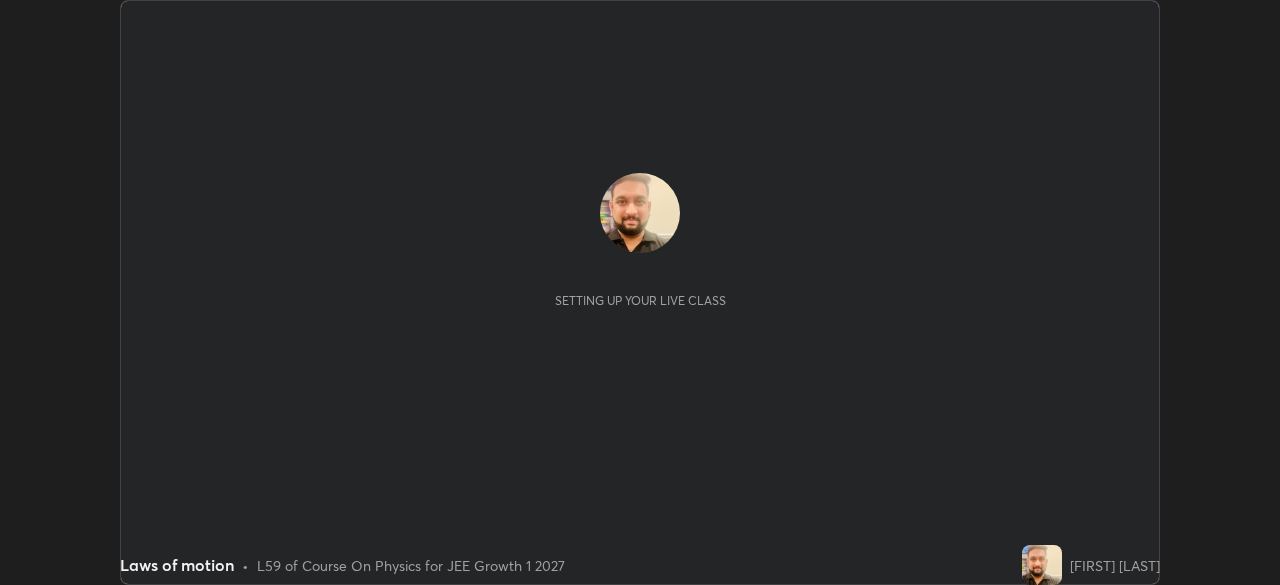 scroll, scrollTop: 0, scrollLeft: 0, axis: both 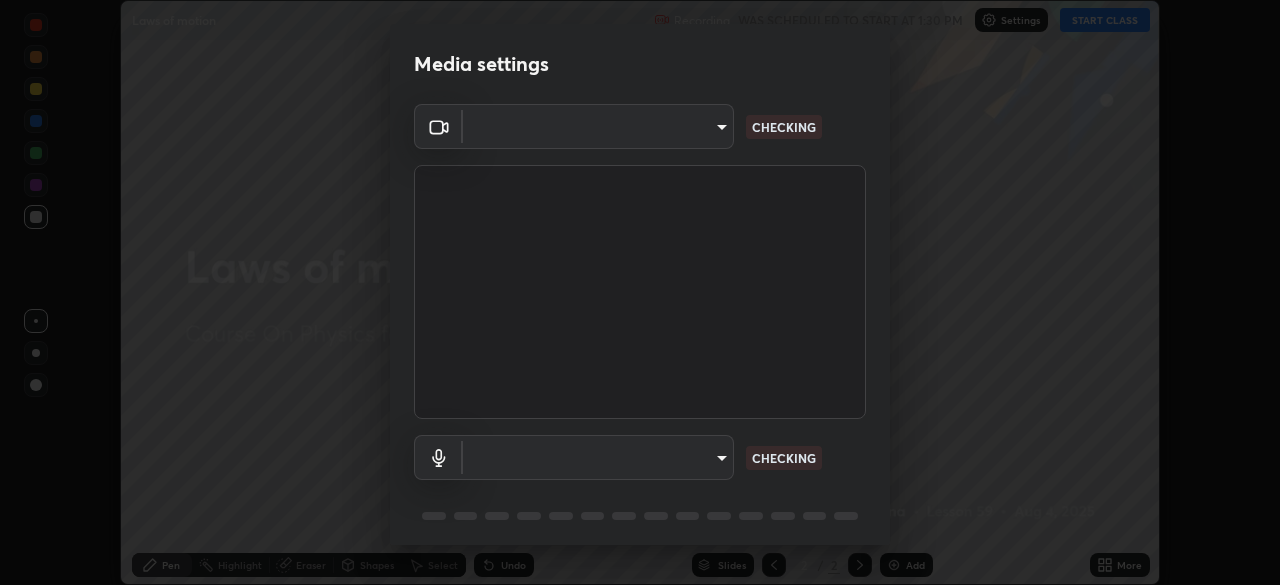 type on "ba13e312339ef8477216ddedc35df2f043033d031c8e6632ccfddaecbc9a7b0e" 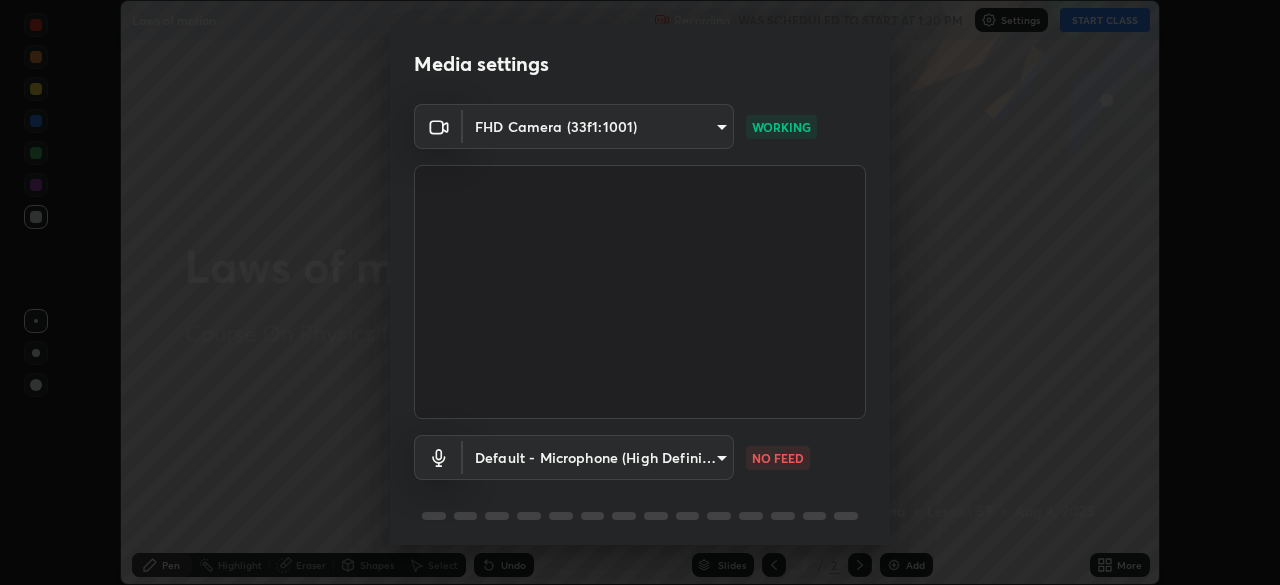 scroll, scrollTop: 71, scrollLeft: 0, axis: vertical 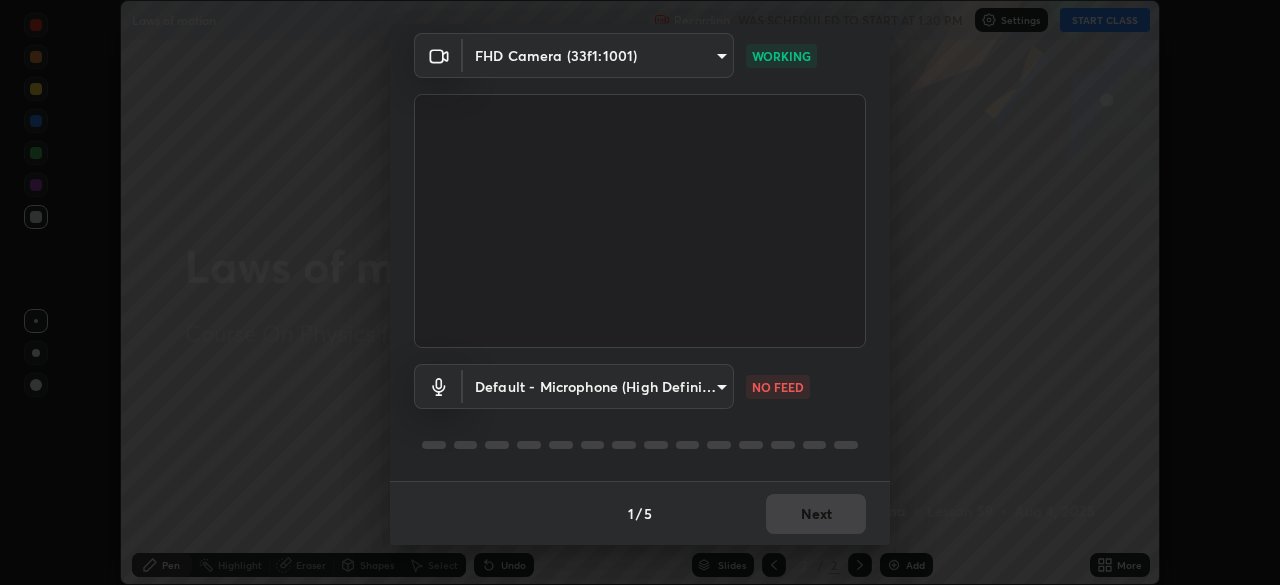 click on "Erase all Laws of motion Recording WAS SCHEDULED TO START AT  1:30 PM Settings START CLASS Setting up your live class Laws of motion • L59 of Course On Physics for JEE Growth 1 2027 [FULL_NAME] Pen Highlight Eraser Shapes Select Undo Slides 2 / 2 Add More No doubts shared Encourage your learners to ask a doubt for better clarity Report an issue Reason for reporting Buffering Chat not working Audio - Video sync issue Educator video quality low ​ Attach an image Report Media settings FHD Camera (33f1:1001) ba13e312339ef8477216ddedc35df2f043033d031c8e6632ccfddaecbc9a7b0e WORKING Default - Microphone (High Definition Audio Device) default NO FEED 1 / 5 Next" at bounding box center [640, 292] 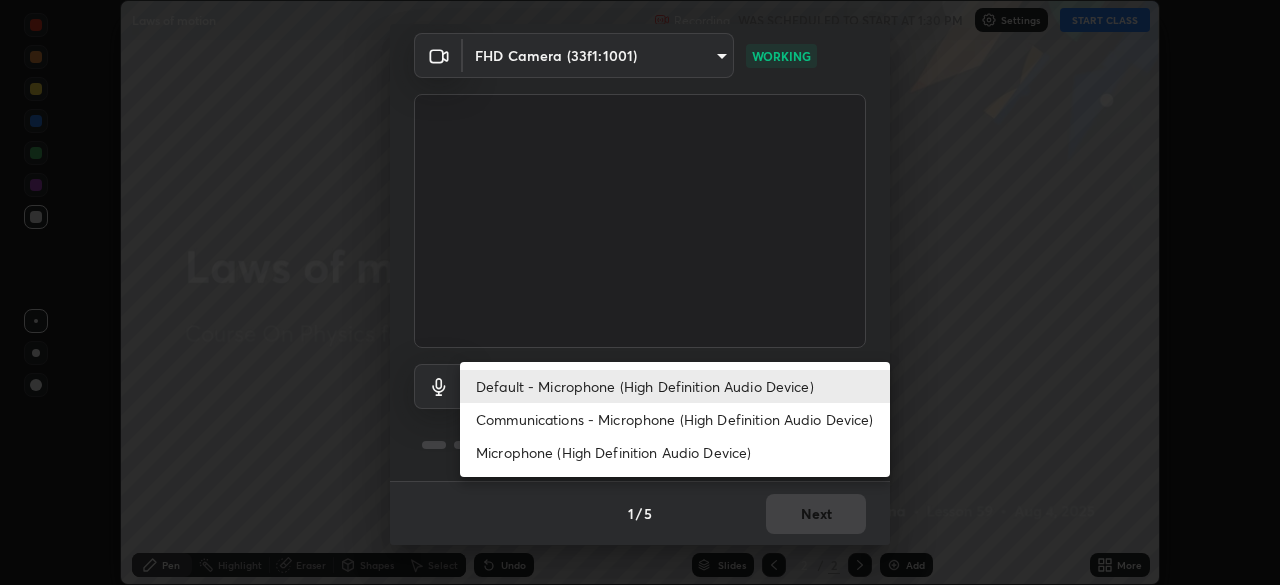 click on "Communications - Microphone (High Definition Audio Device)" at bounding box center (675, 419) 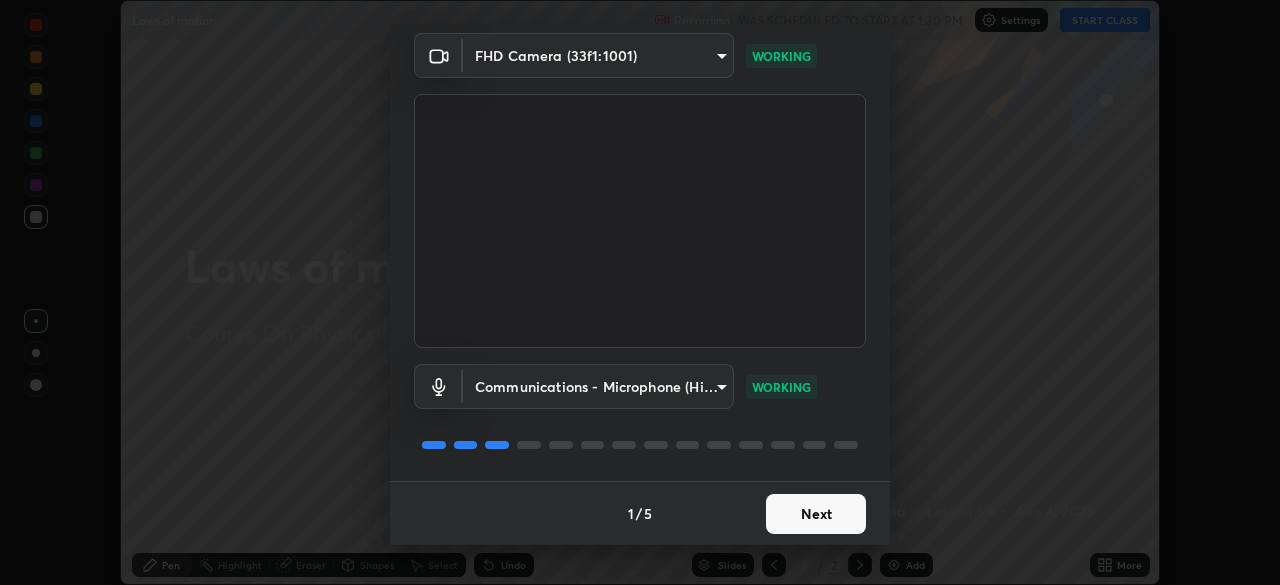 click on "Next" at bounding box center (816, 514) 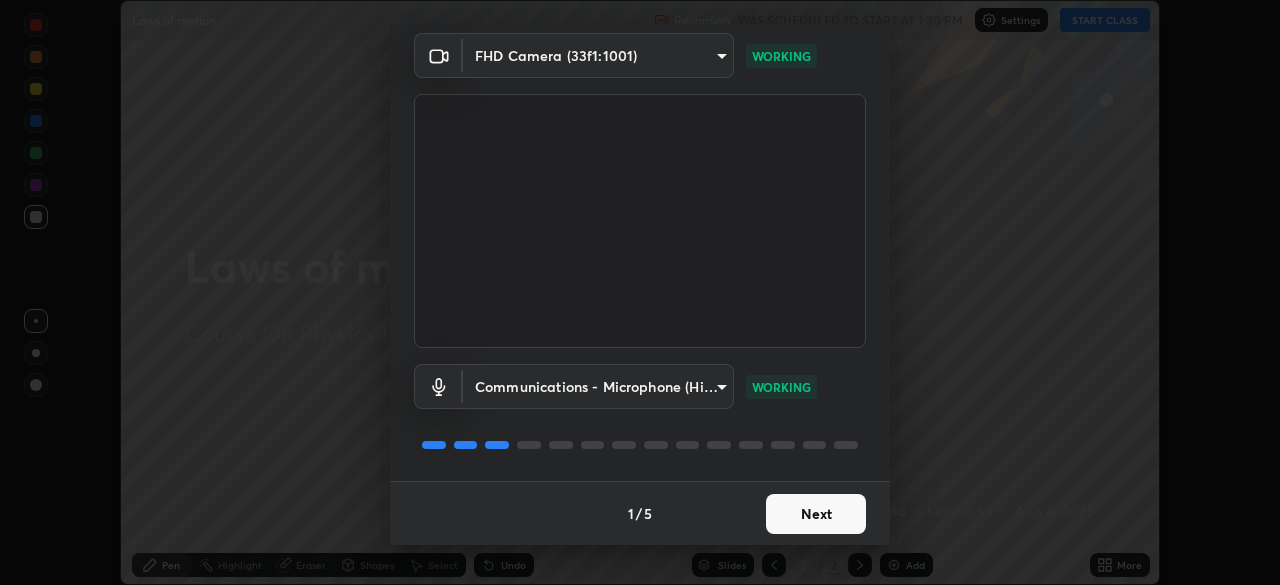 scroll, scrollTop: 0, scrollLeft: 0, axis: both 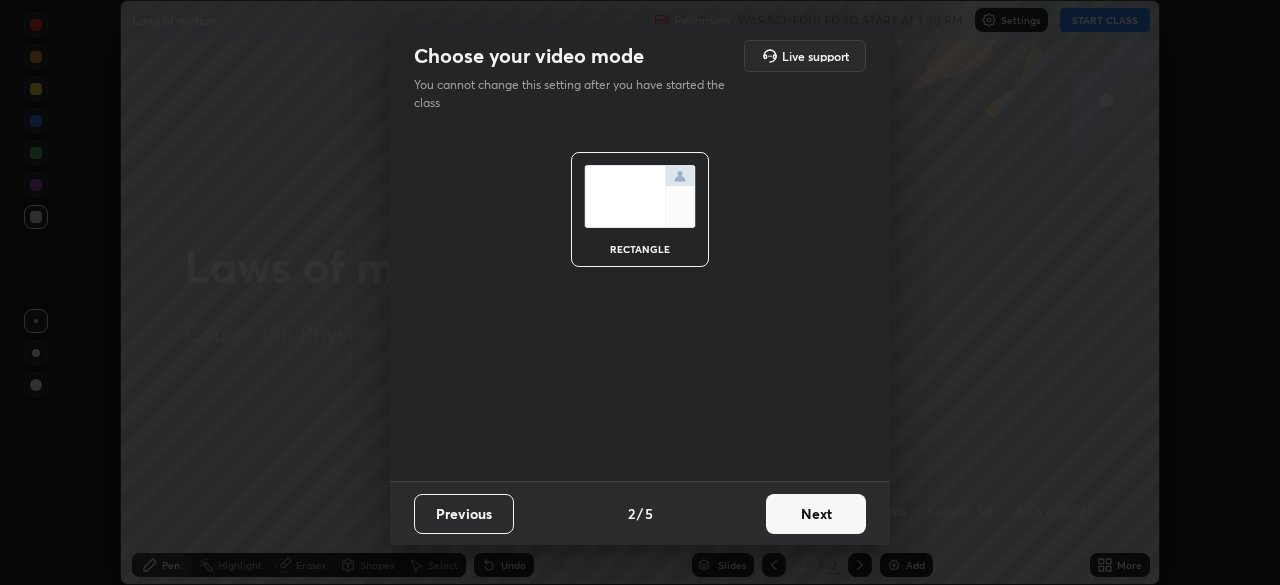 click on "Next" at bounding box center (816, 514) 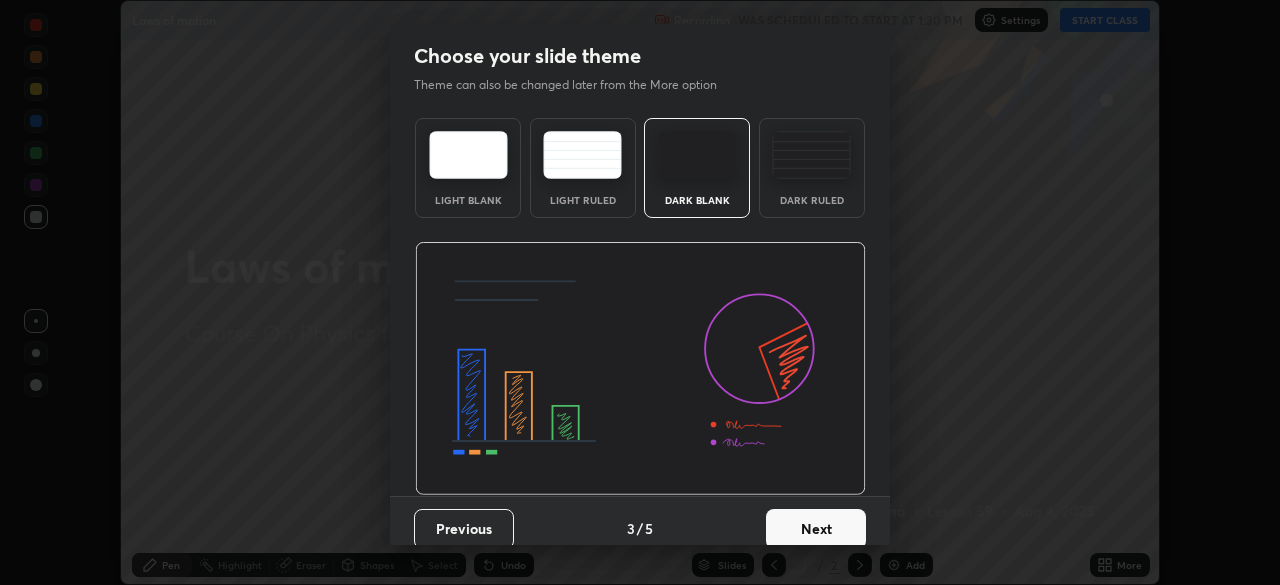 click on "Next" at bounding box center (816, 529) 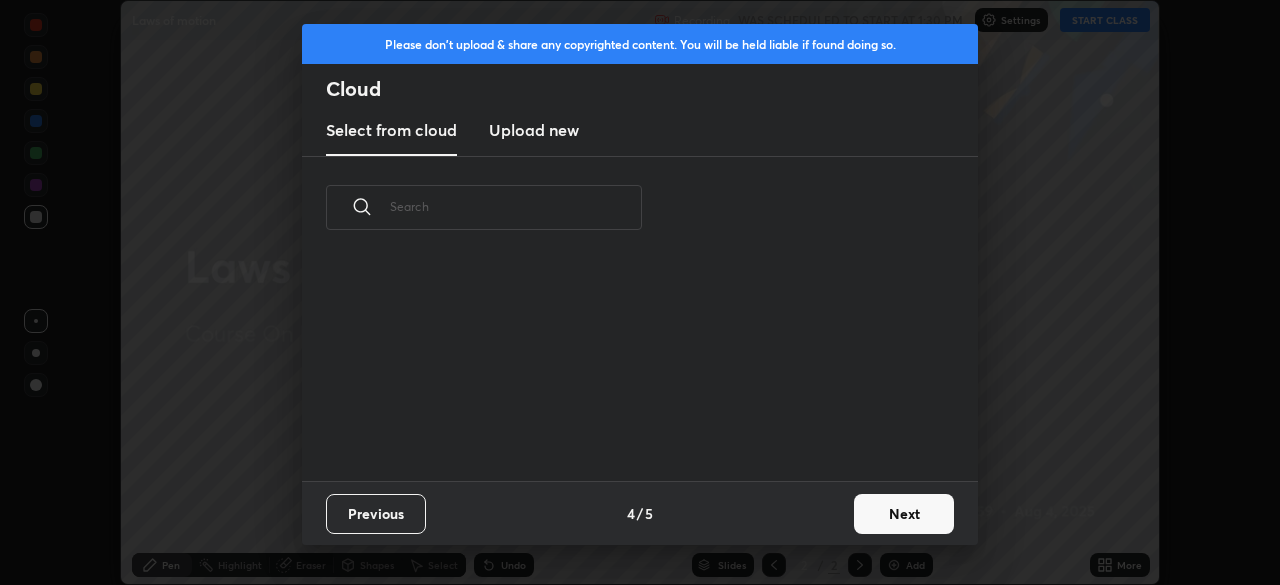 click on "Next" at bounding box center [904, 514] 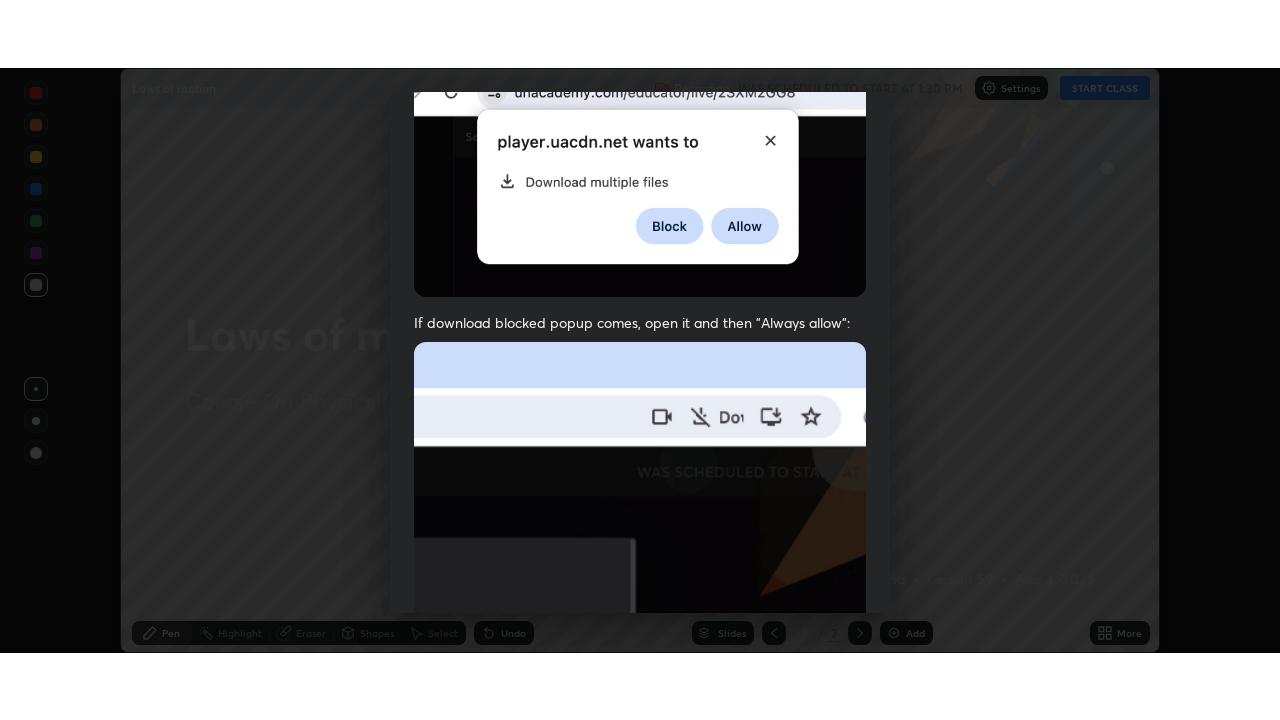 scroll, scrollTop: 479, scrollLeft: 0, axis: vertical 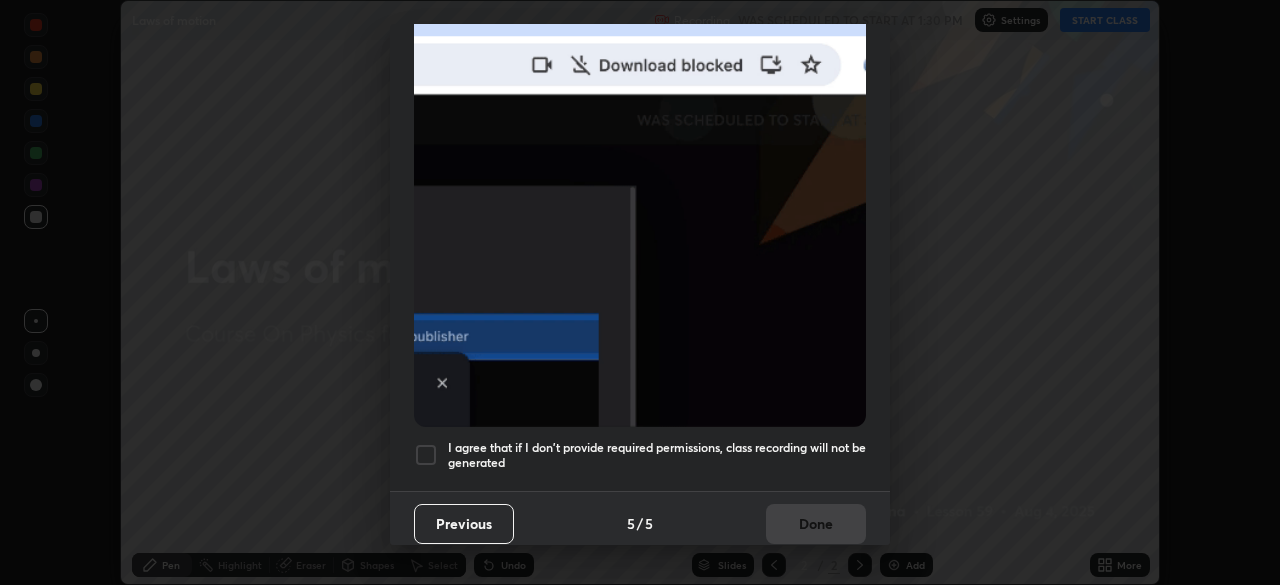 click on "I agree that if I don't provide required permissions, class recording will not be generated" at bounding box center [657, 455] 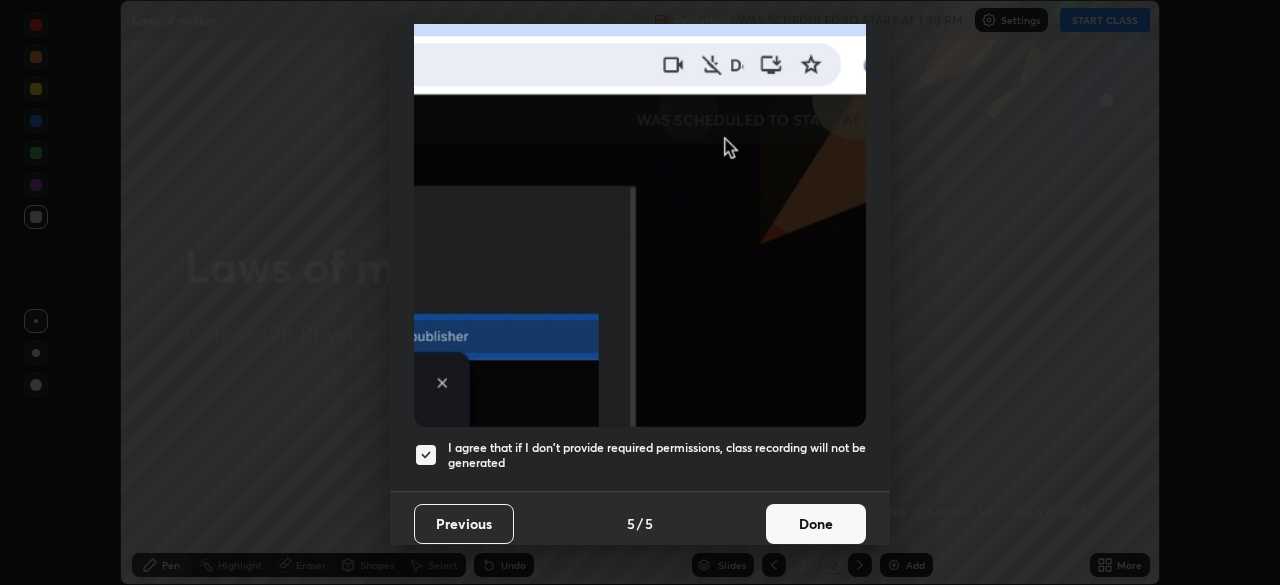 click on "Done" at bounding box center (816, 524) 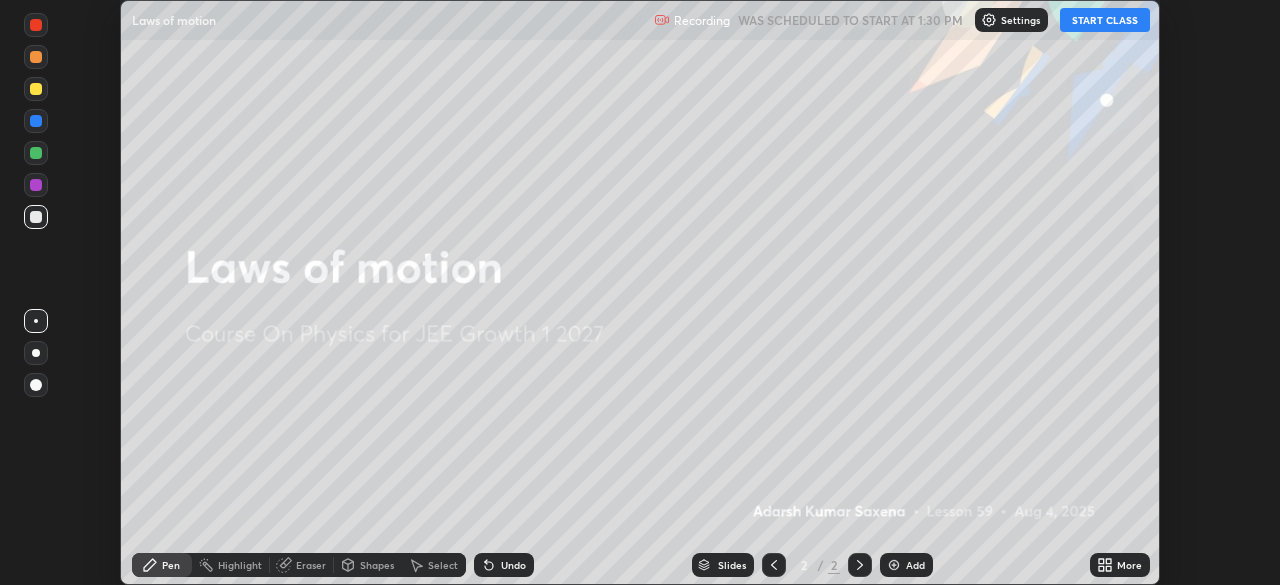click 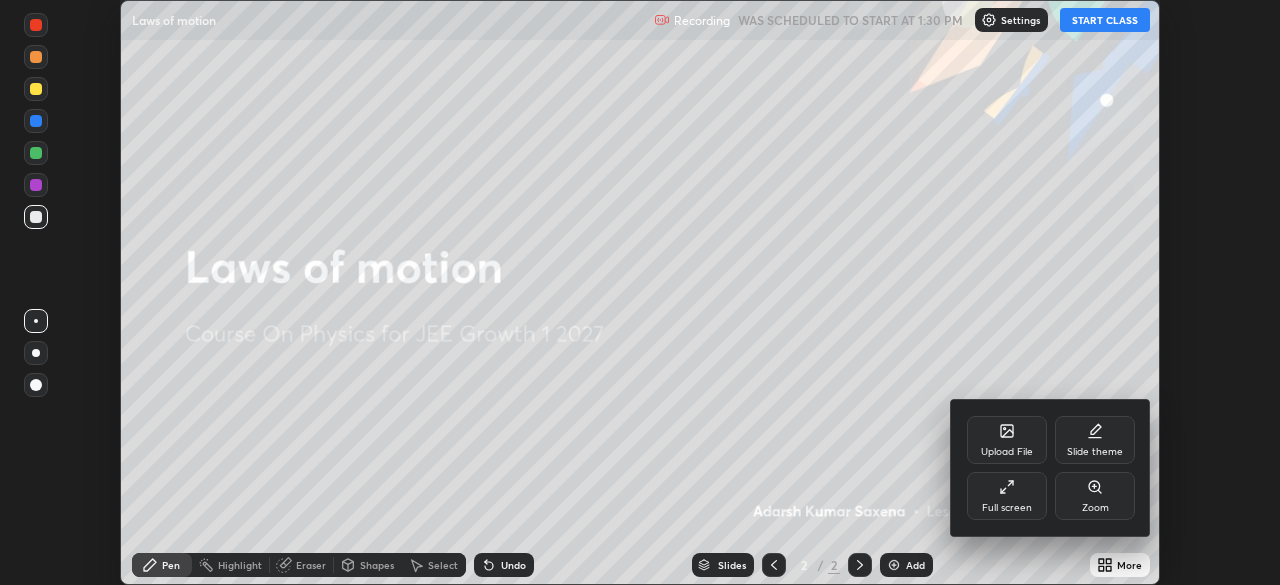 click on "Full screen" at bounding box center [1007, 496] 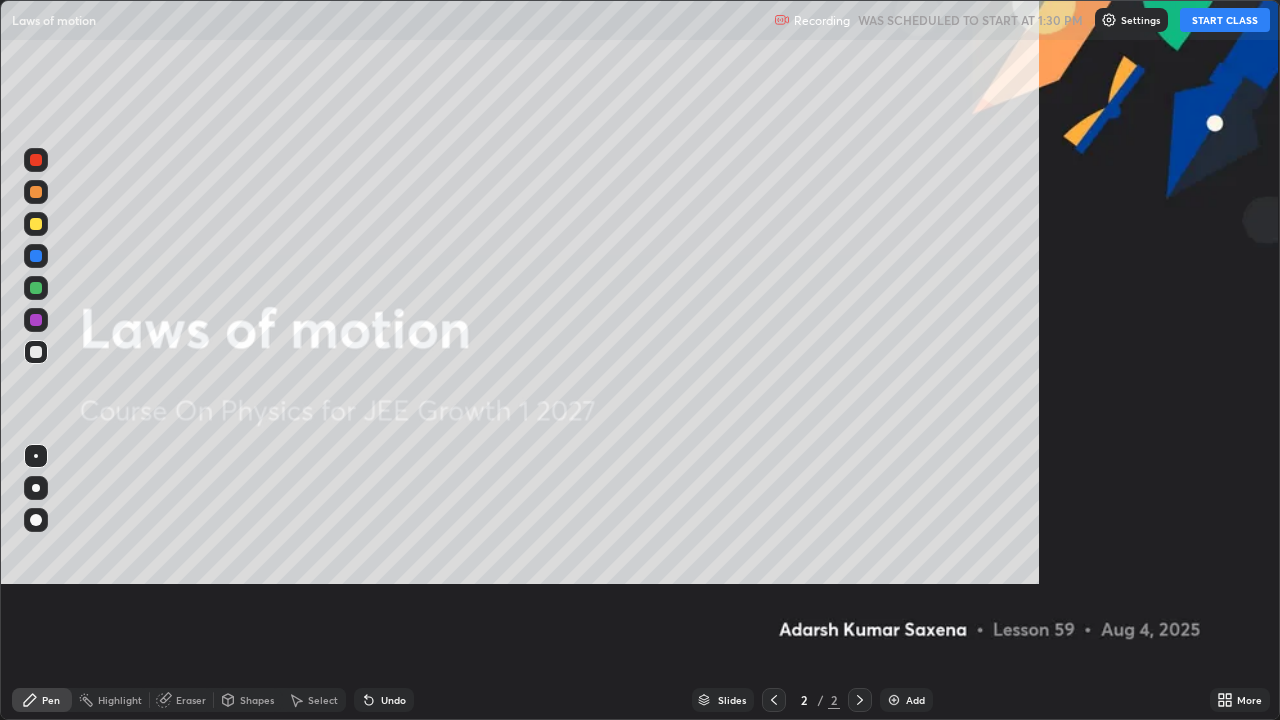 scroll, scrollTop: 99280, scrollLeft: 98720, axis: both 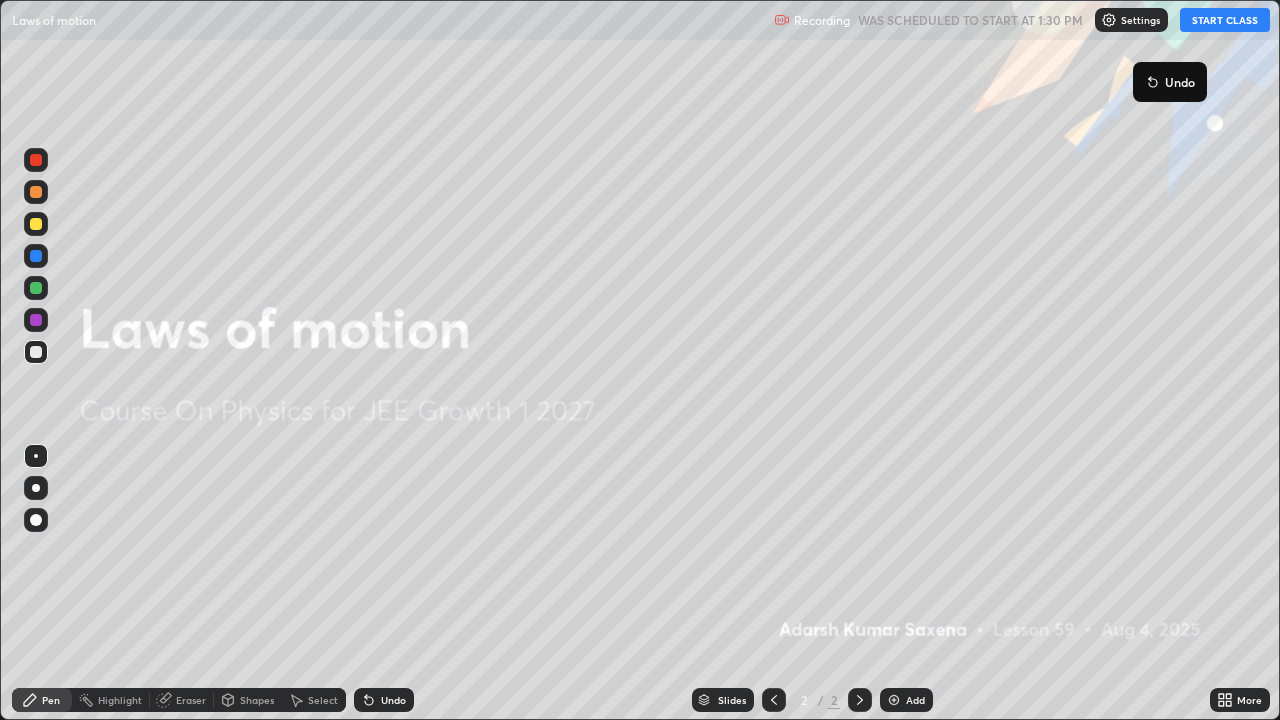 click on "Add" at bounding box center (906, 700) 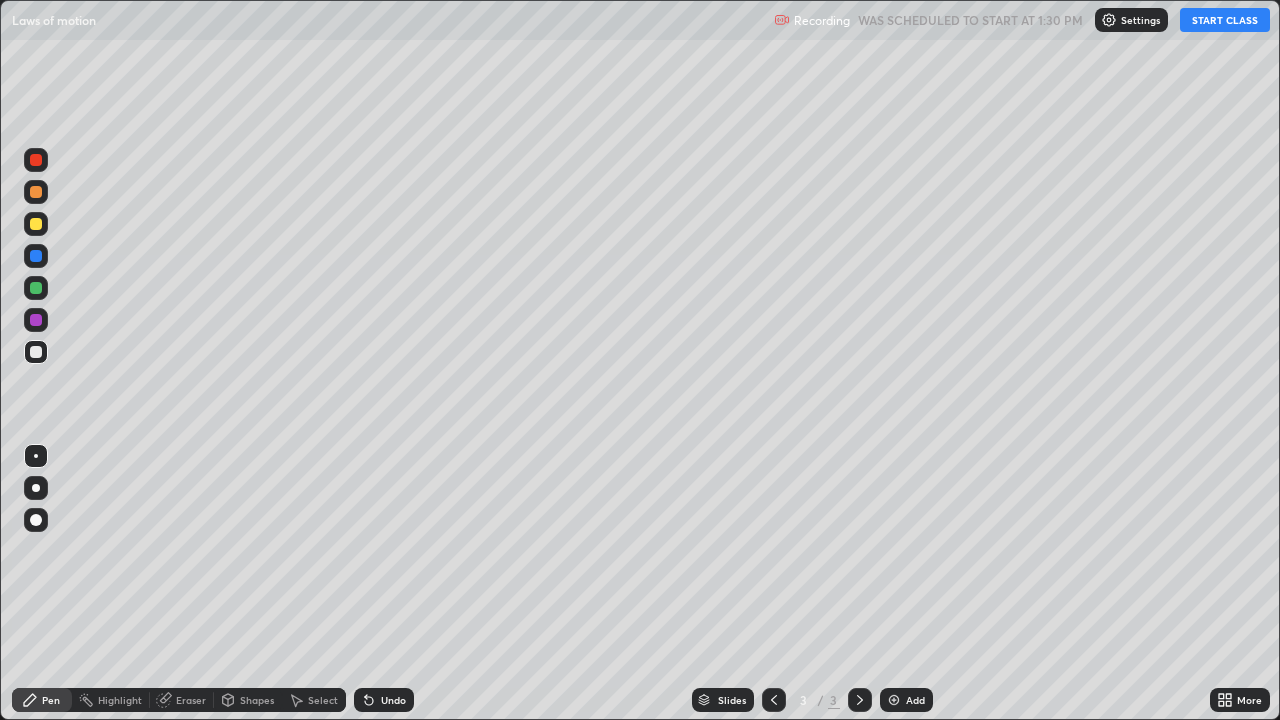 click at bounding box center [36, 520] 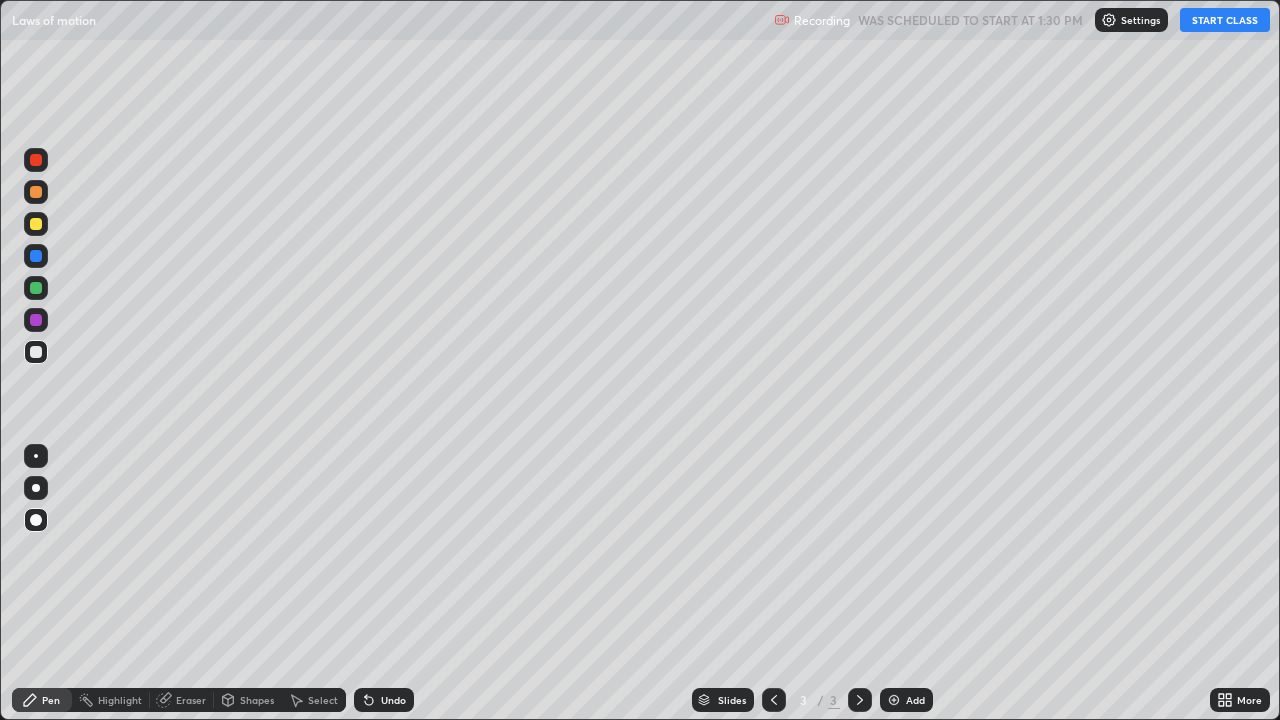 click 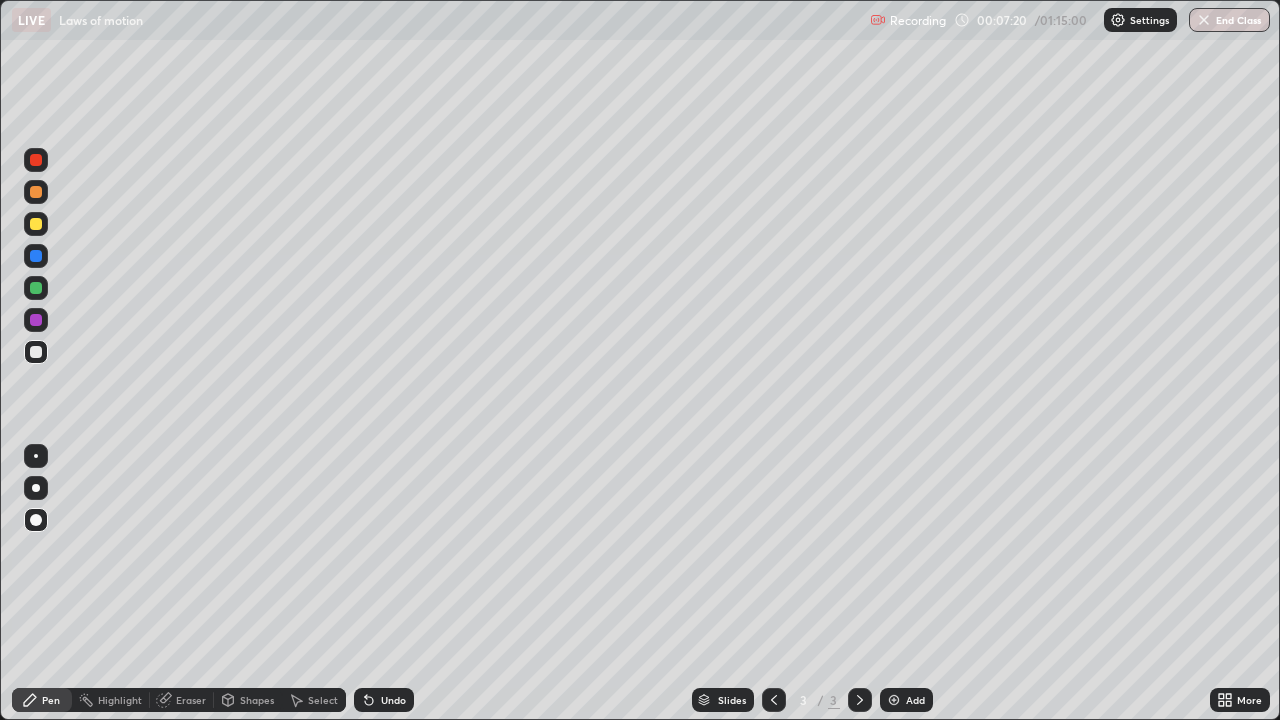 click on "Pen" at bounding box center (42, 700) 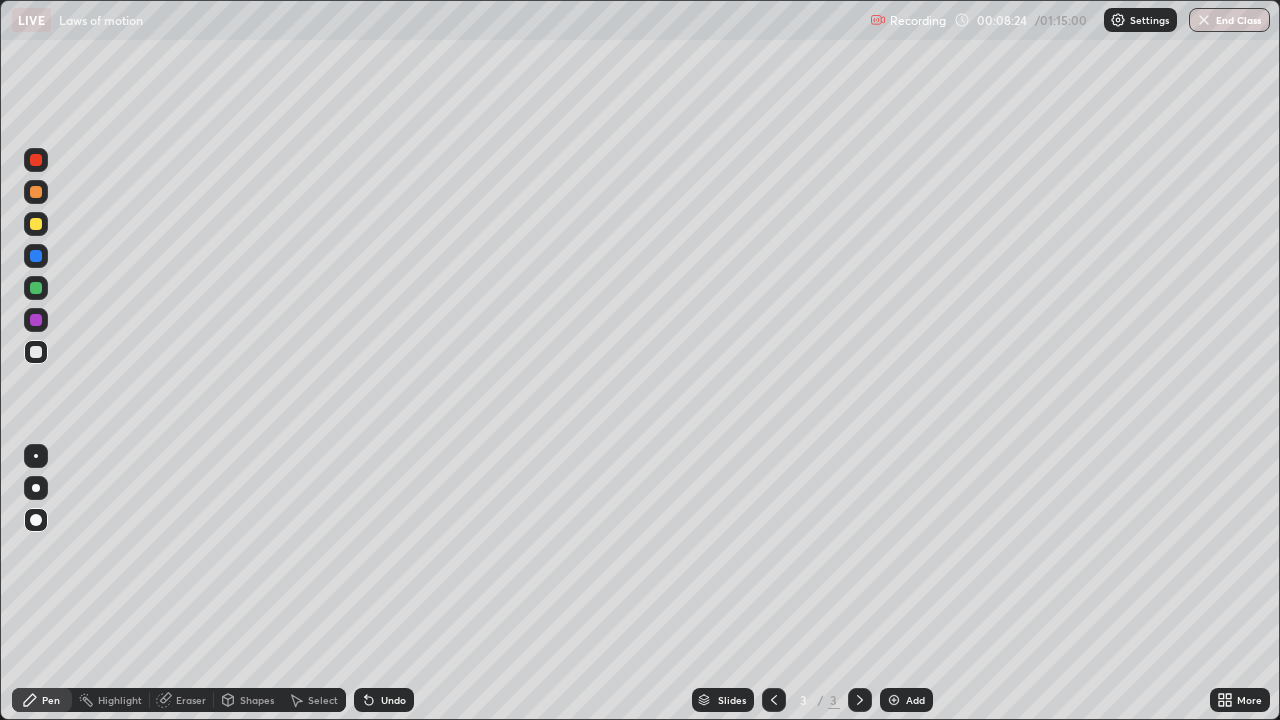 click on "Pen" at bounding box center (42, 700) 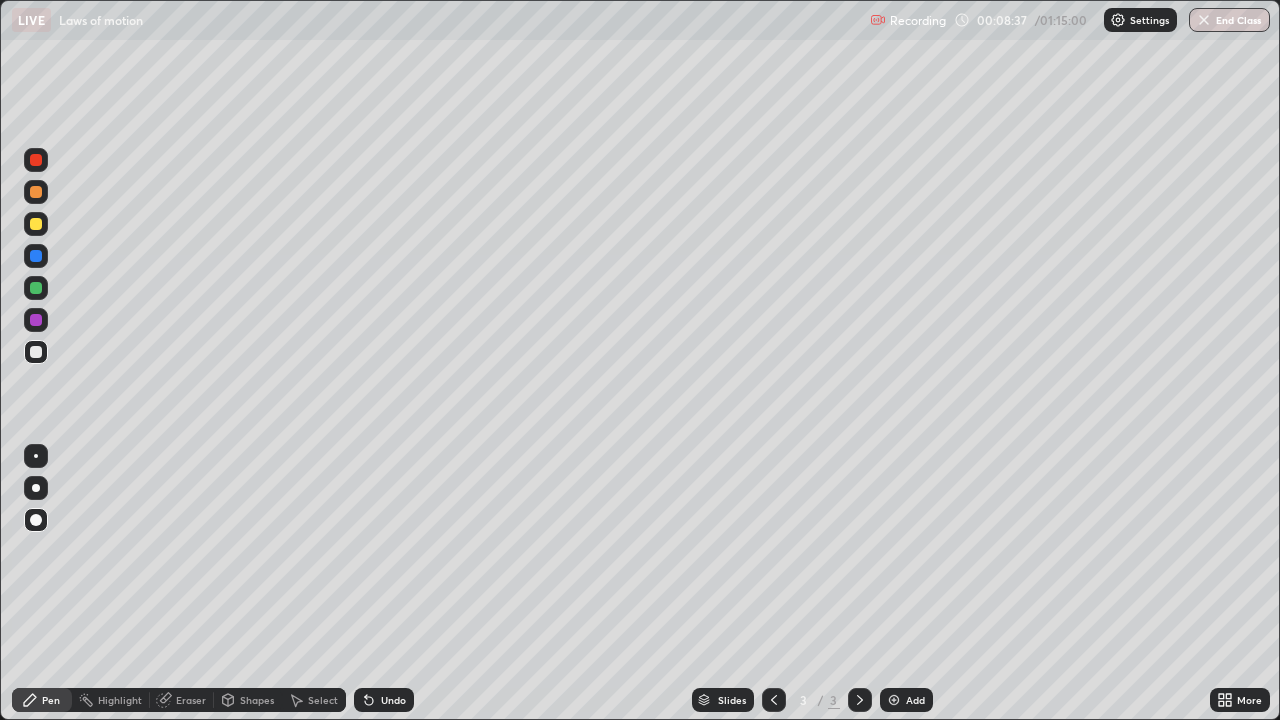 click on "Shapes" at bounding box center [257, 700] 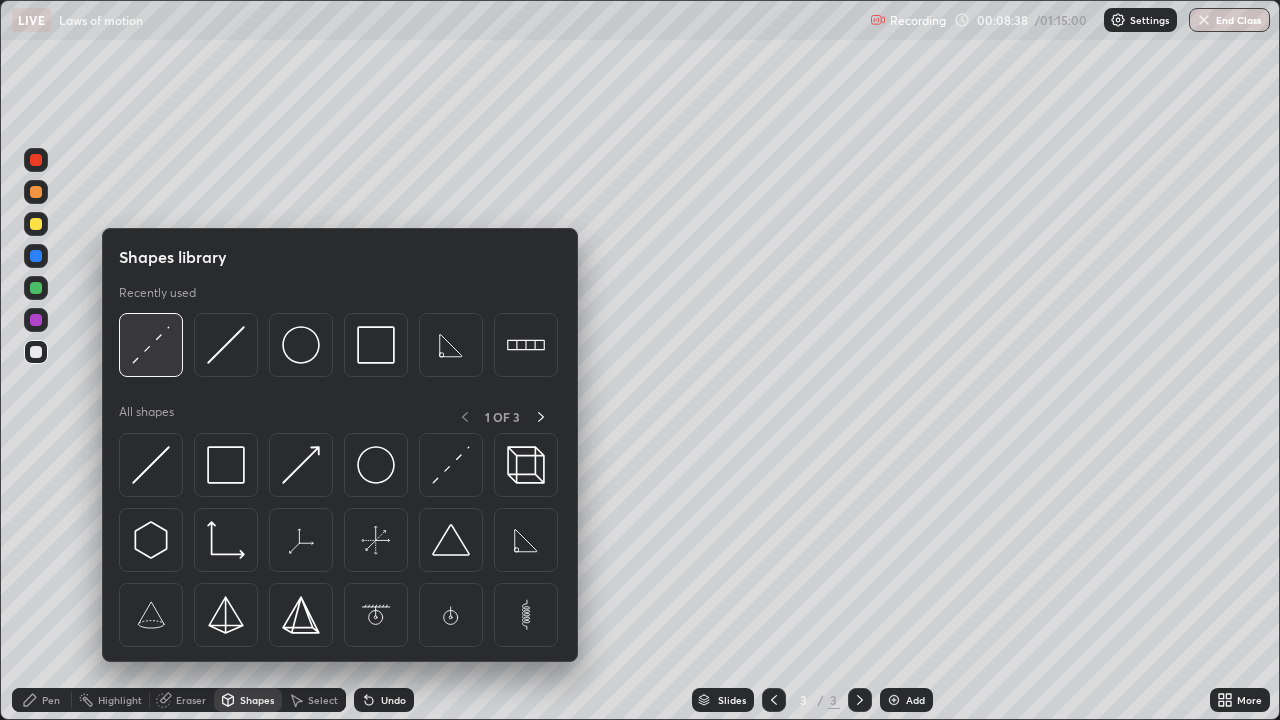 click at bounding box center [151, 345] 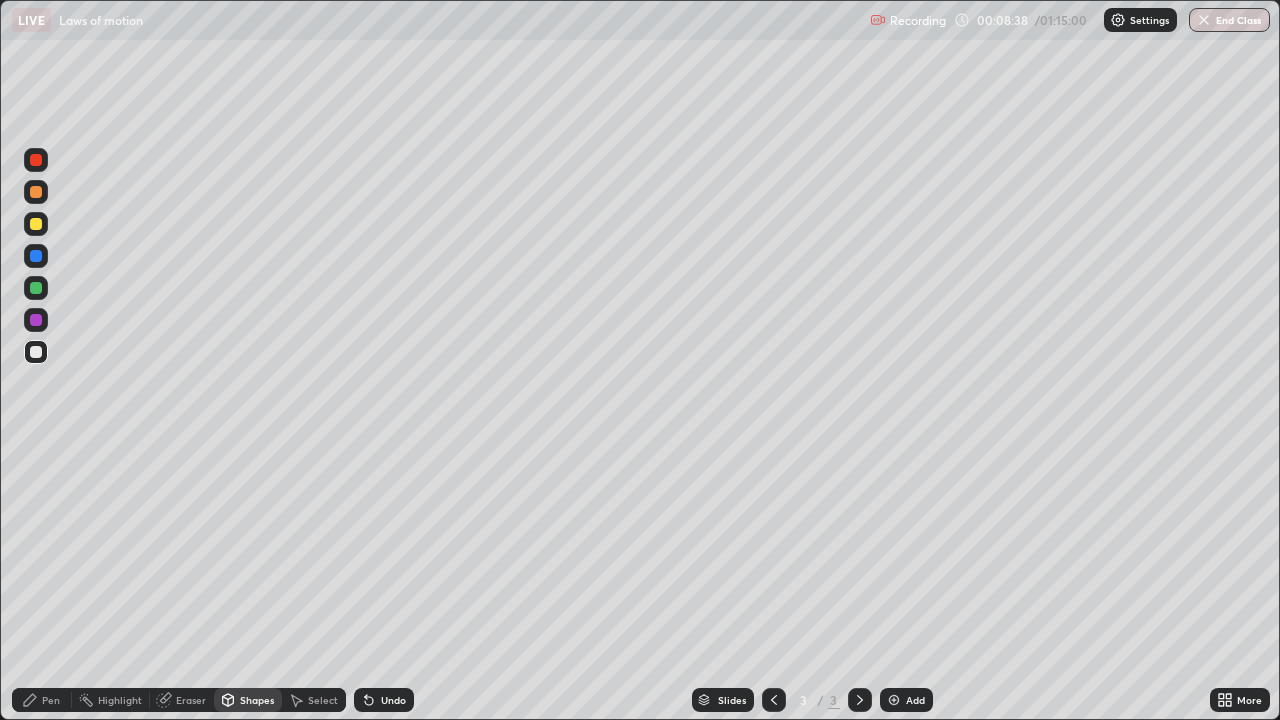 click at bounding box center (36, 224) 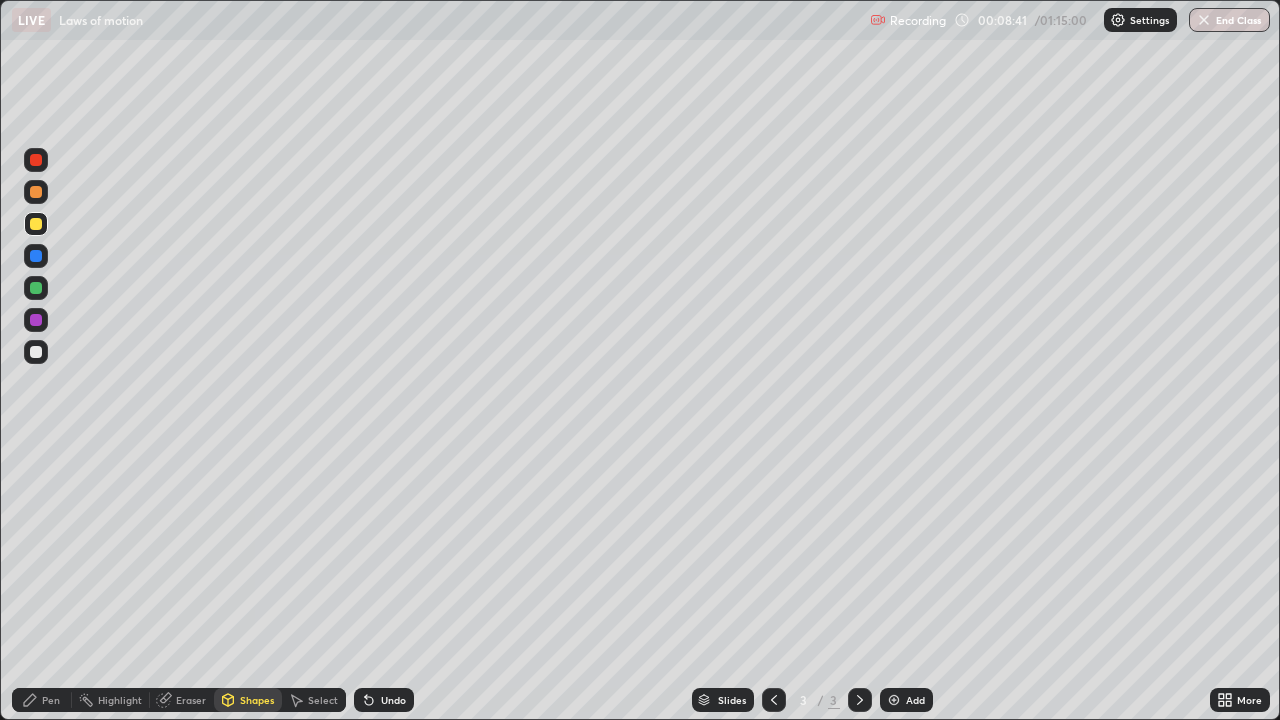 click on "Pen" at bounding box center [42, 700] 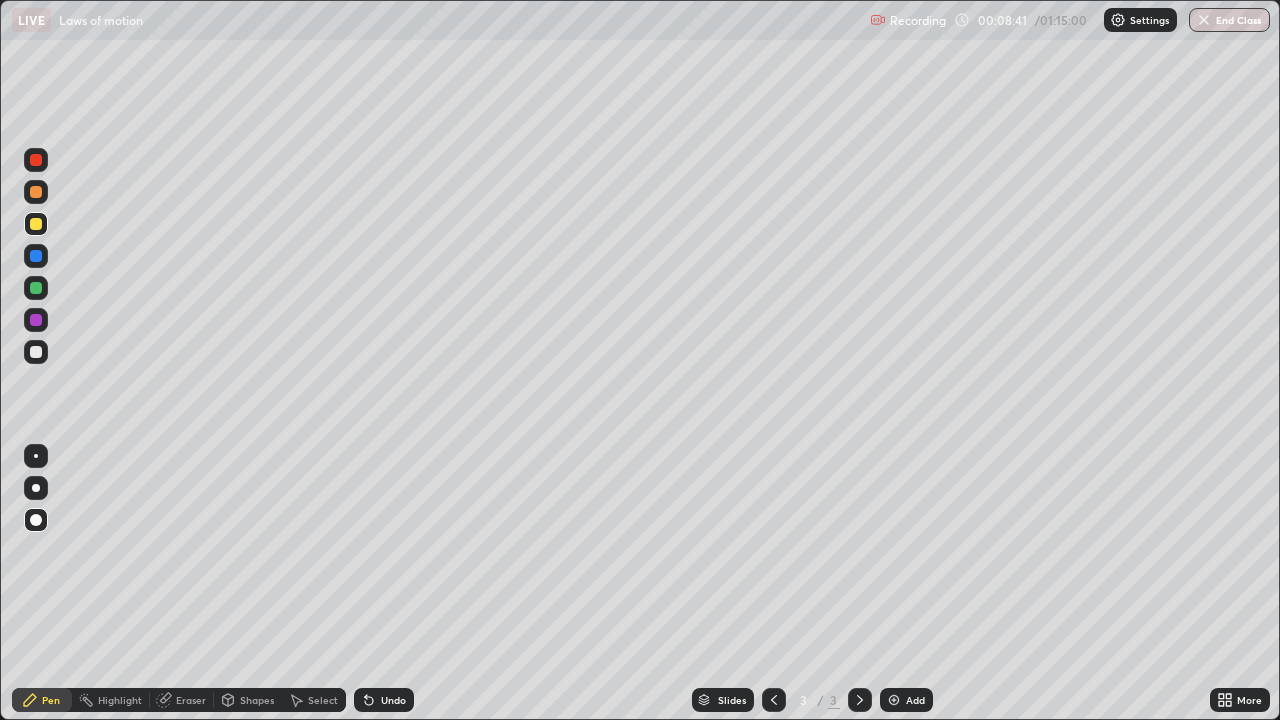 click at bounding box center [36, 352] 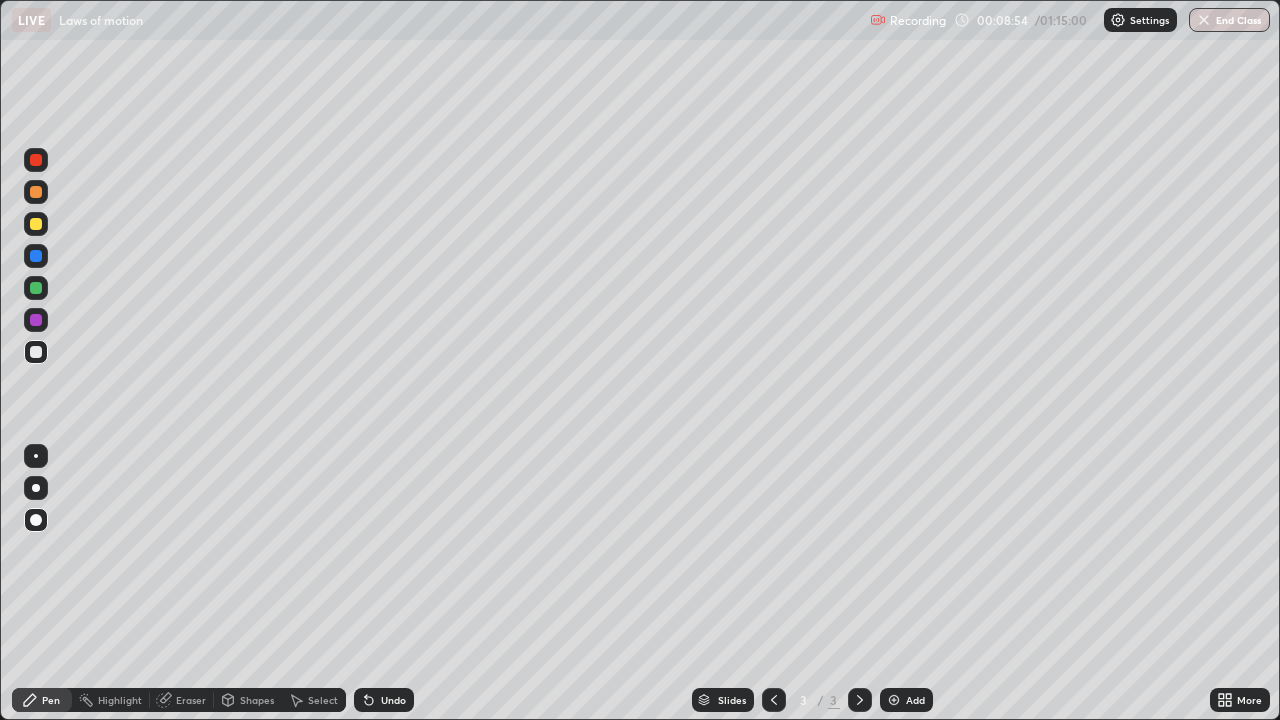 click on "Shapes" at bounding box center [257, 700] 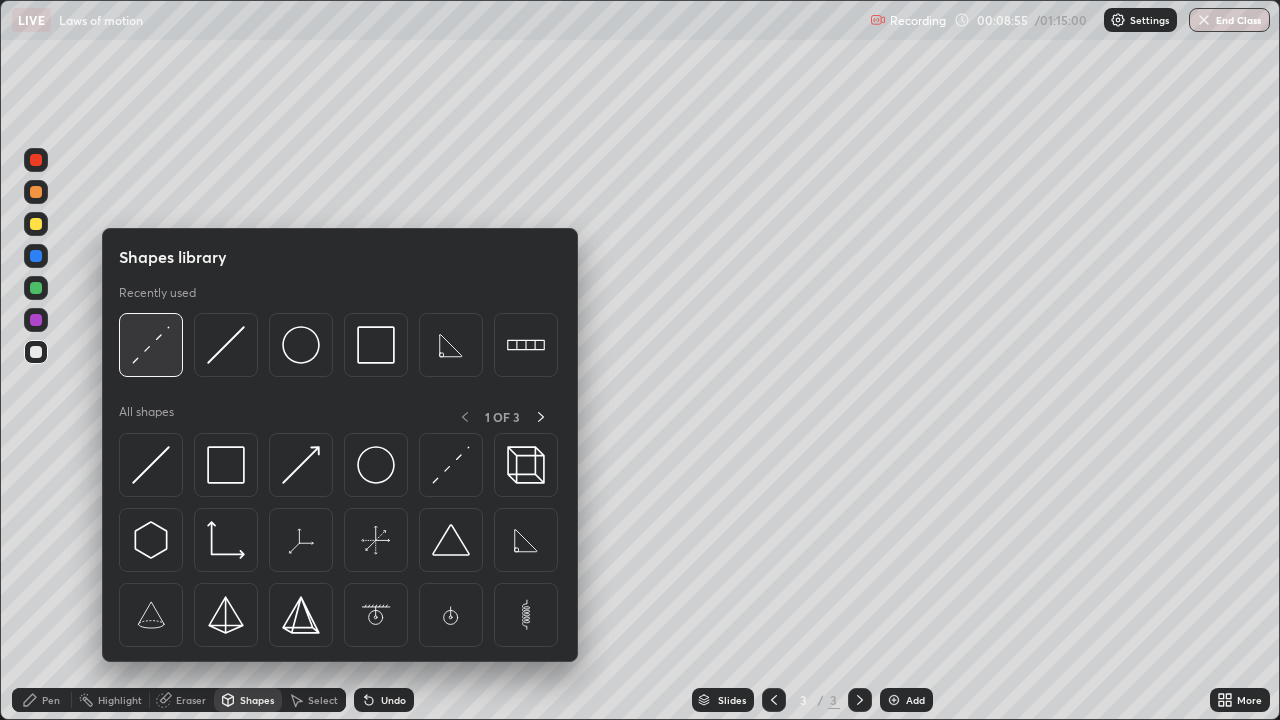 click at bounding box center [151, 345] 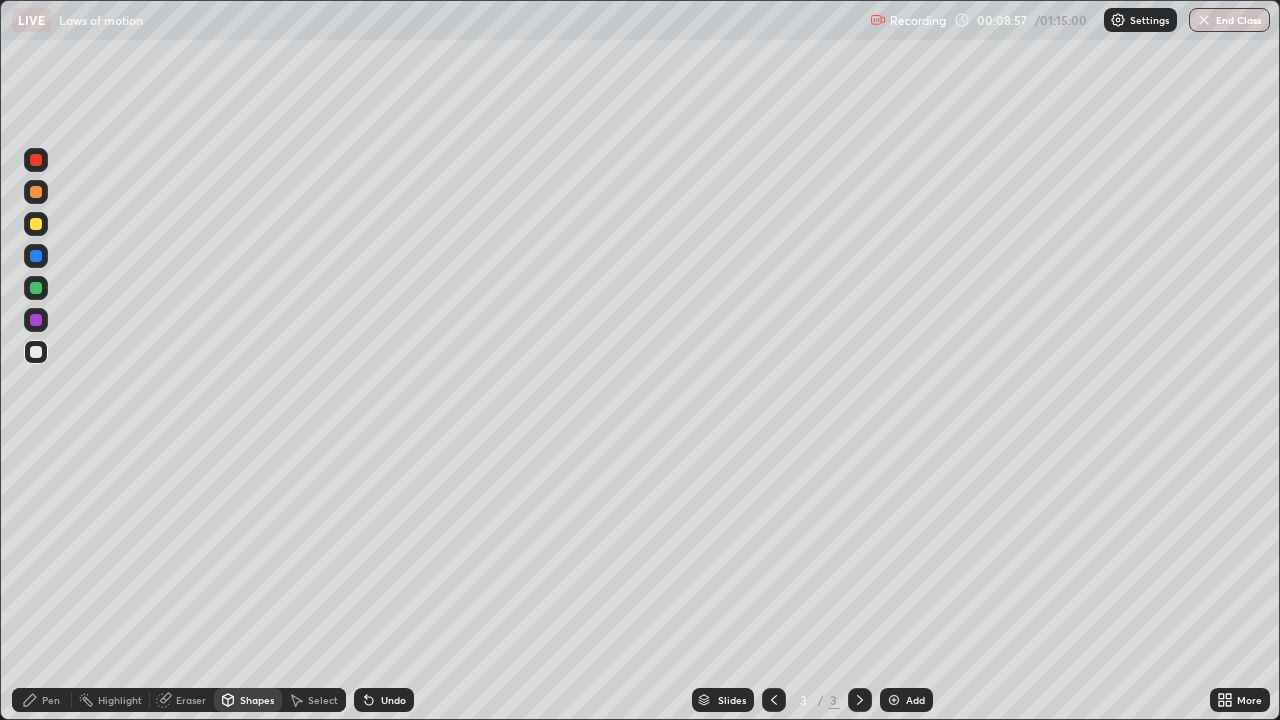 click on "Pen" at bounding box center (42, 700) 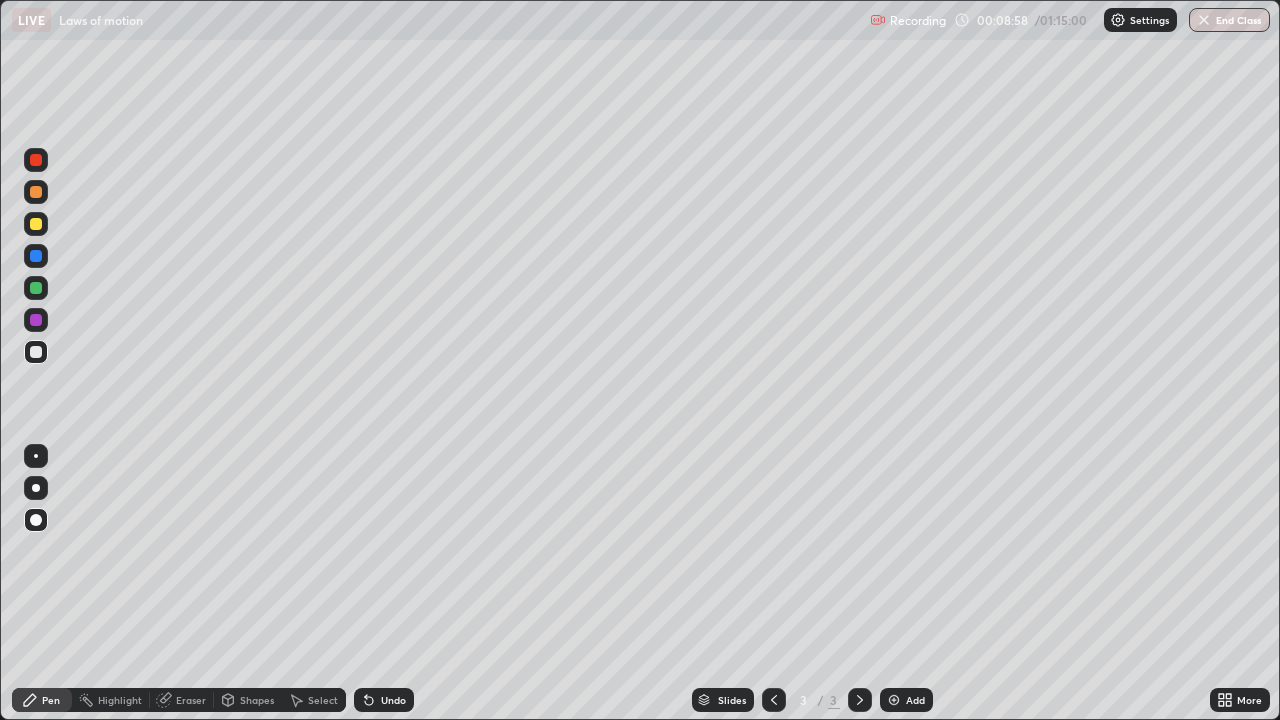 click at bounding box center (36, 224) 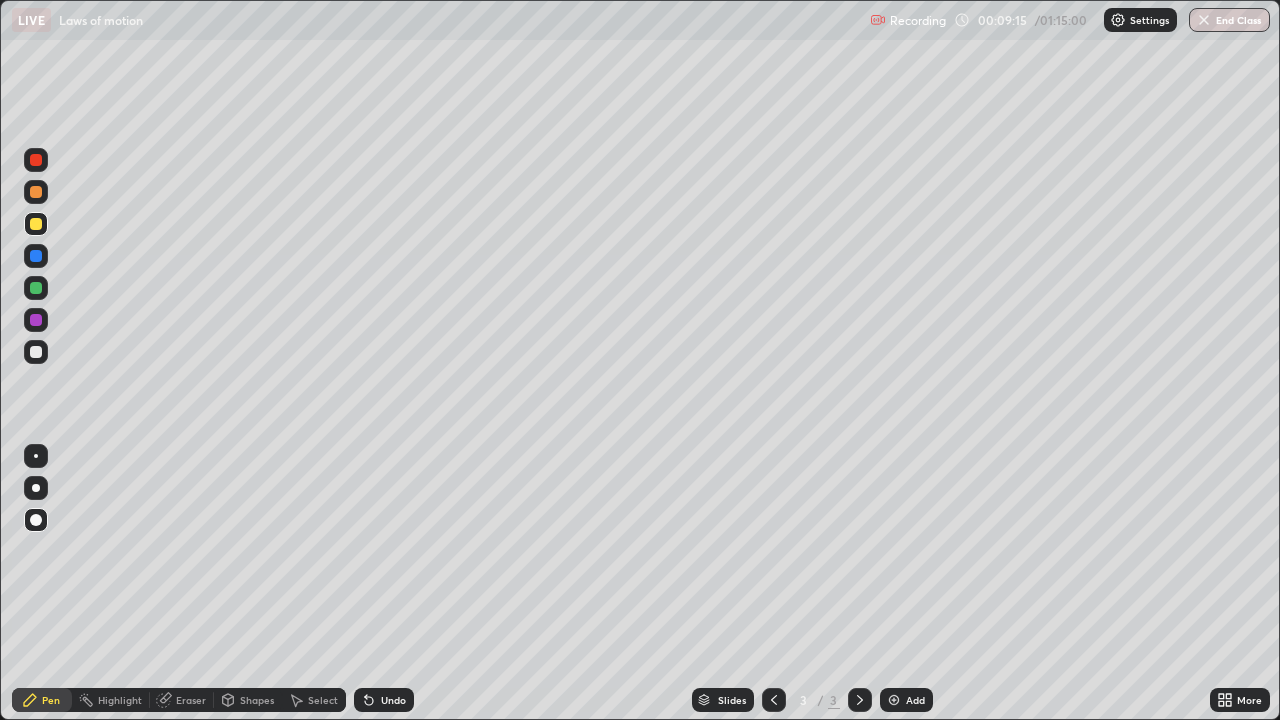click at bounding box center (36, 352) 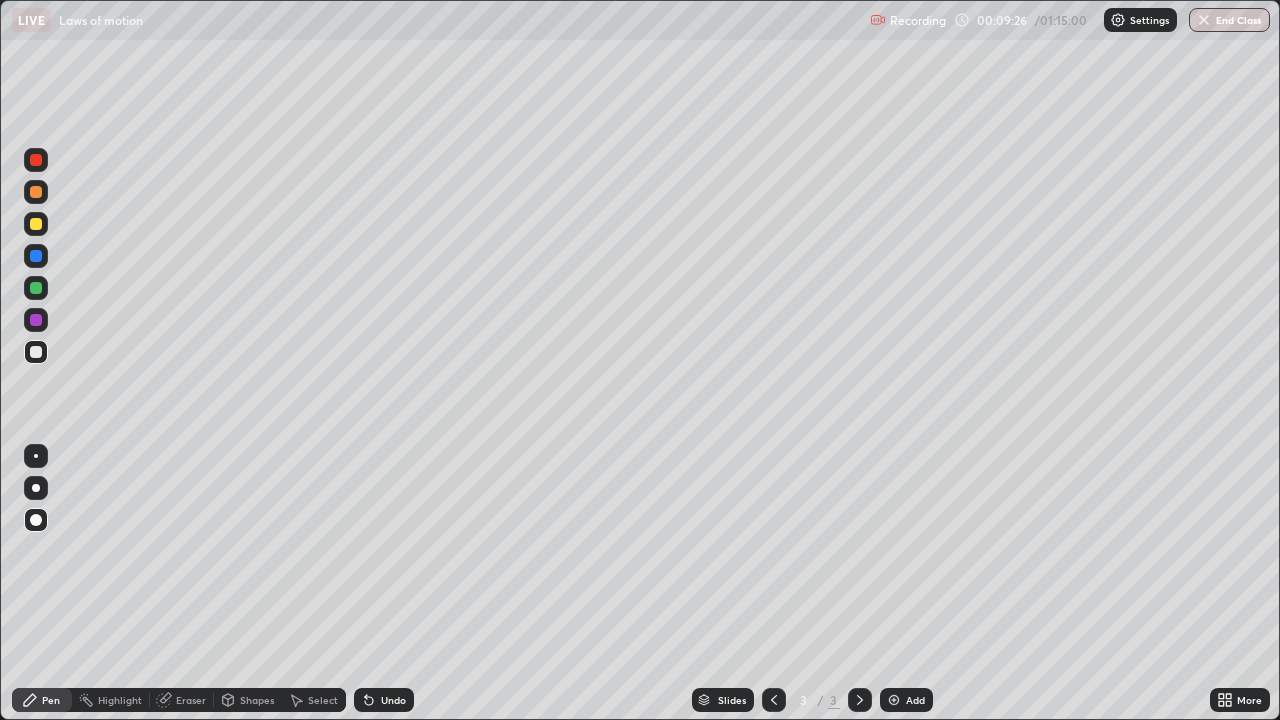 click on "Shapes" at bounding box center [248, 700] 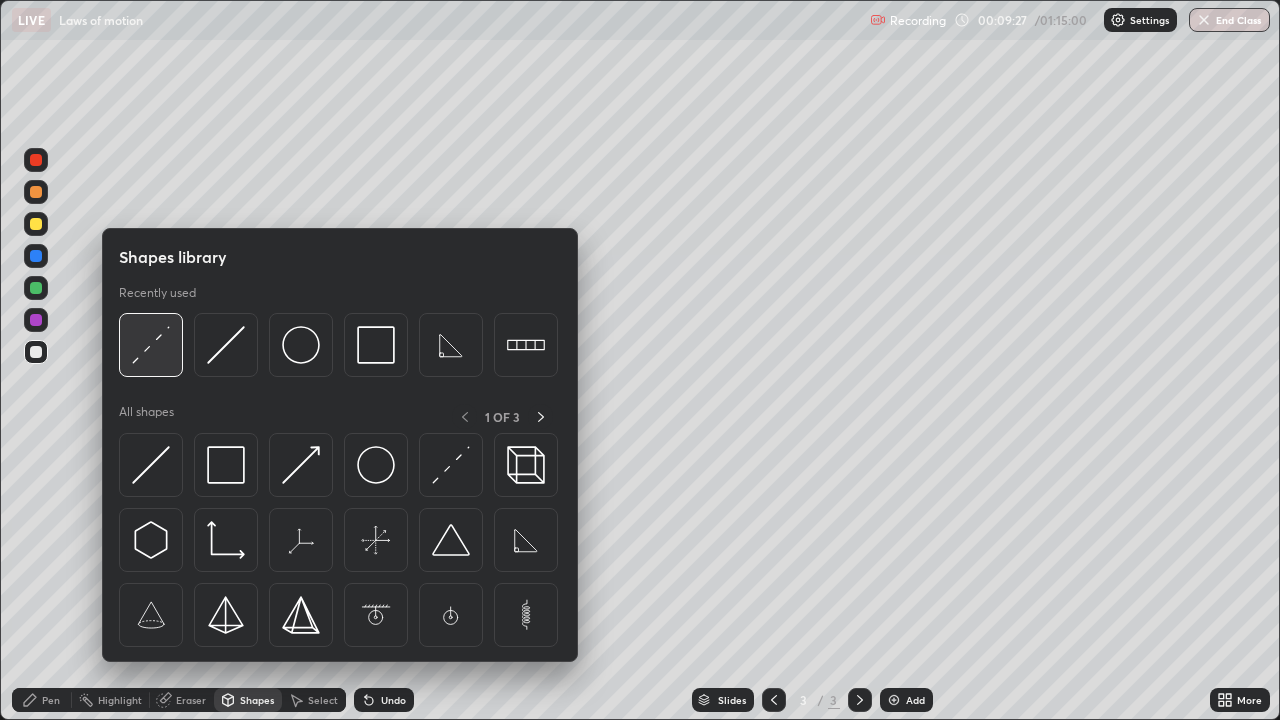 click at bounding box center [151, 345] 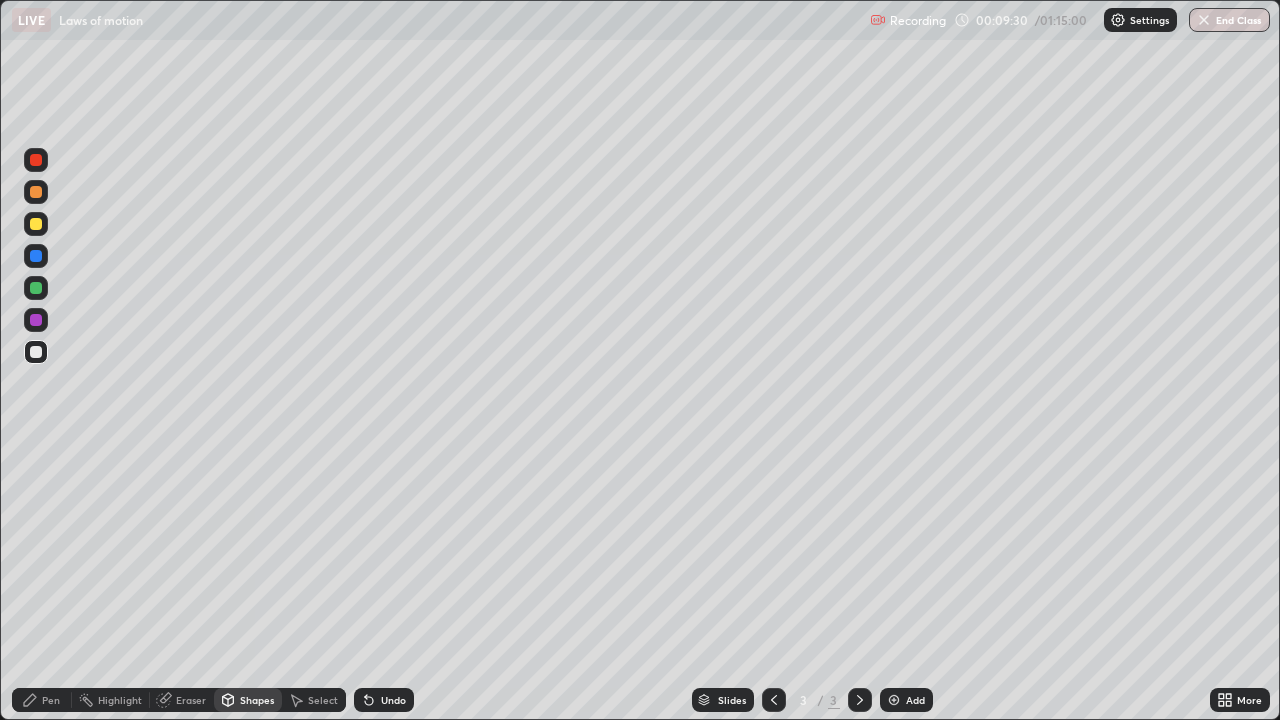 click 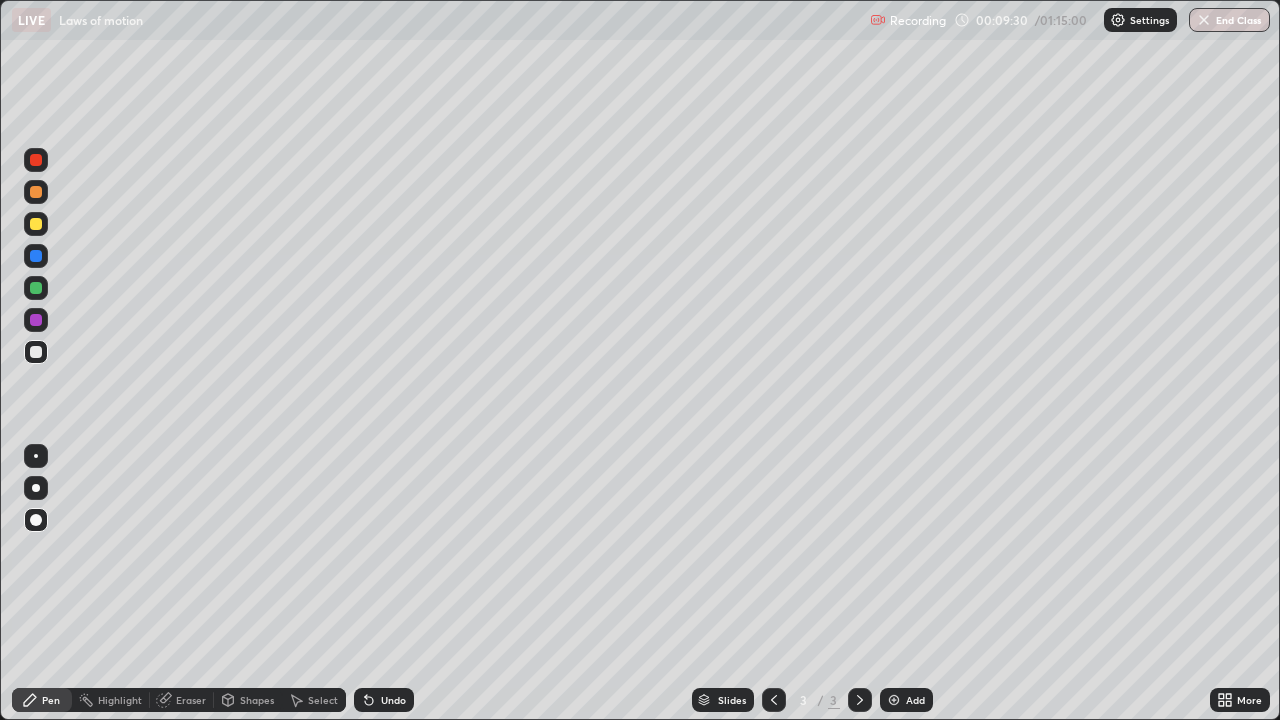 click at bounding box center [36, 224] 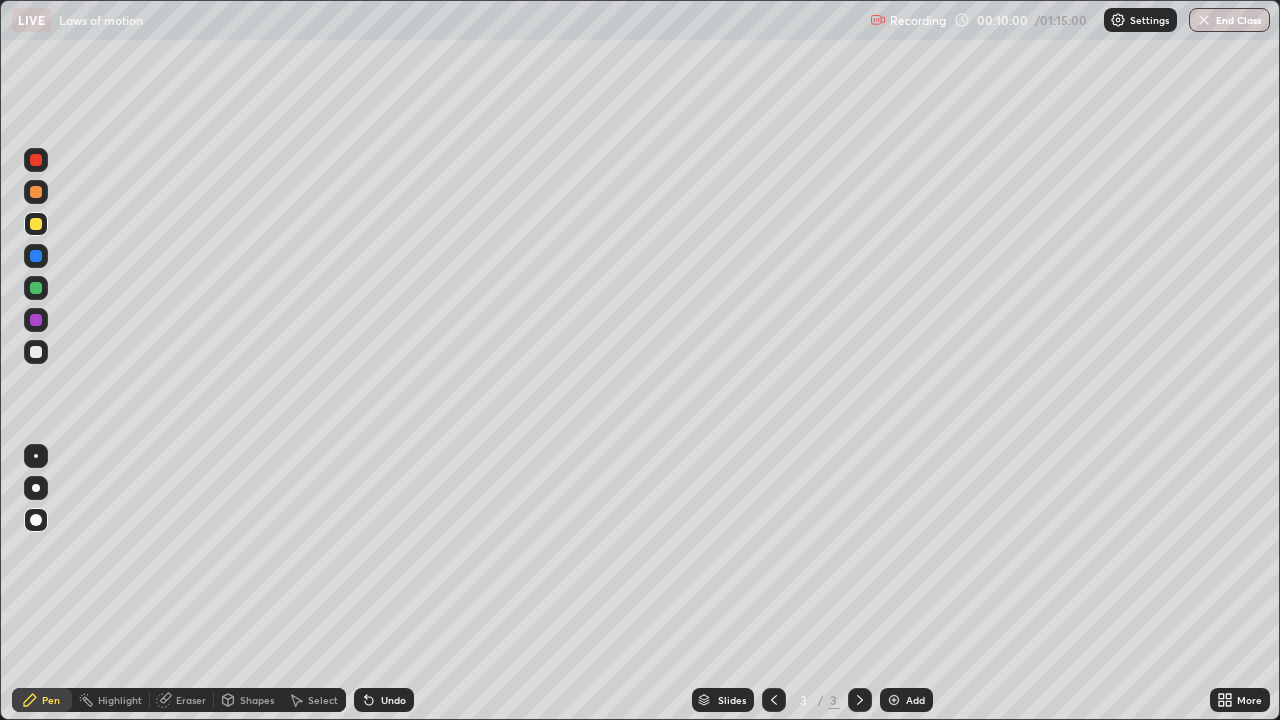 click at bounding box center (36, 352) 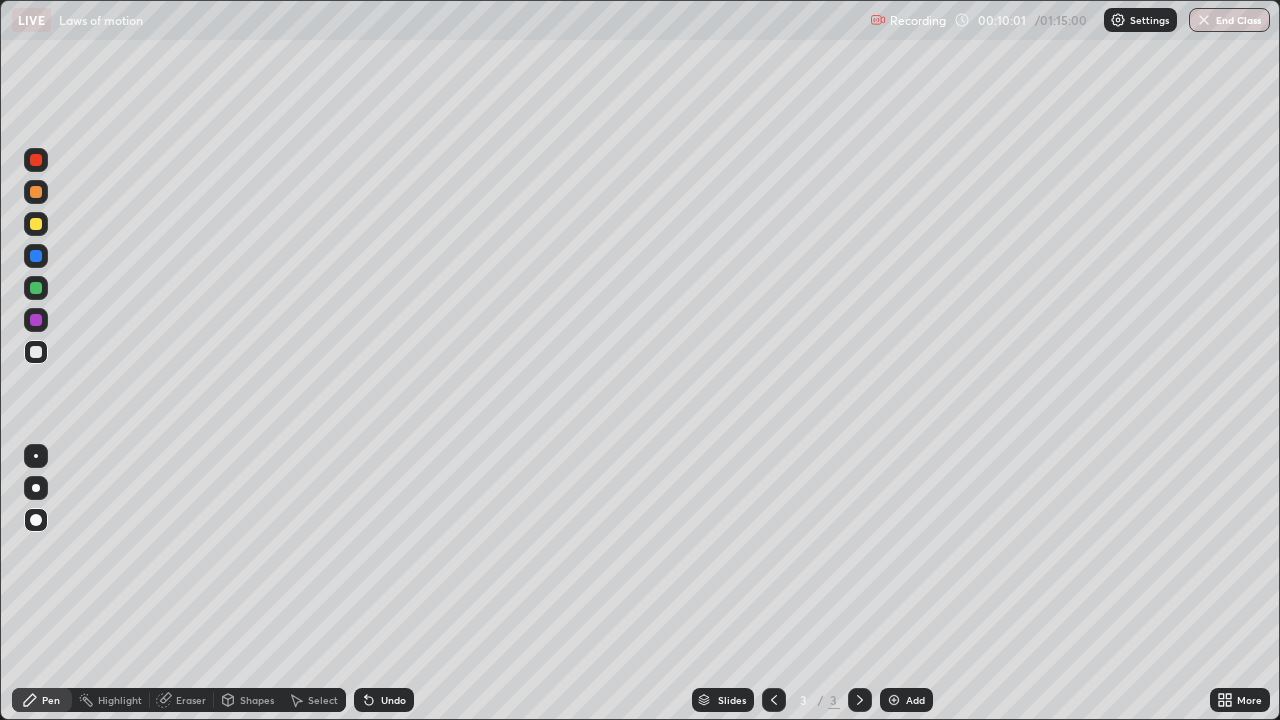 click on "Pen" at bounding box center [42, 700] 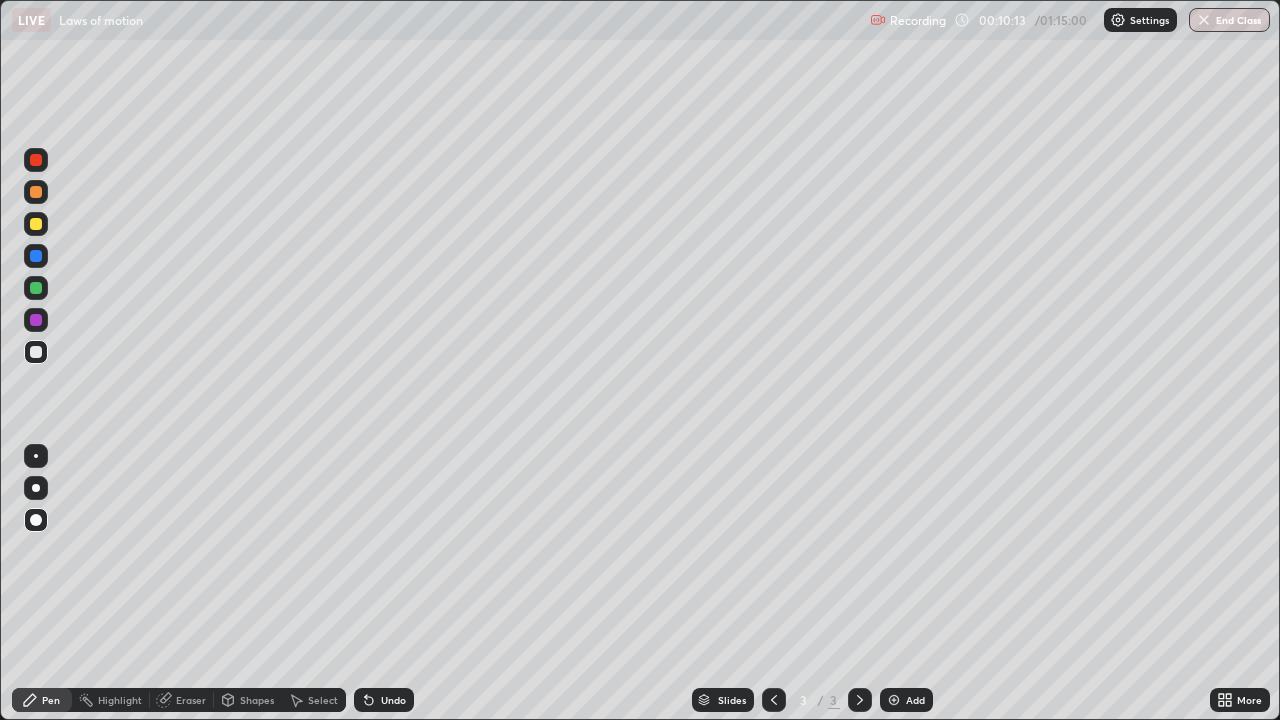 click on "Shapes" at bounding box center [257, 700] 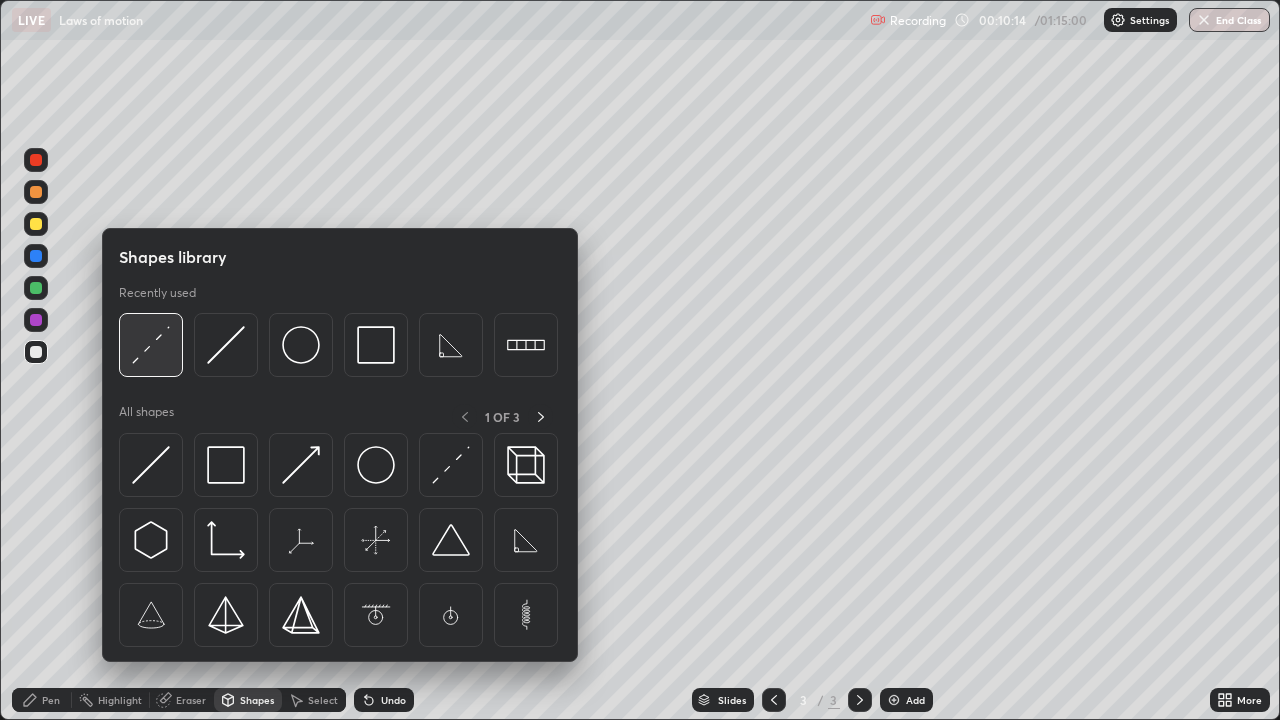 click at bounding box center [151, 345] 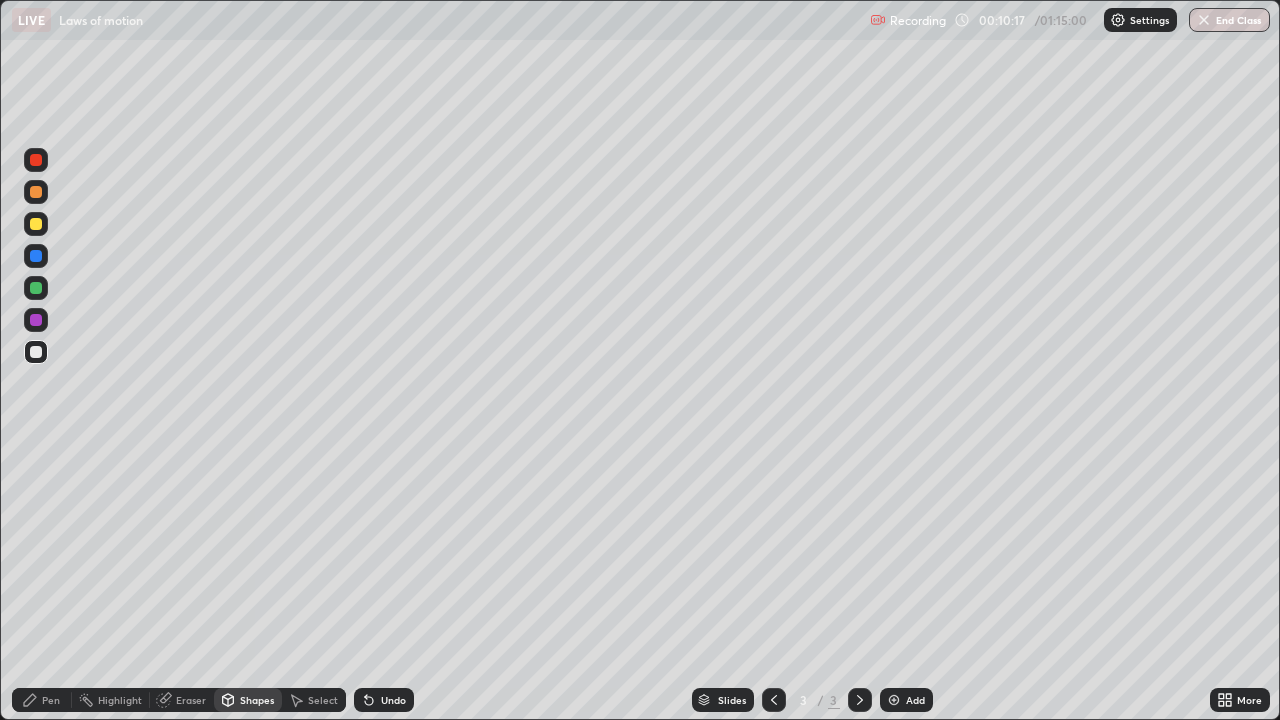 click 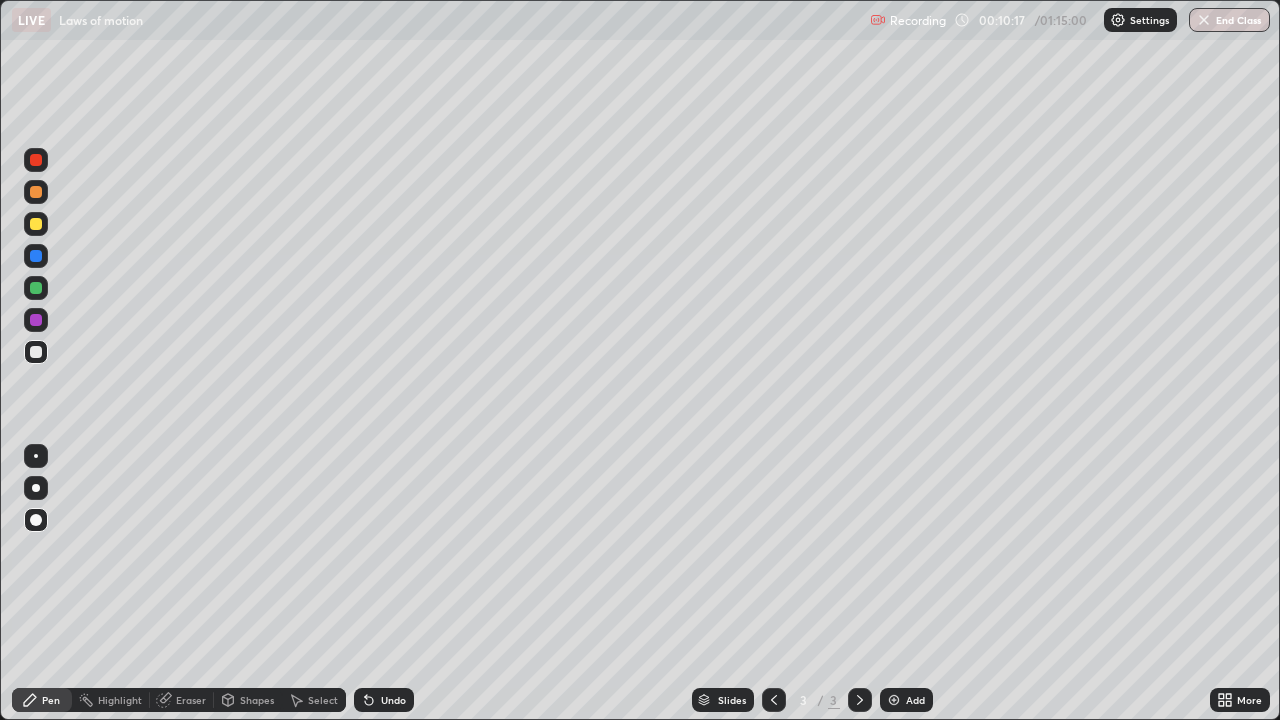 click at bounding box center [36, 224] 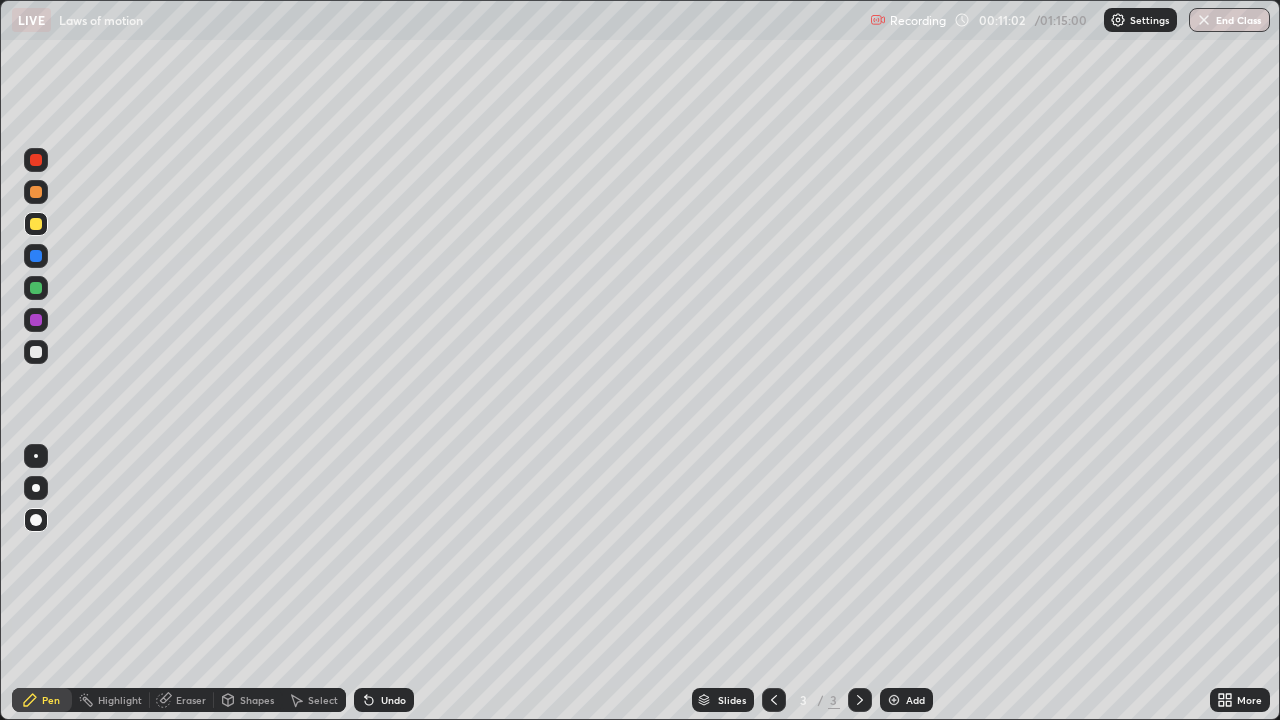 click at bounding box center [36, 352] 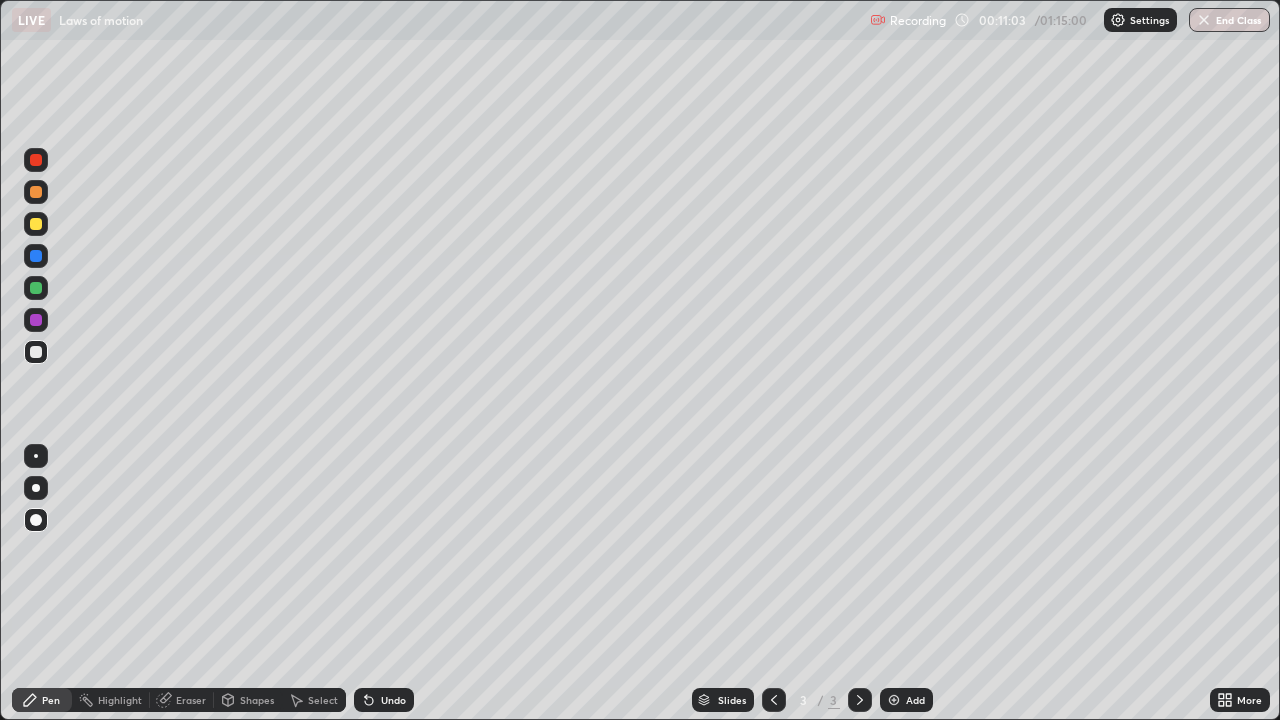 click on "Pen" at bounding box center [42, 700] 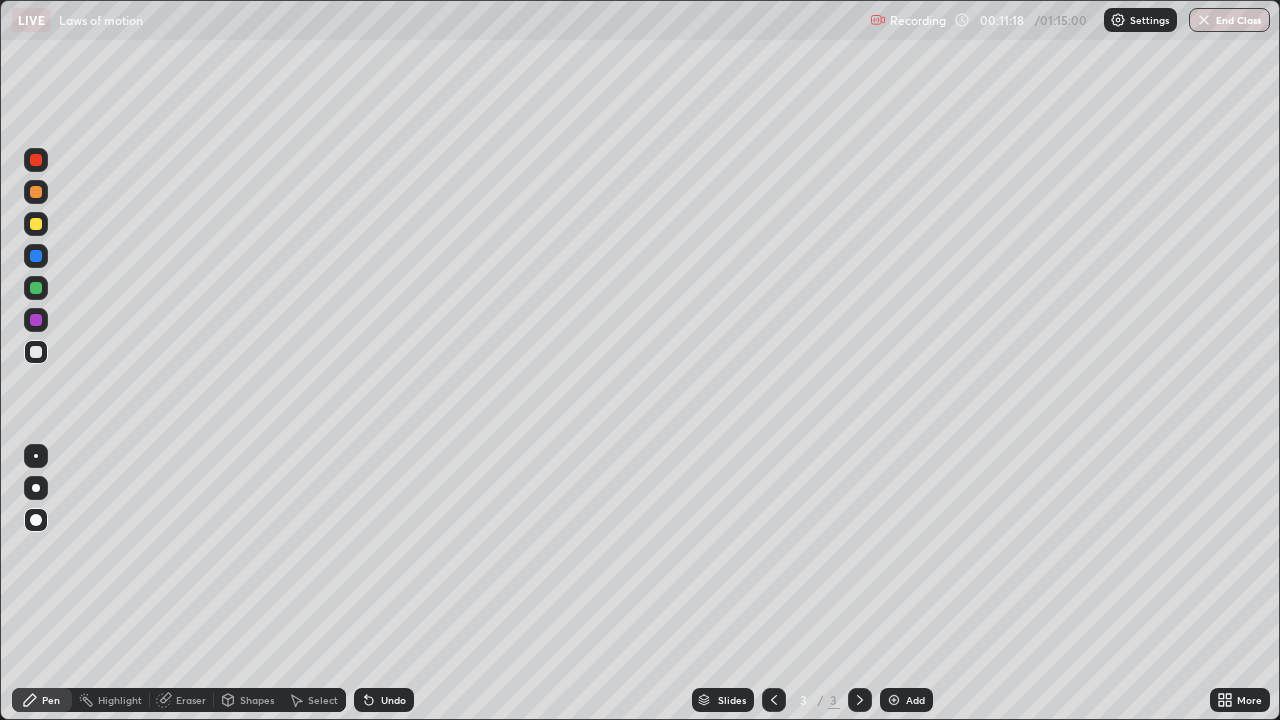 click on "Undo" at bounding box center [393, 700] 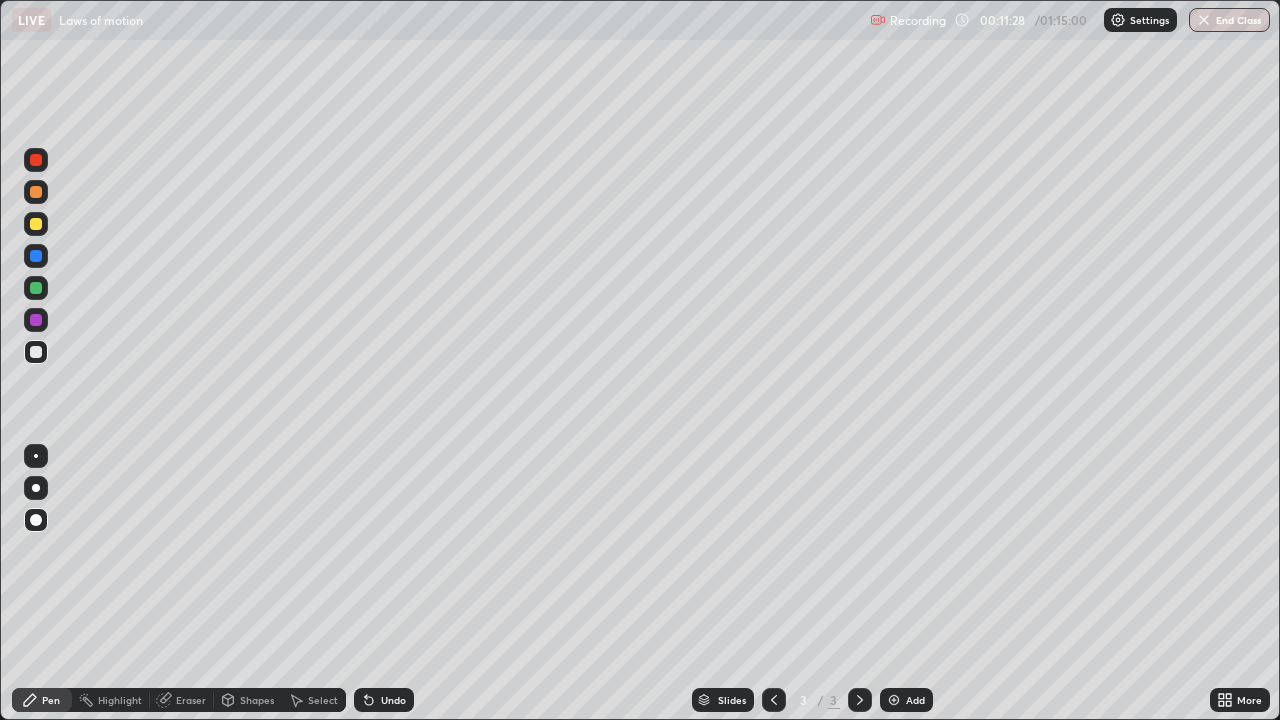click on "Shapes" at bounding box center [257, 700] 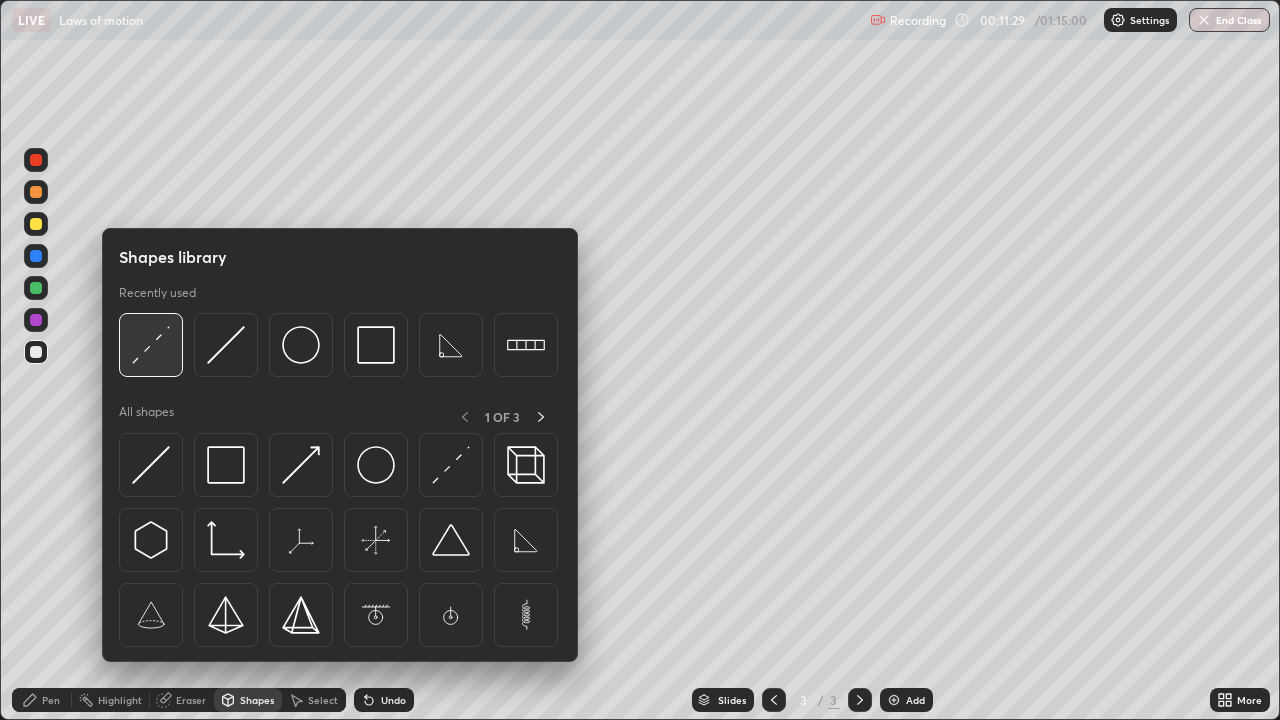 click at bounding box center (151, 345) 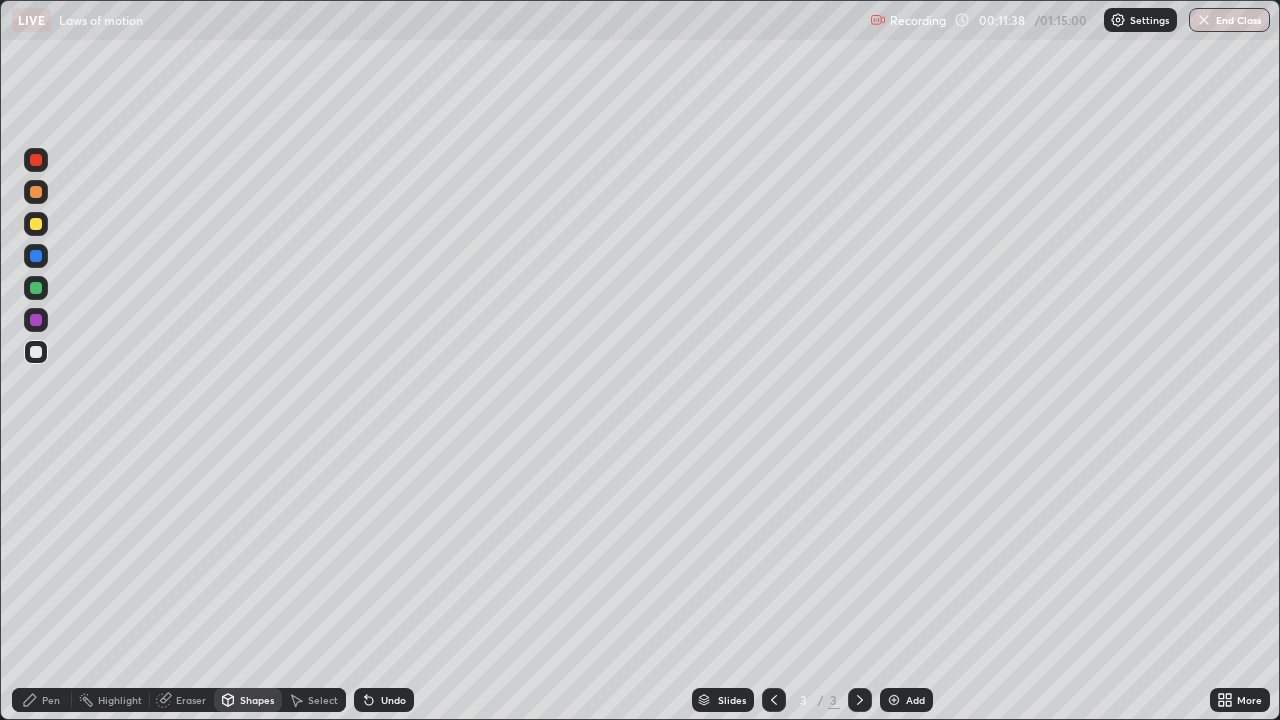 click on "Pen" at bounding box center (42, 700) 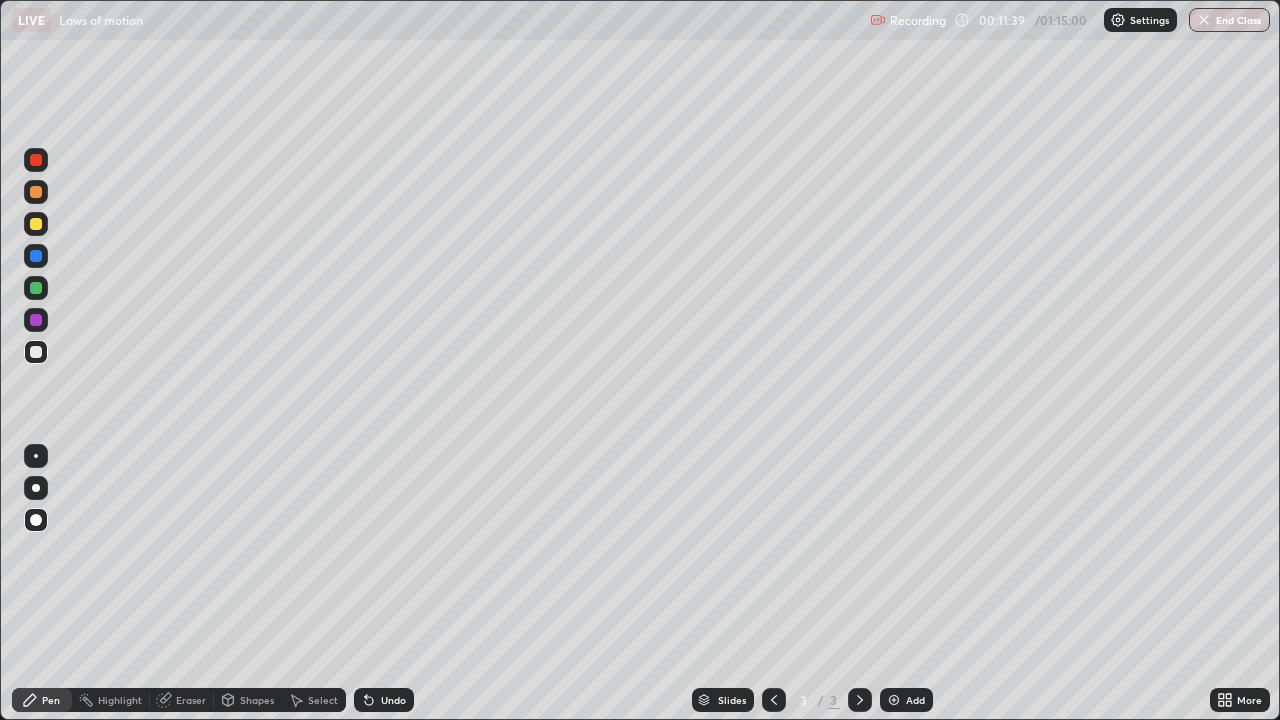 click at bounding box center (36, 224) 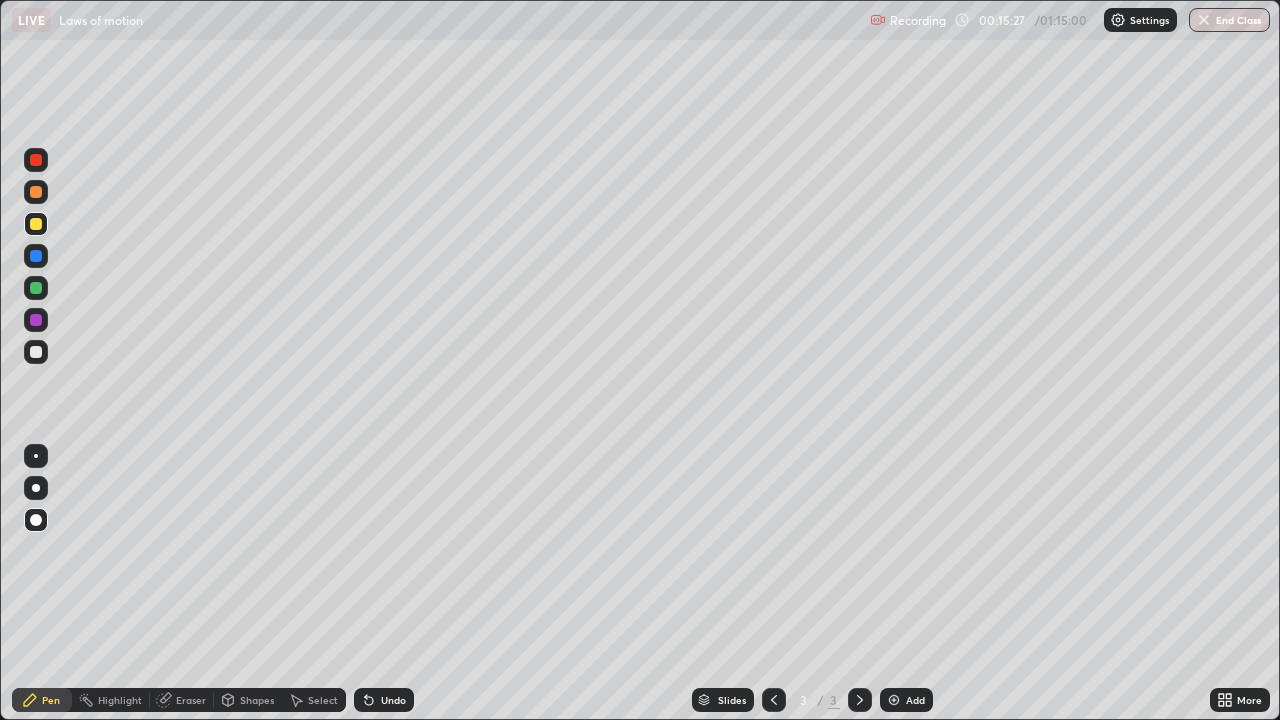 click on "Shapes" at bounding box center (257, 700) 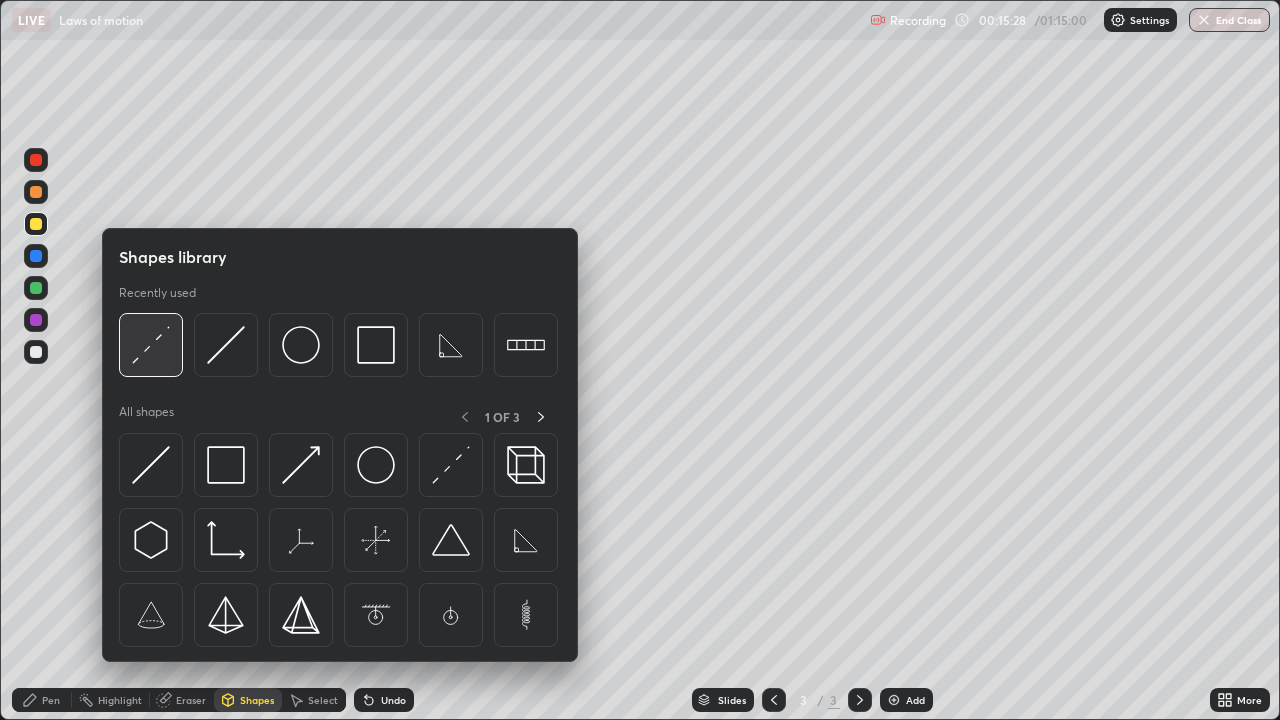 click at bounding box center [151, 345] 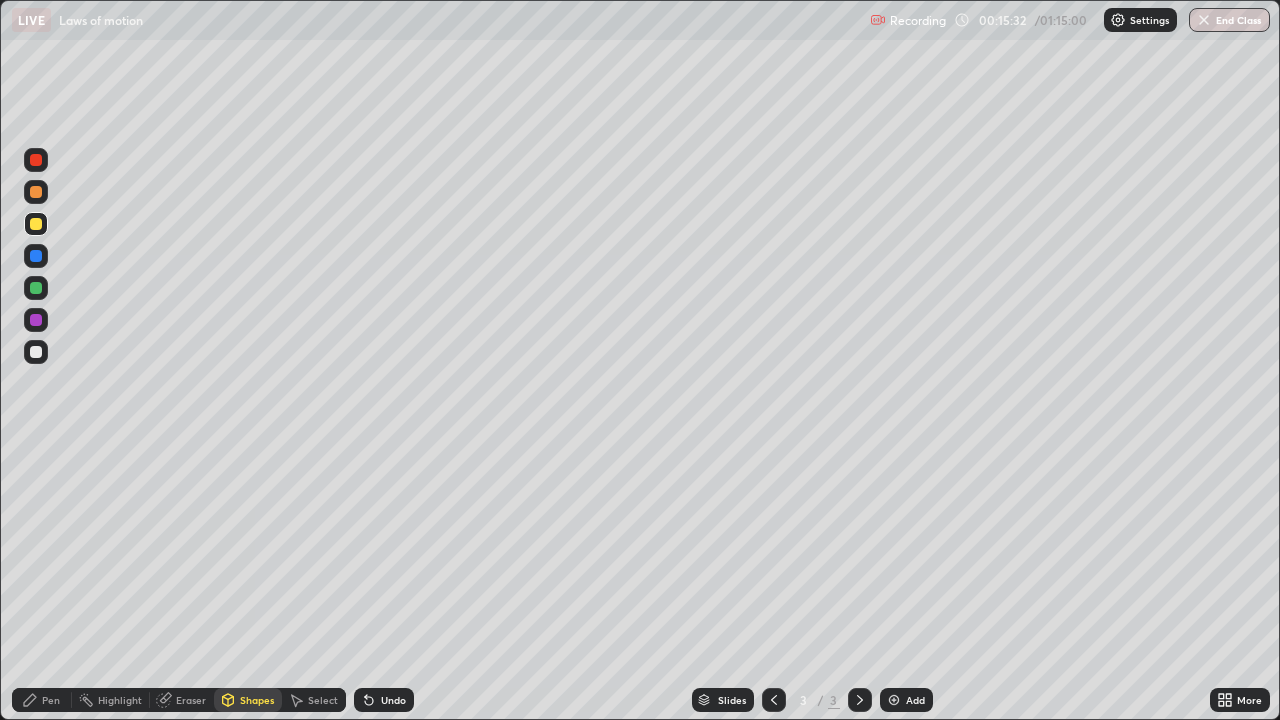 click on "Pen" at bounding box center (51, 700) 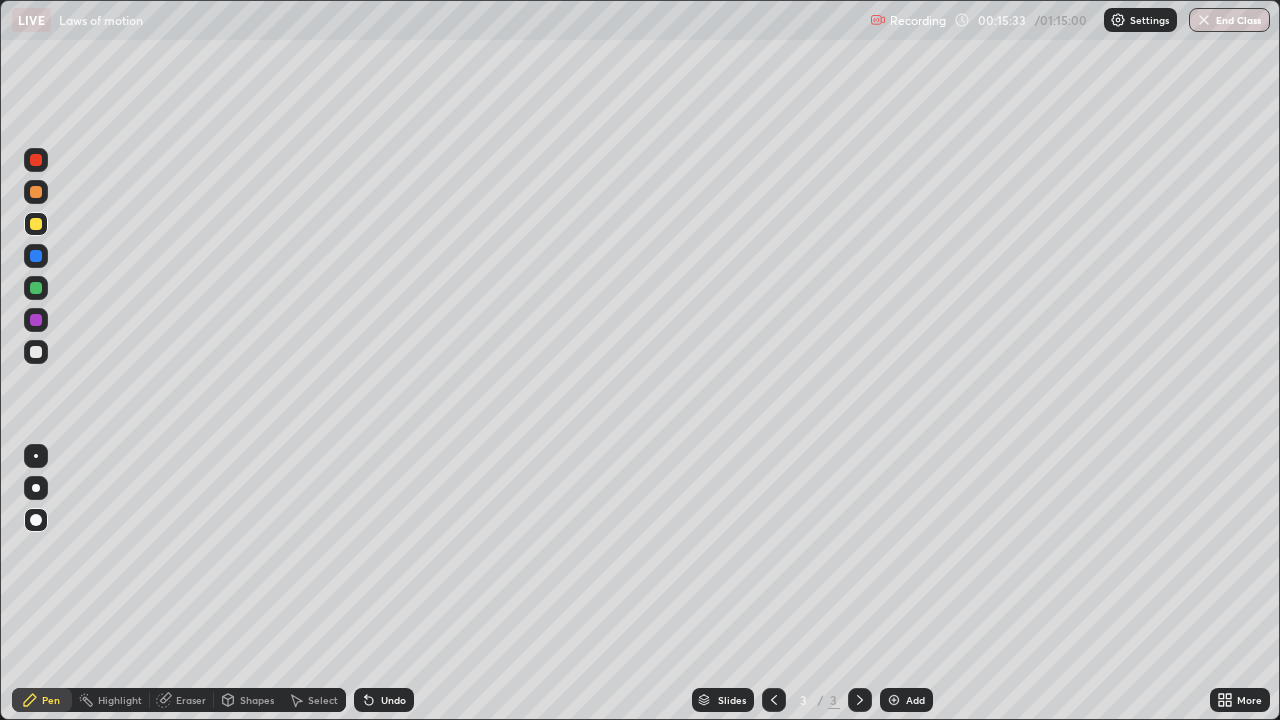 click at bounding box center [36, 352] 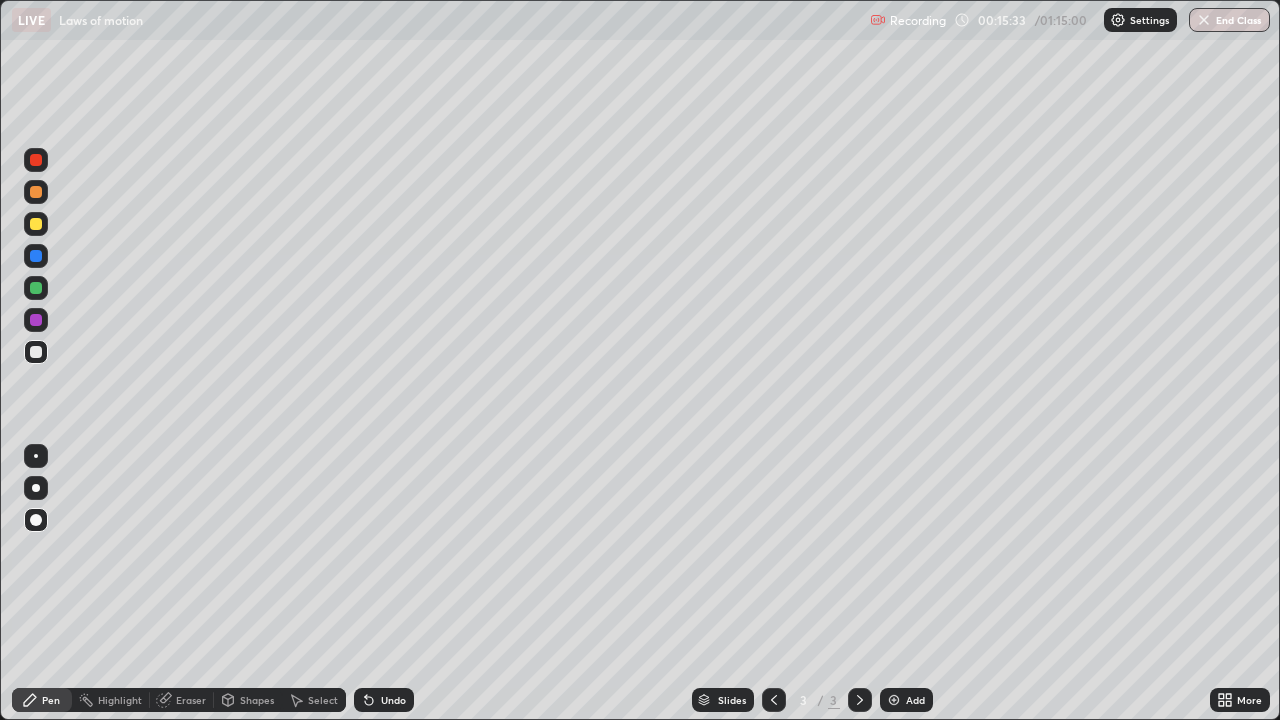 click at bounding box center (36, 352) 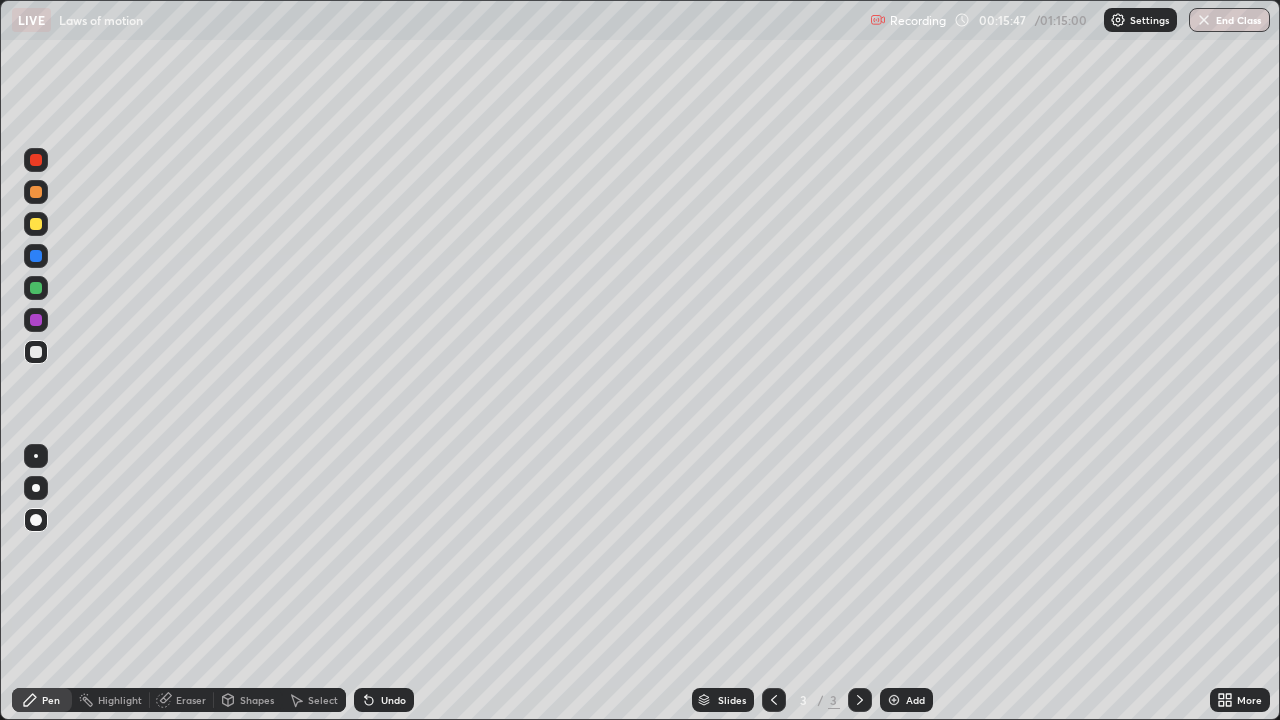 click on "Shapes" at bounding box center [257, 700] 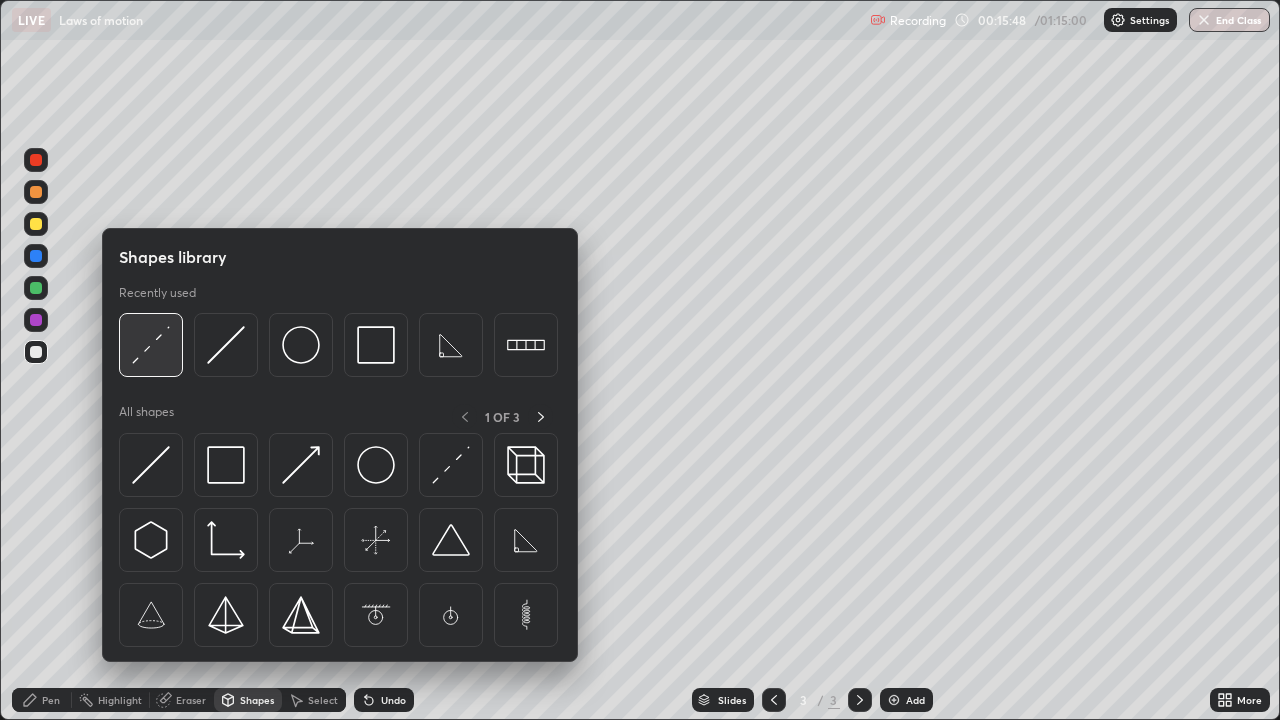 click at bounding box center [151, 345] 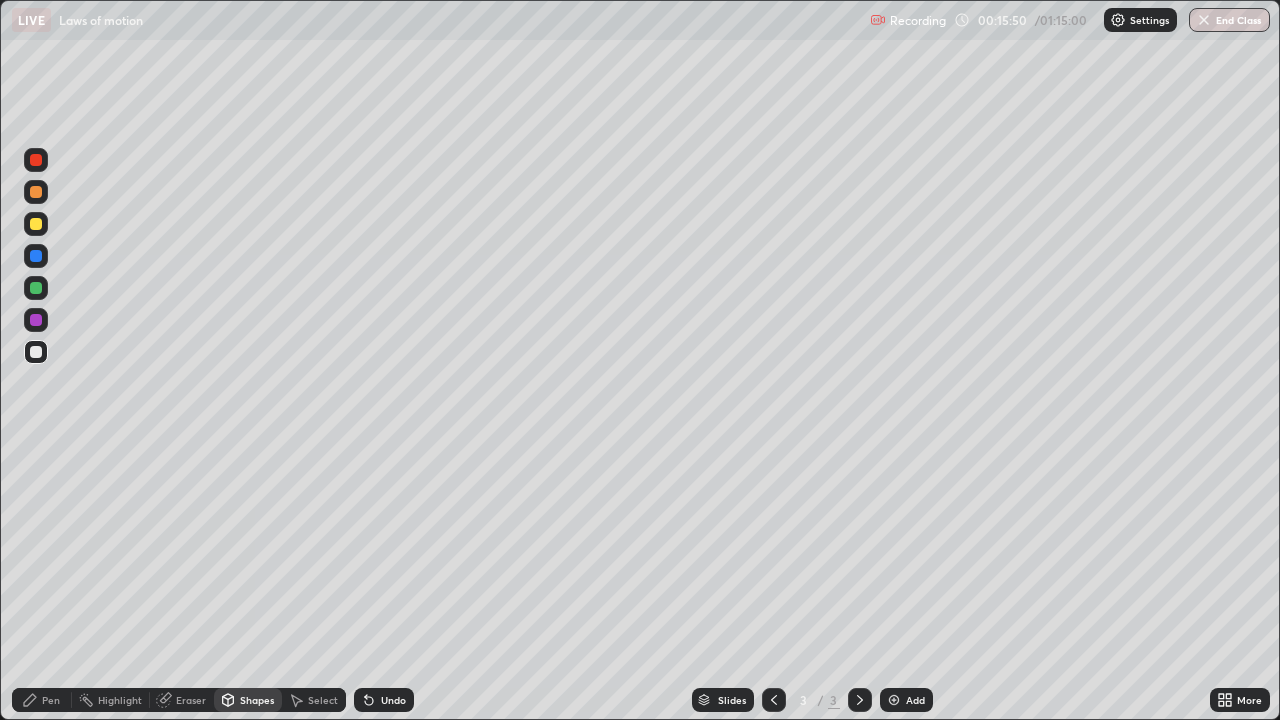 click on "Pen" at bounding box center (42, 700) 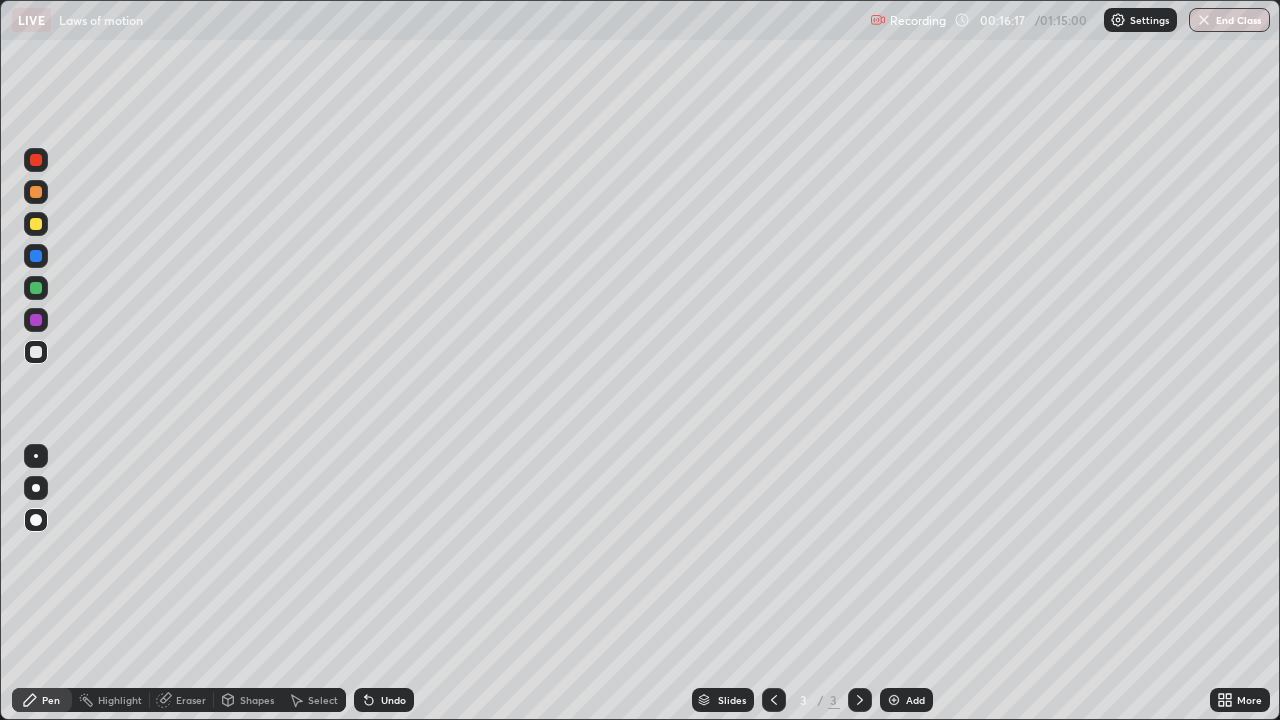 click on "Shapes" at bounding box center (248, 700) 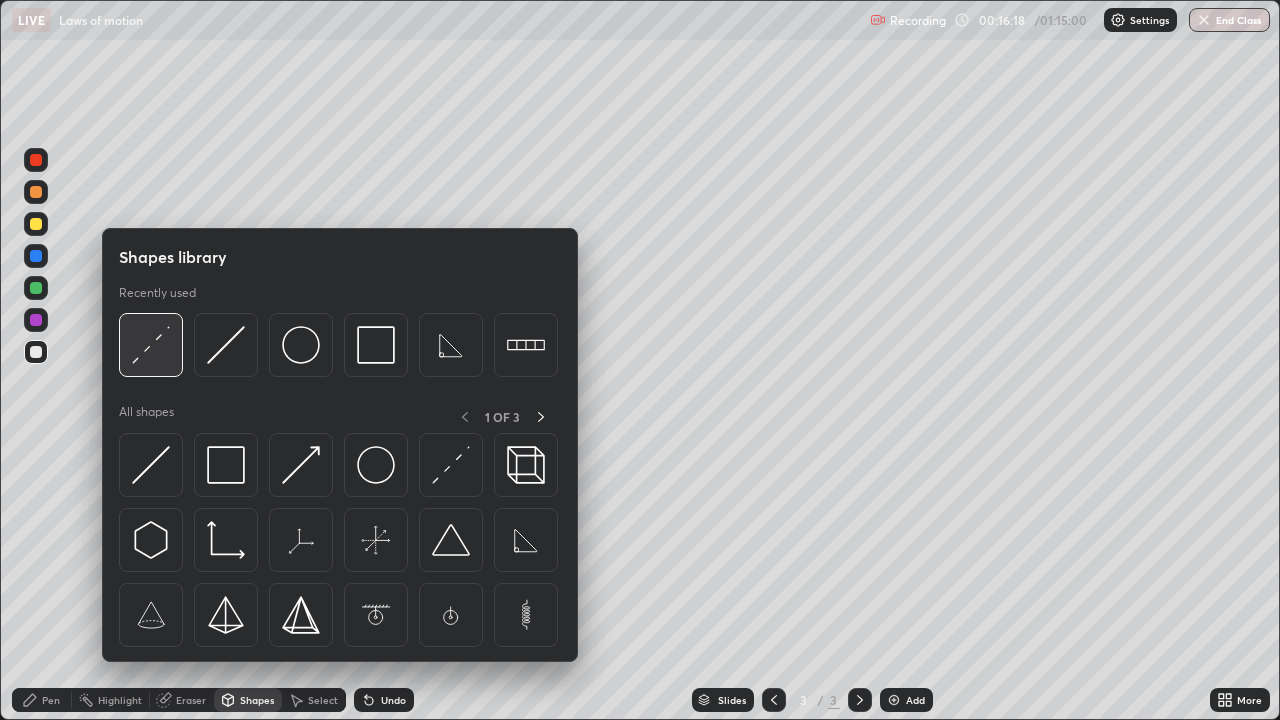 click at bounding box center (151, 345) 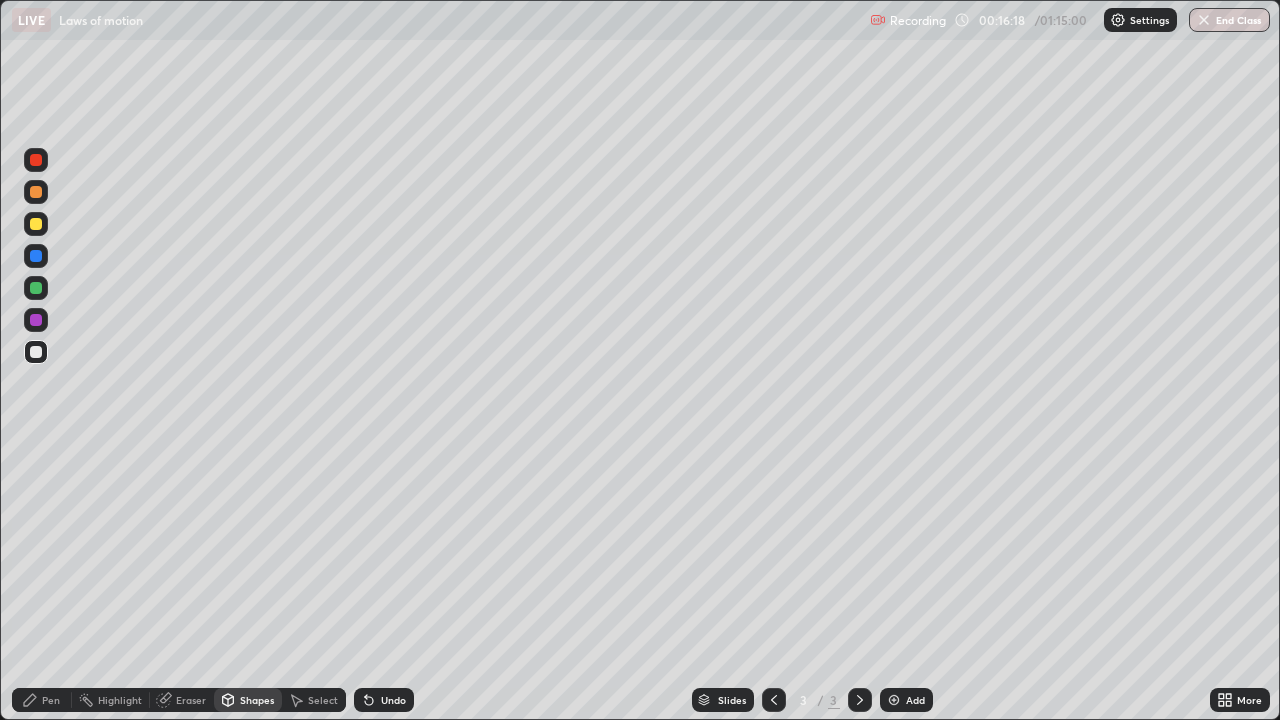 click at bounding box center (36, 224) 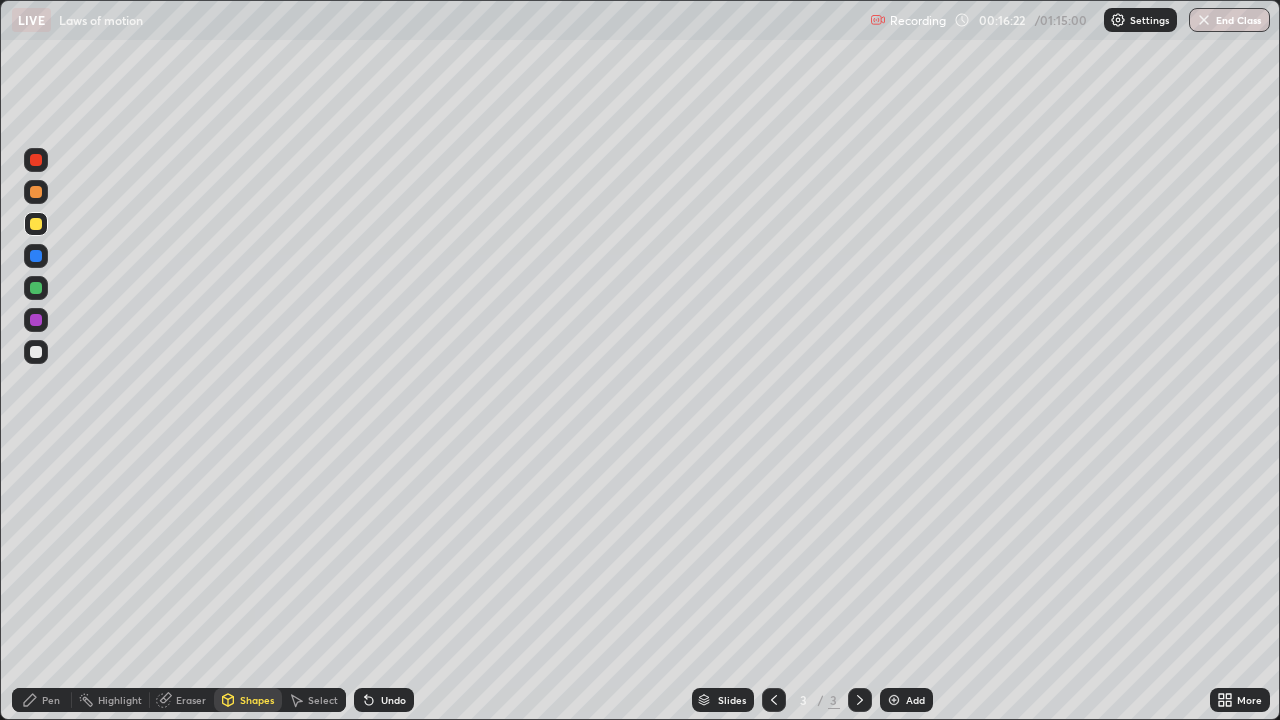 click on "Pen" at bounding box center (42, 700) 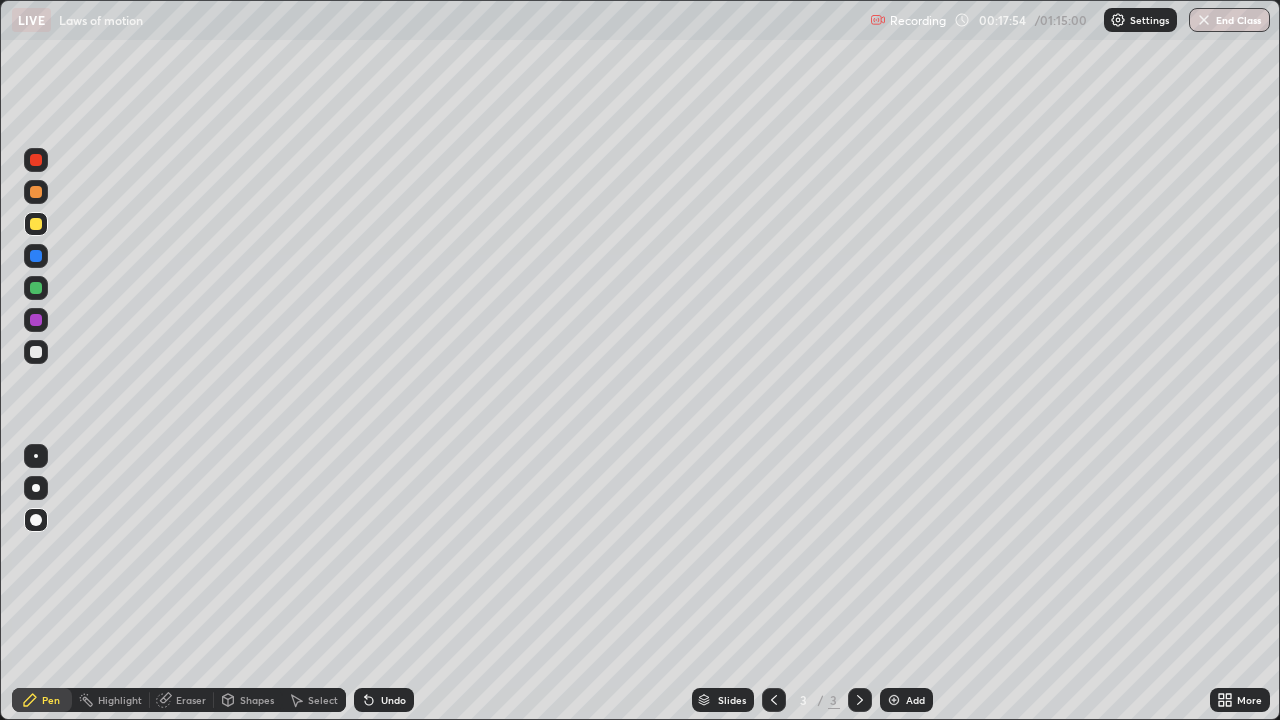 click at bounding box center (36, 224) 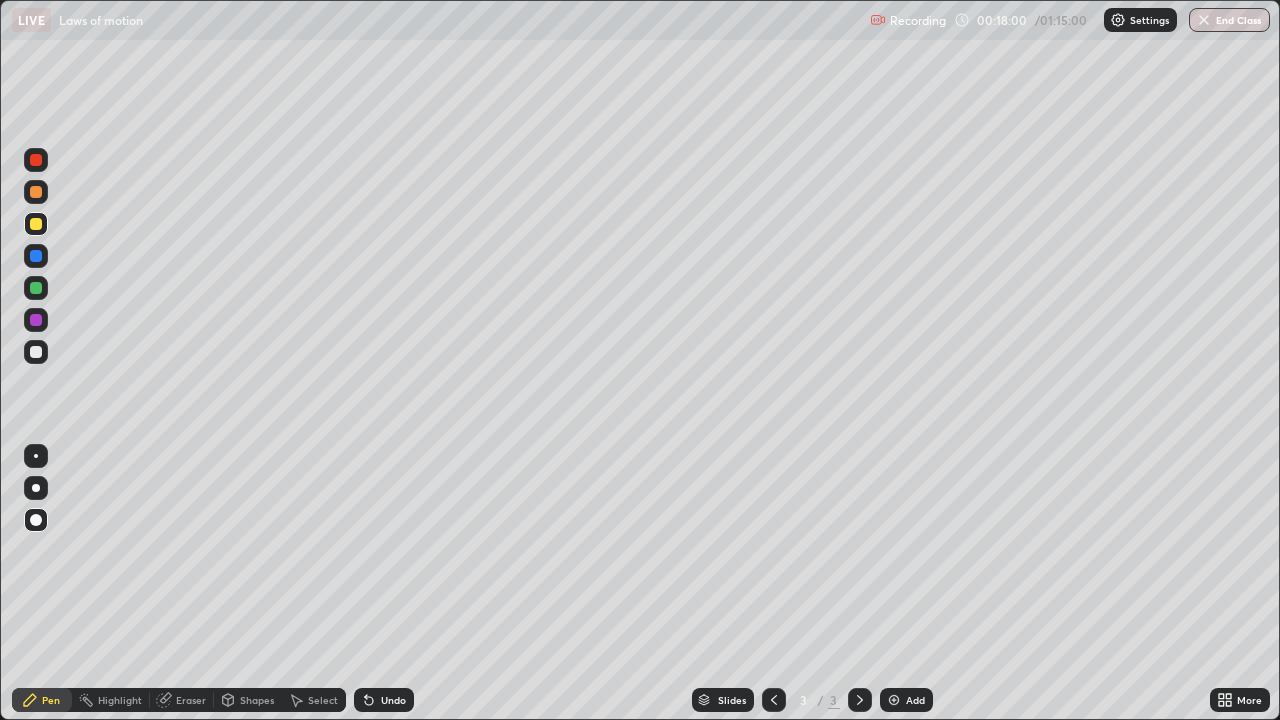 click on "Shapes" at bounding box center (248, 700) 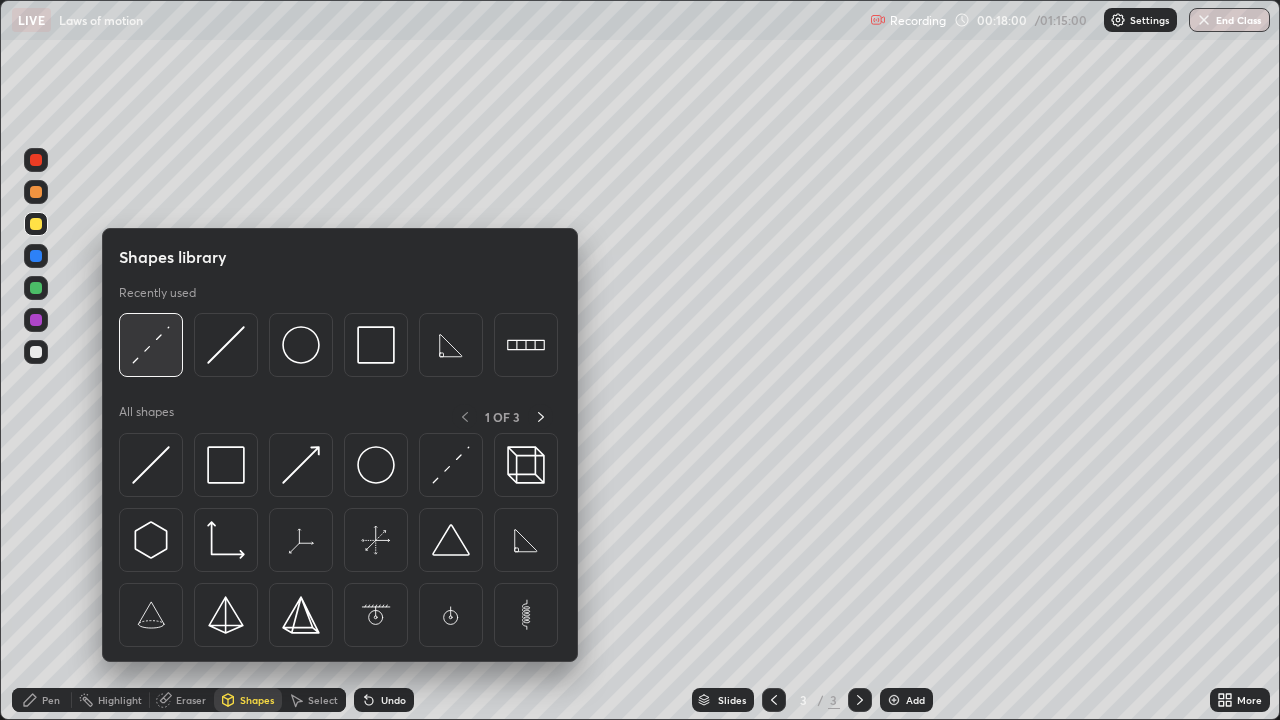 click at bounding box center [151, 345] 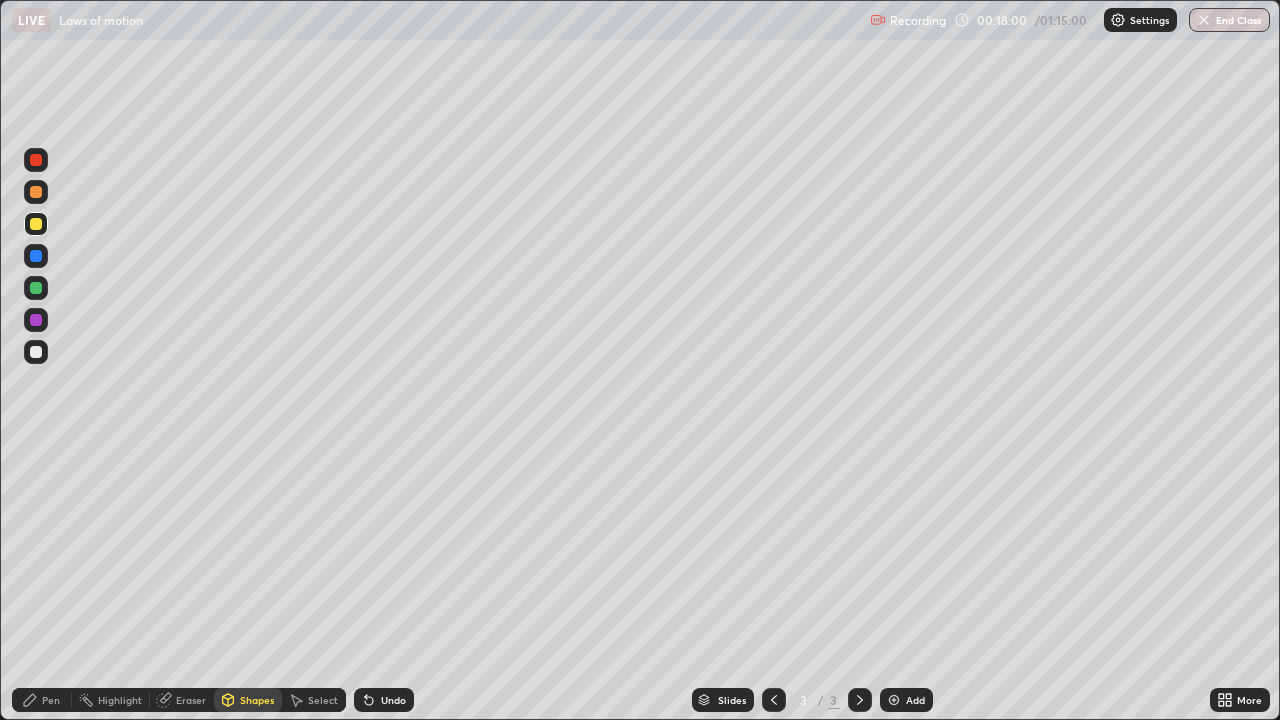 click at bounding box center [36, 352] 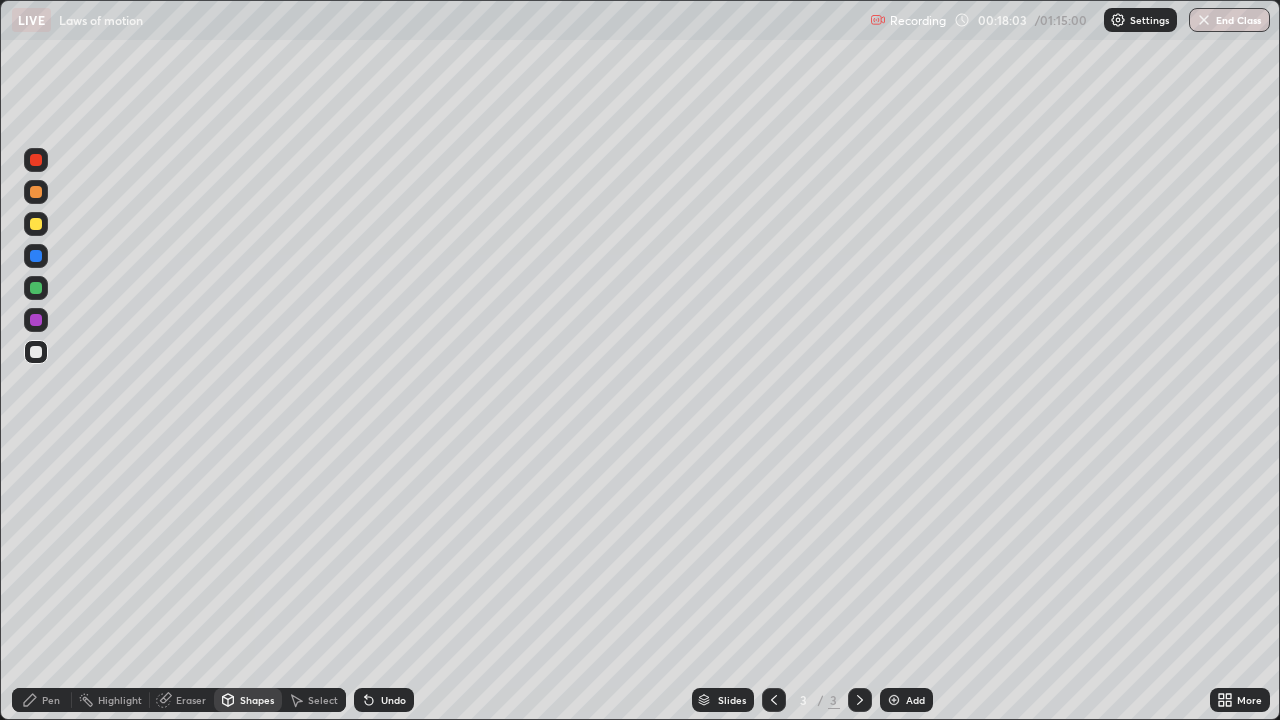 click on "Pen" at bounding box center (51, 700) 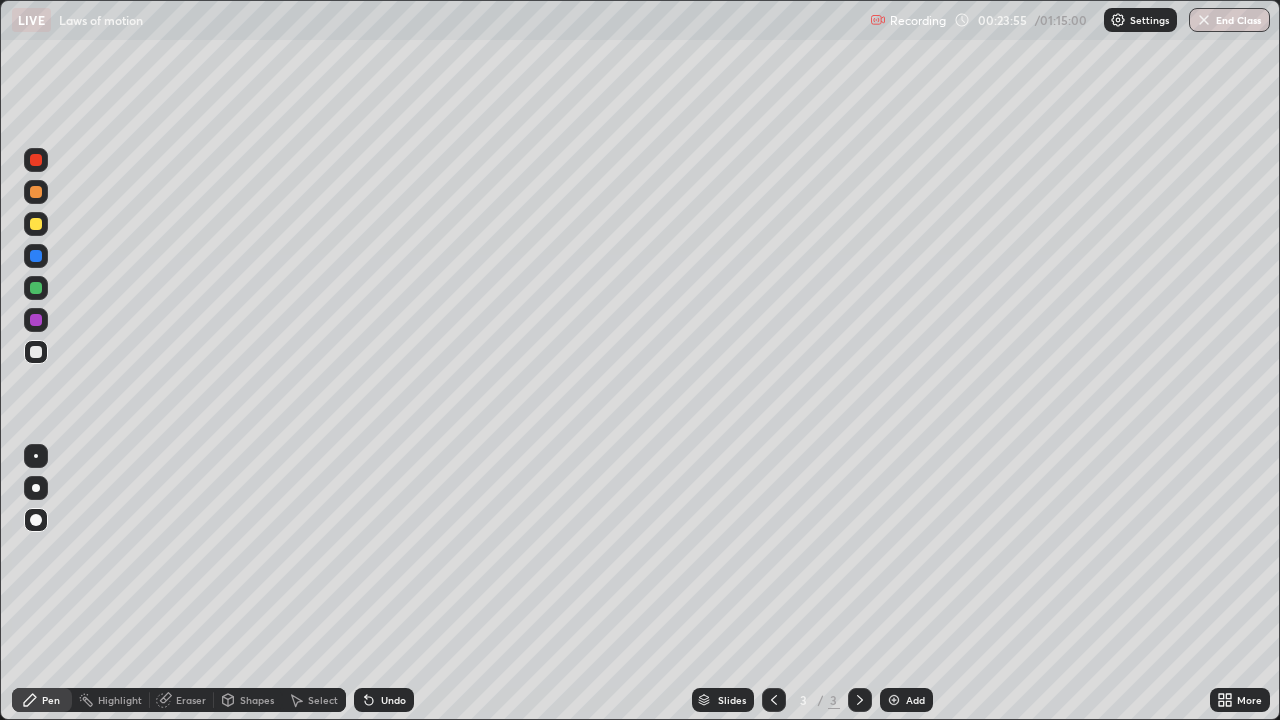 click on "Pen" at bounding box center (51, 700) 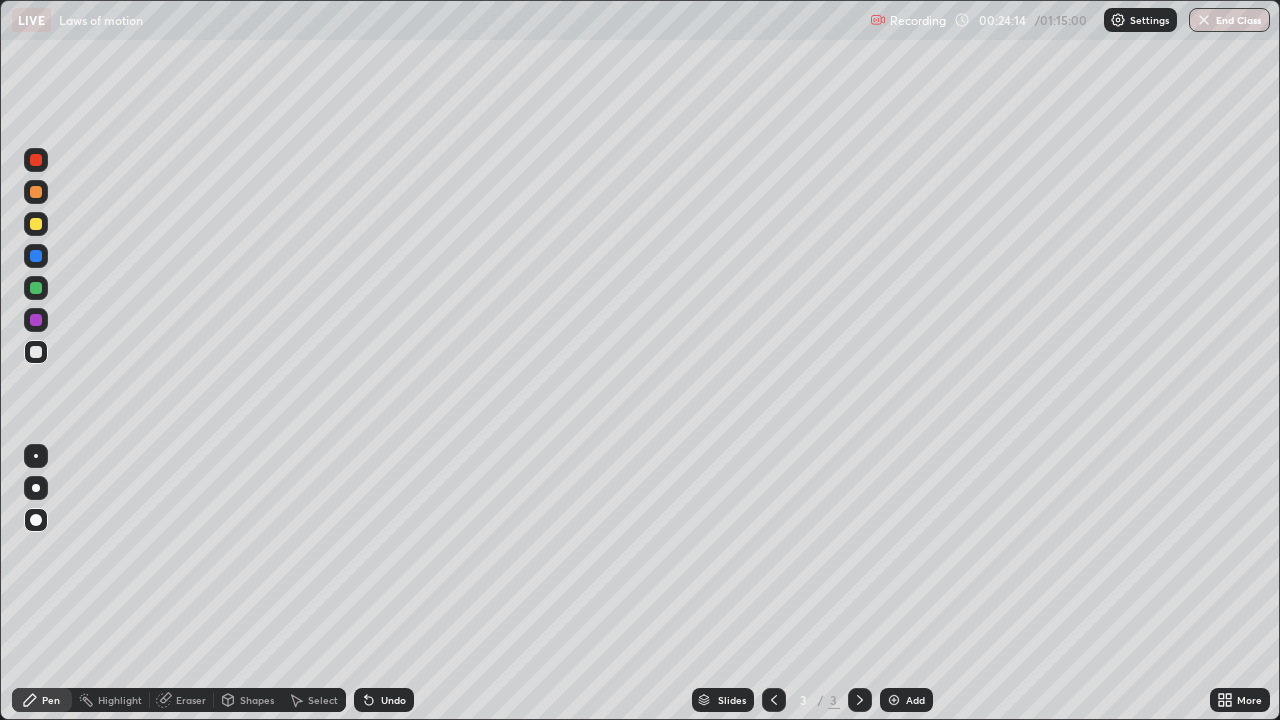 click on "Shapes" at bounding box center (257, 700) 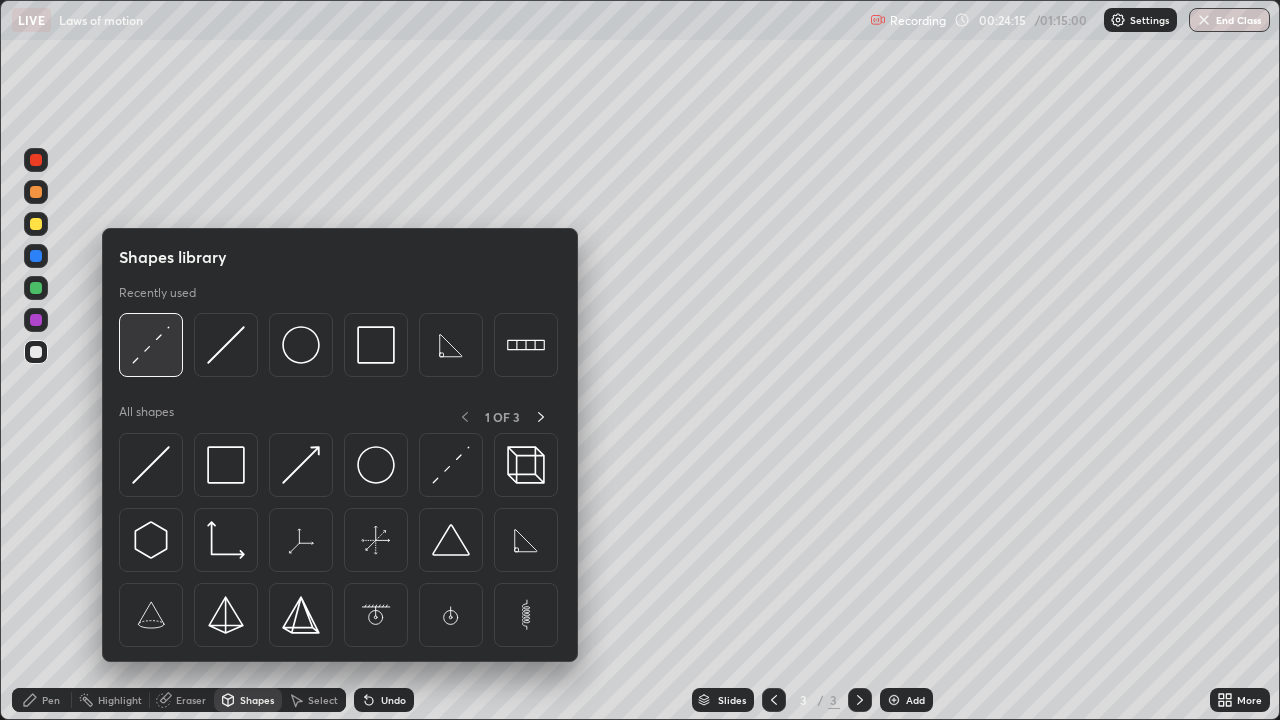 click at bounding box center [151, 345] 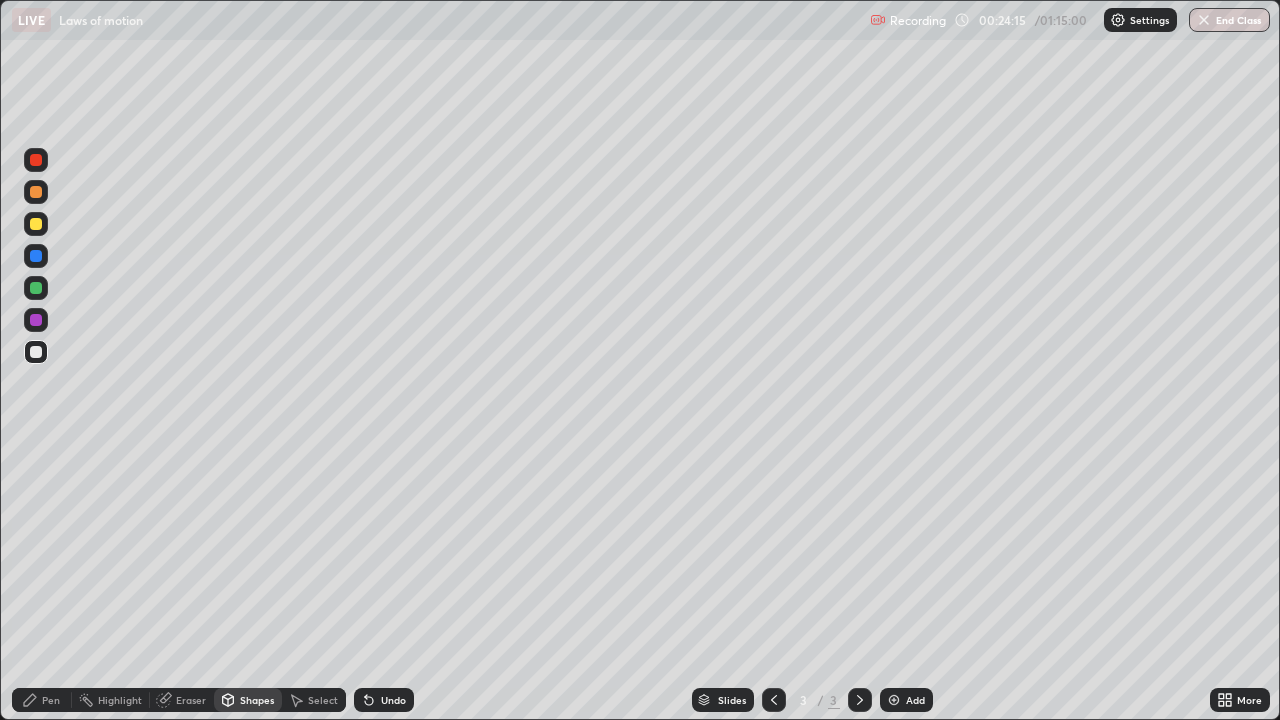 click at bounding box center (36, 224) 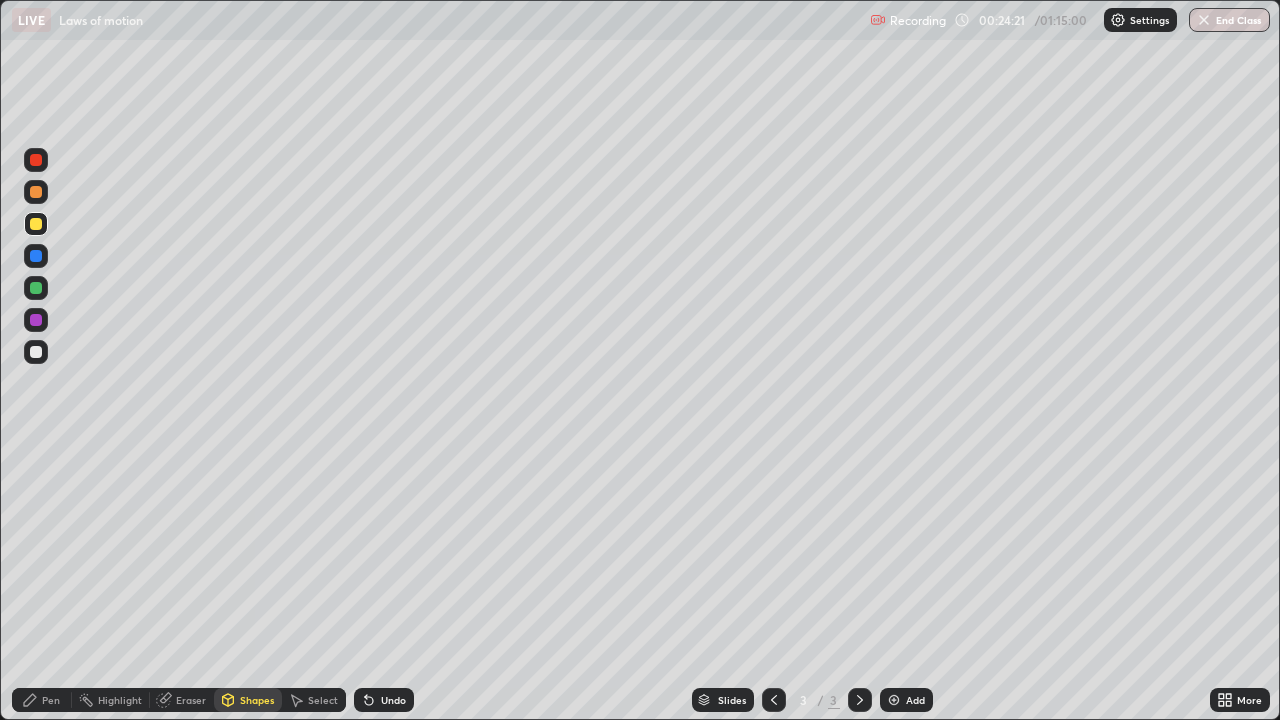 click on "Undo" at bounding box center [393, 700] 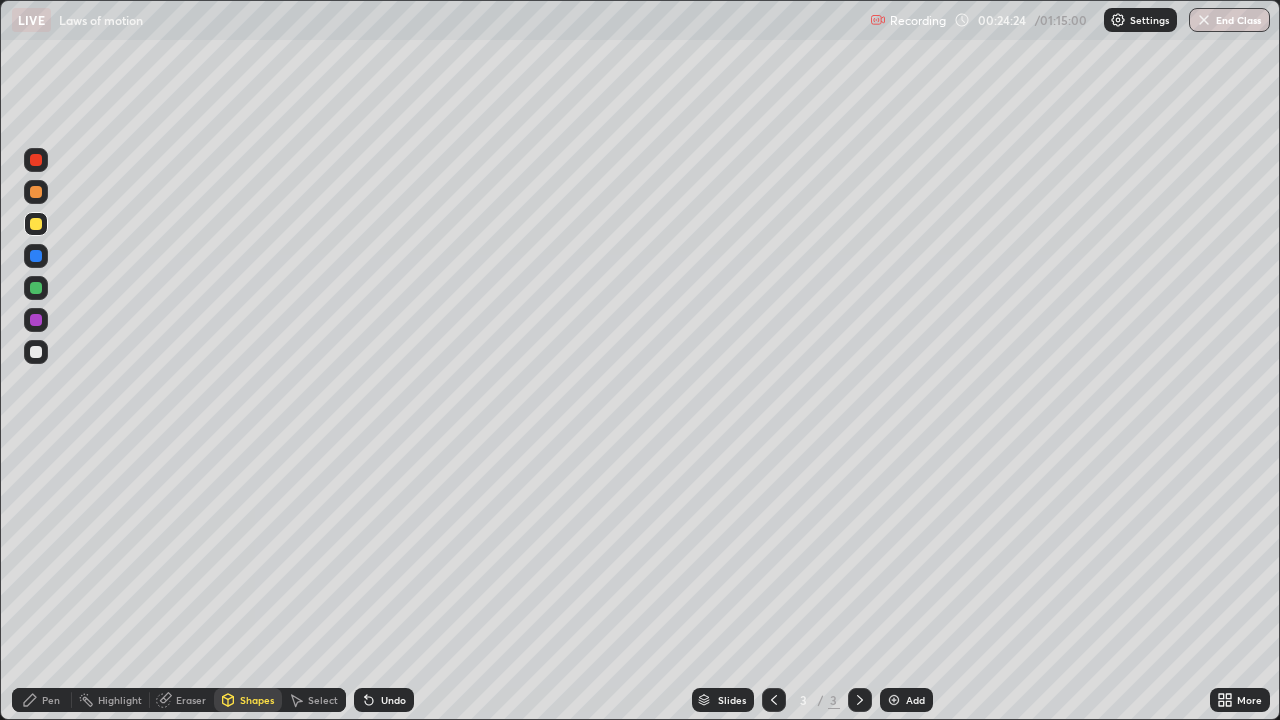 click on "Pen" at bounding box center [42, 700] 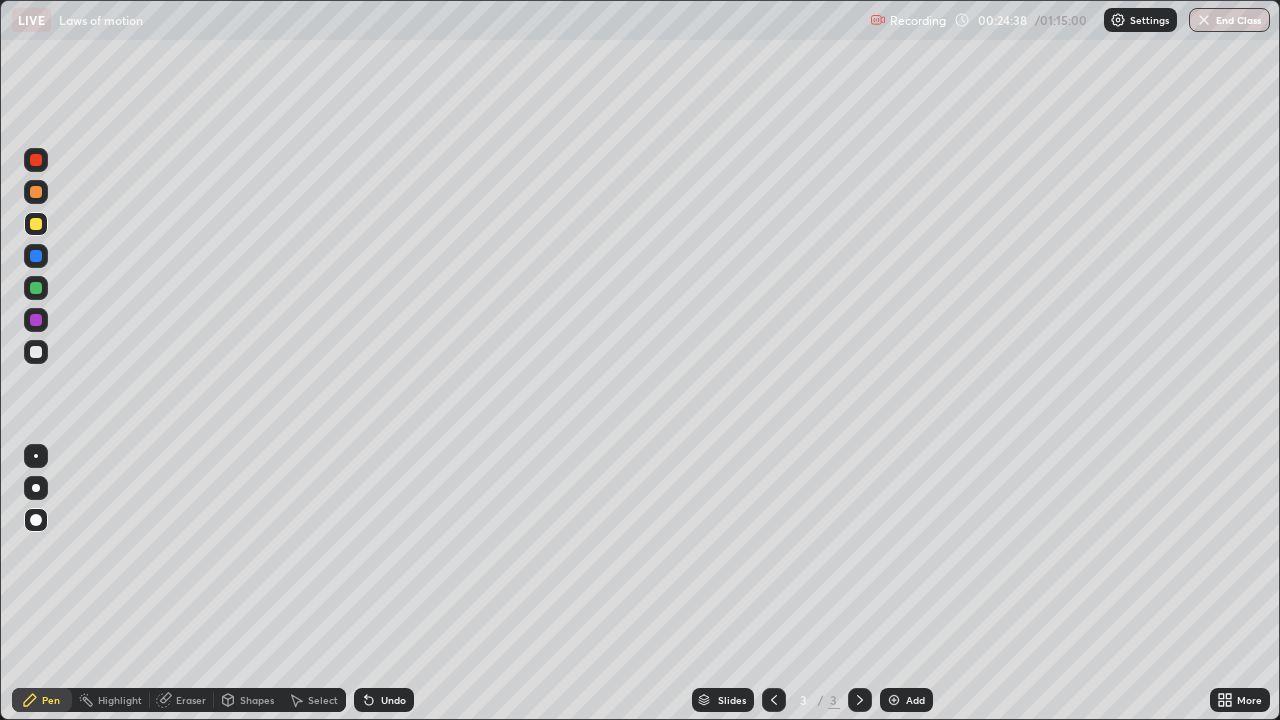 click on "Shapes" at bounding box center (248, 700) 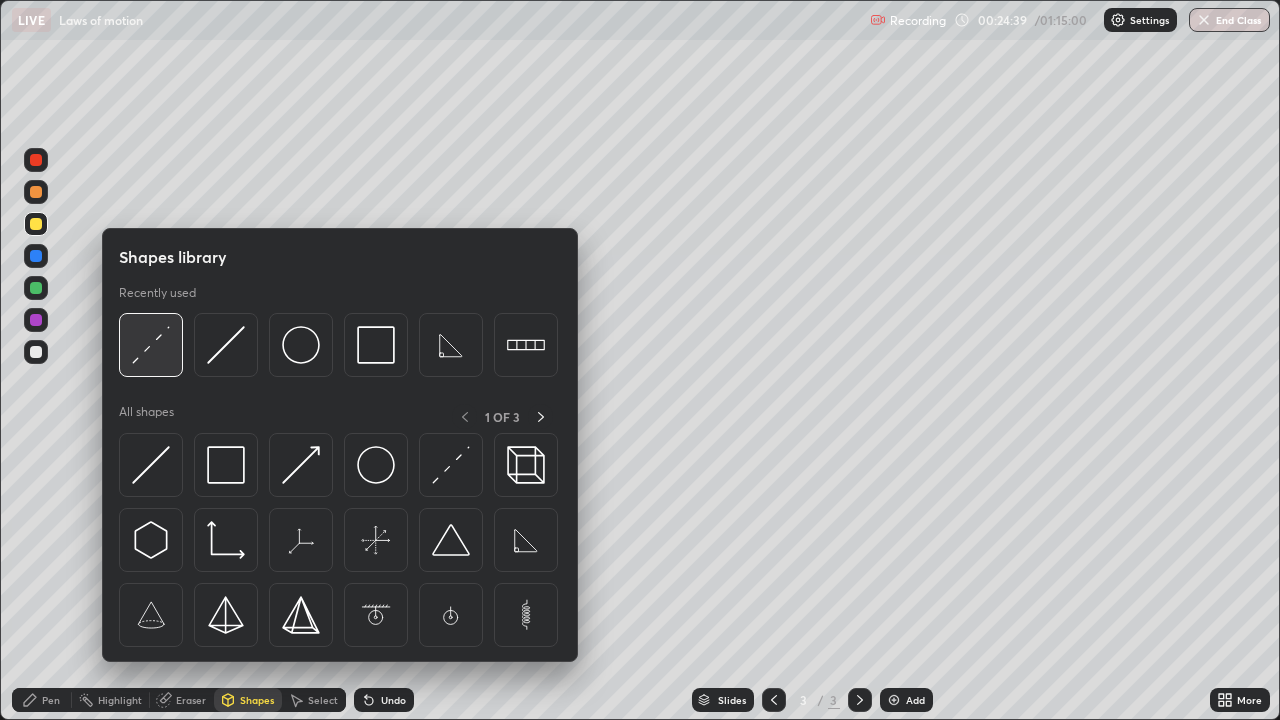 click at bounding box center [151, 345] 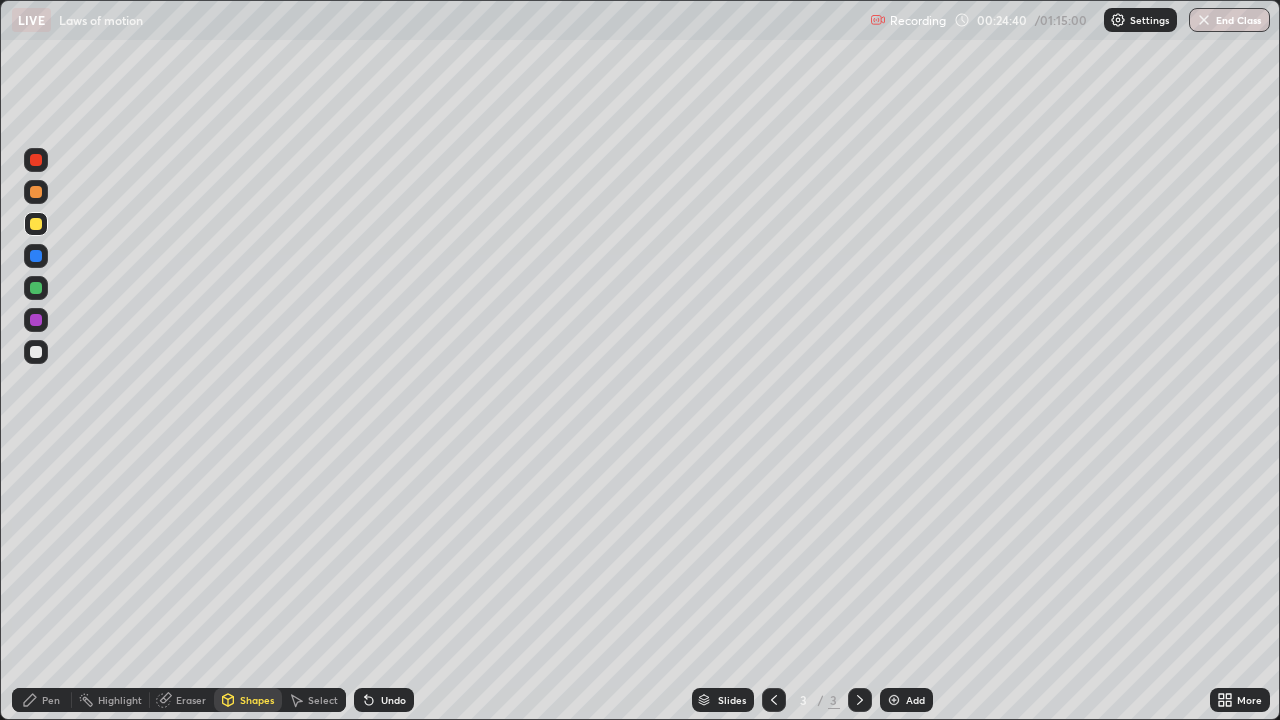 click at bounding box center (36, 352) 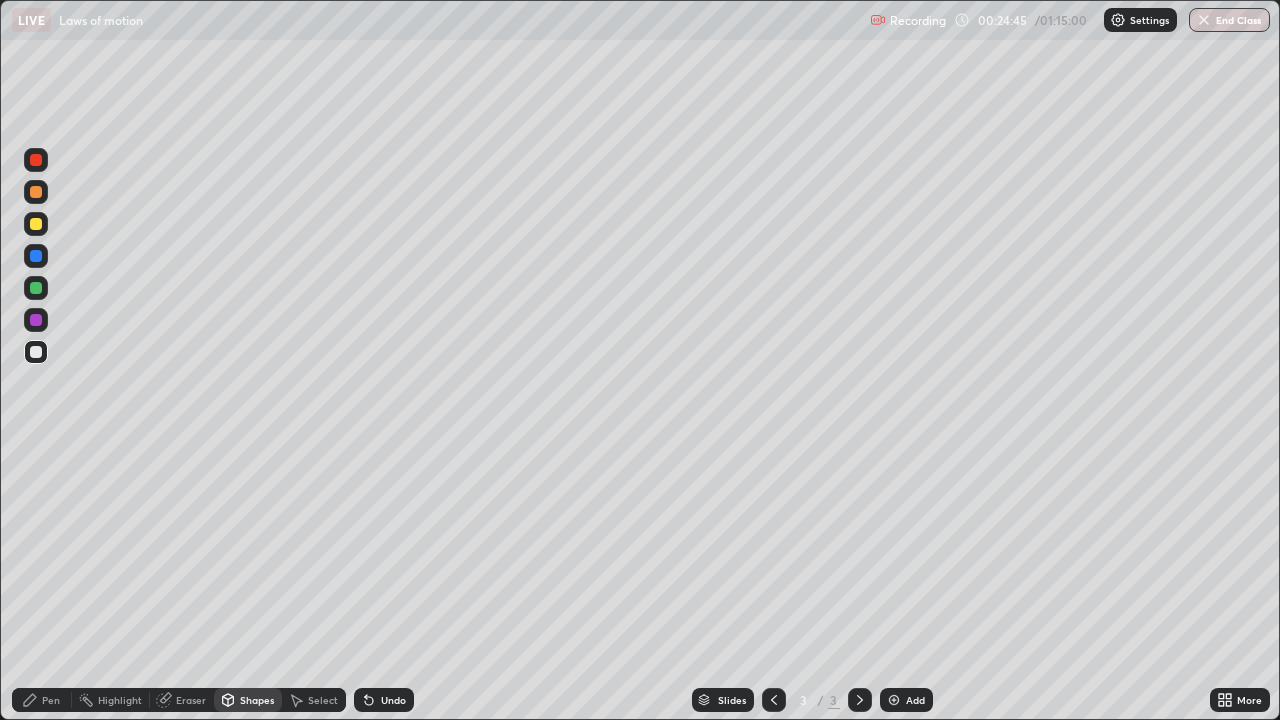 click on "Pen" at bounding box center (42, 700) 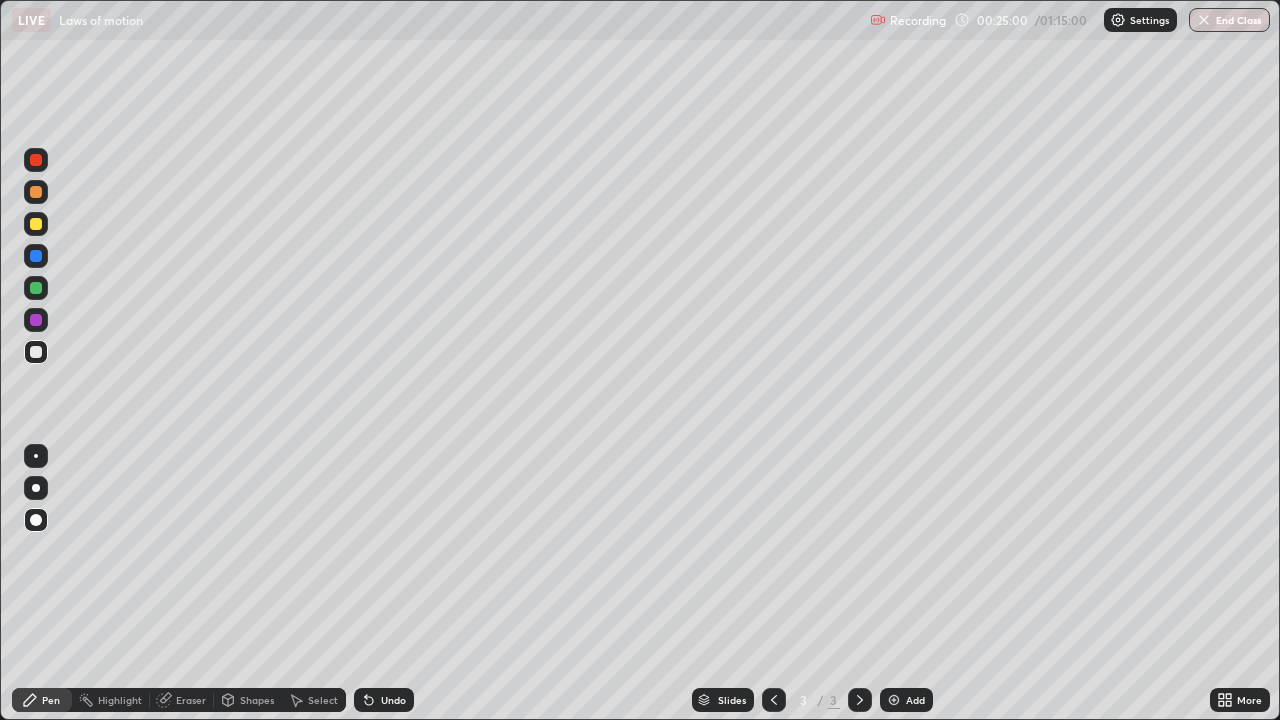 click on "Shapes" at bounding box center [248, 700] 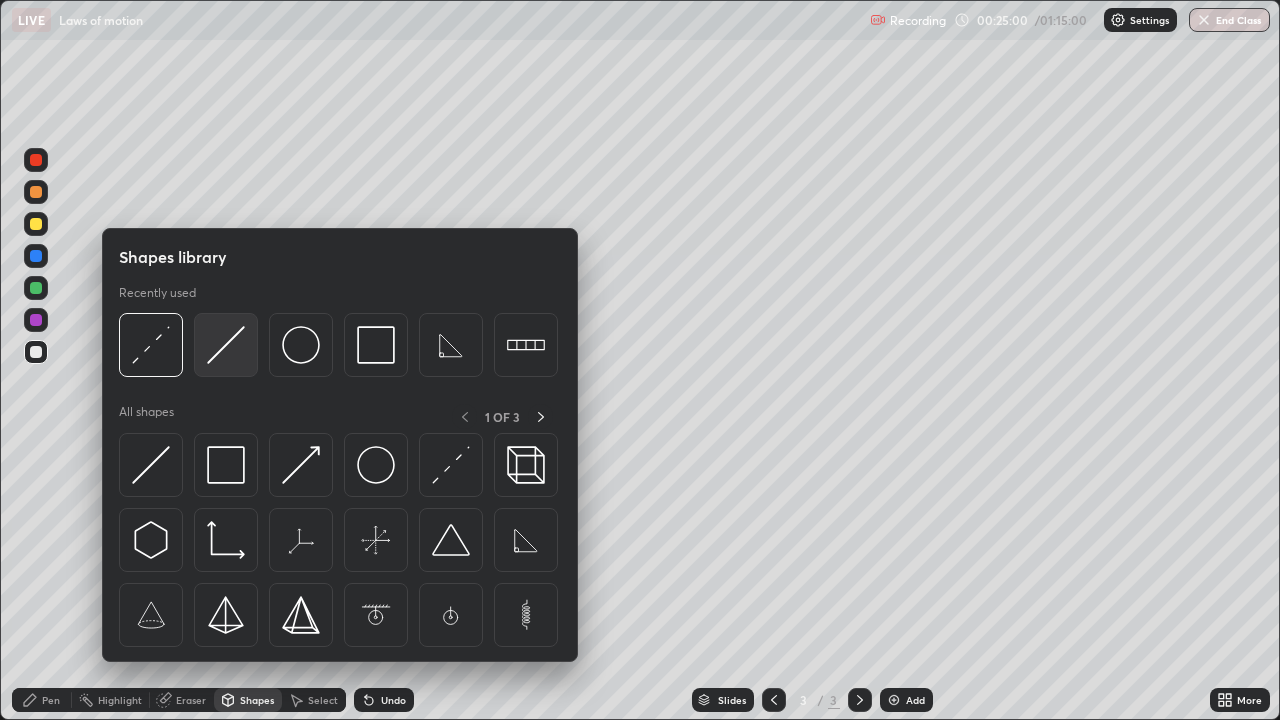 click at bounding box center (226, 345) 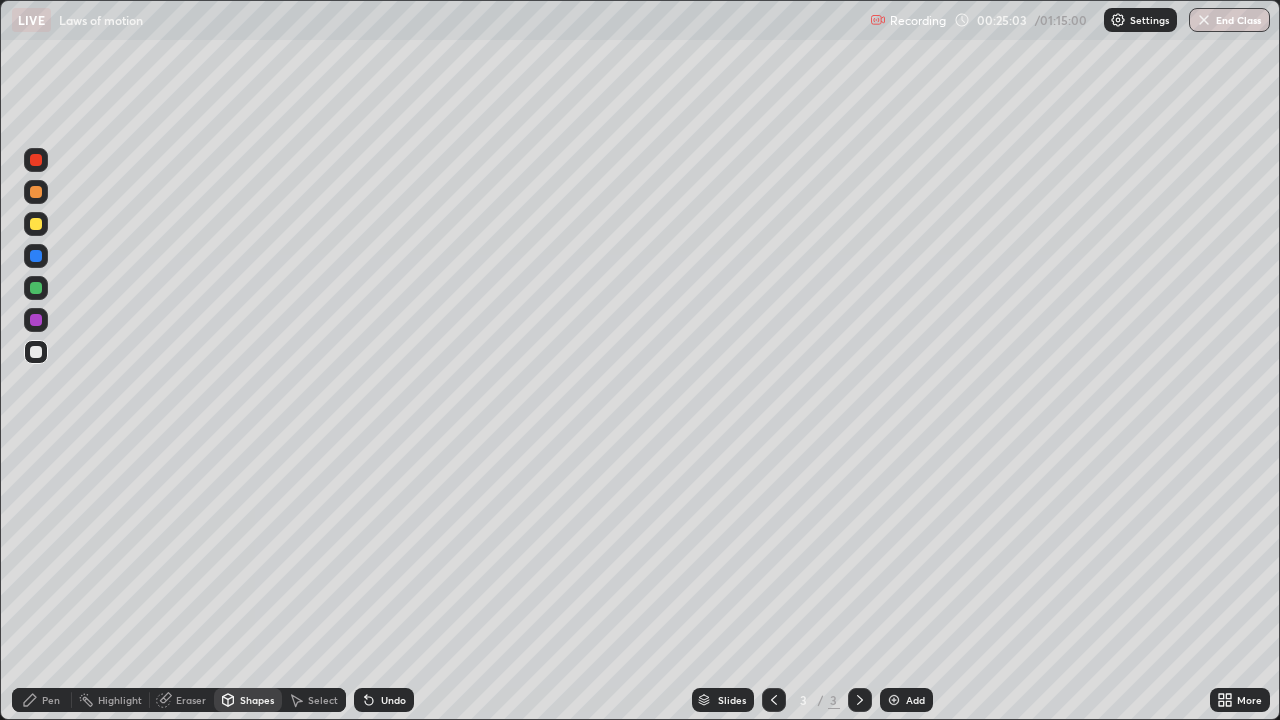 click on "Pen" at bounding box center [42, 700] 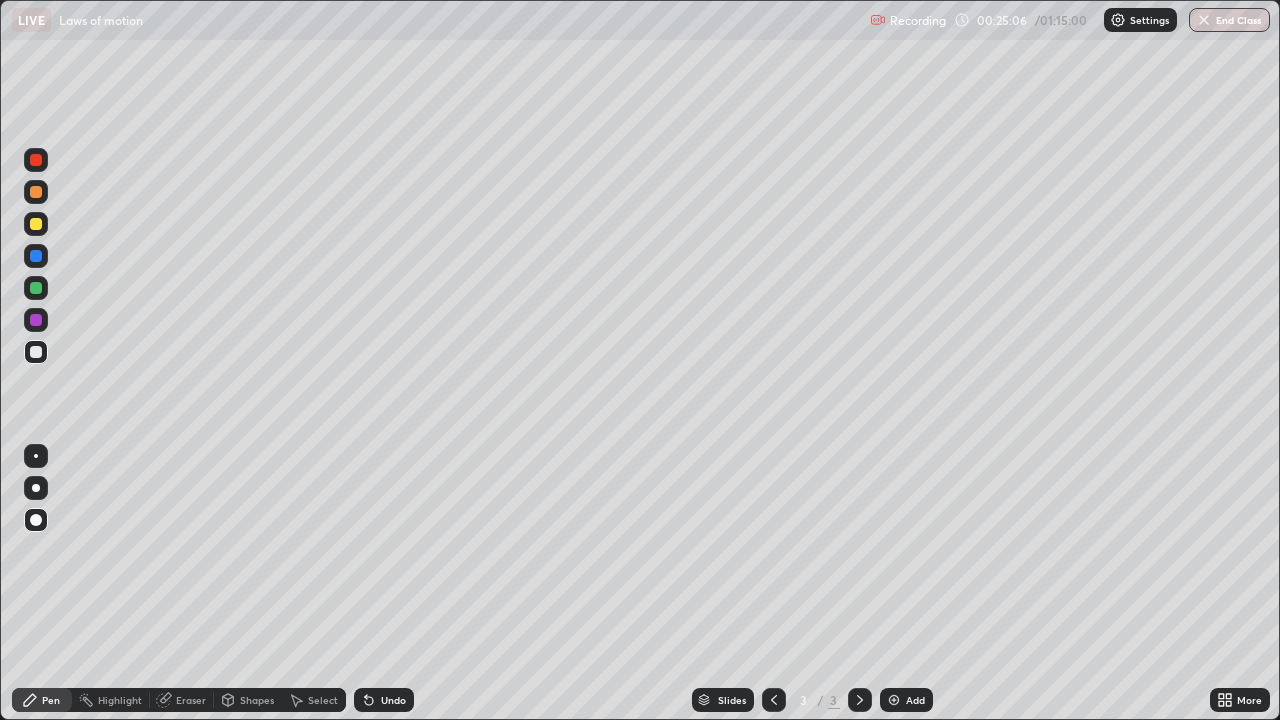 click on "Shapes" at bounding box center (257, 700) 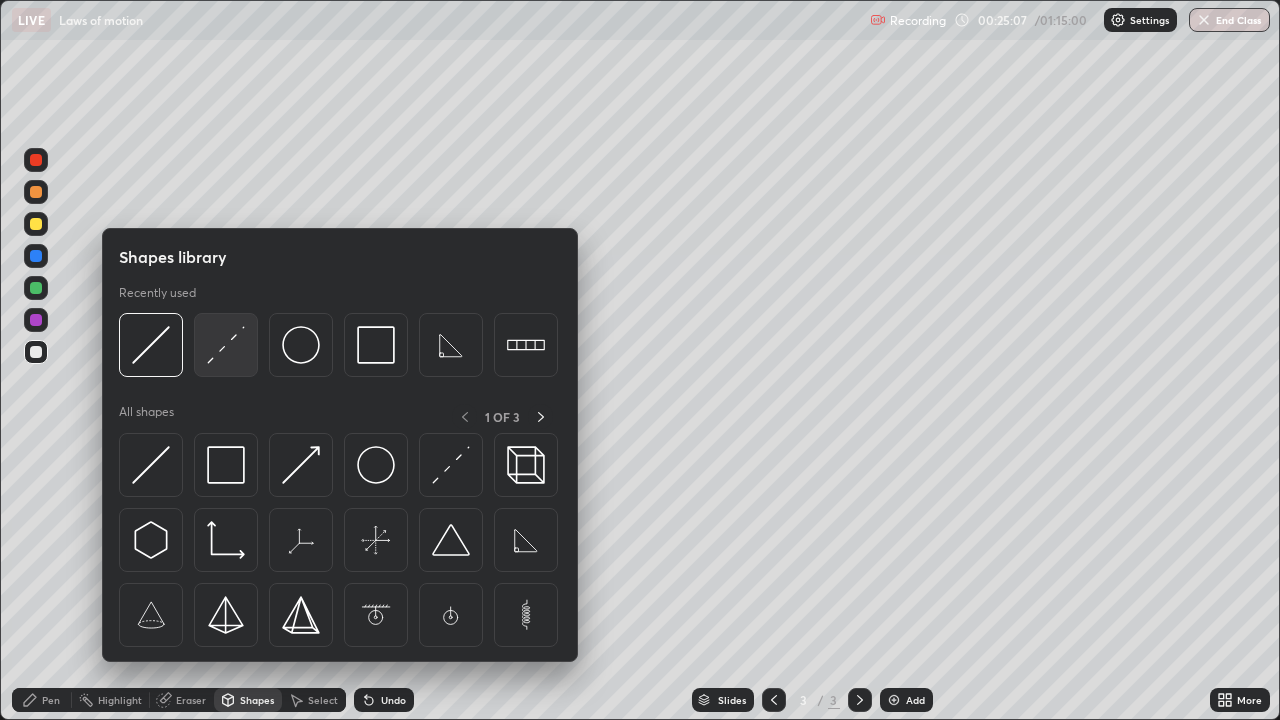 click at bounding box center (226, 345) 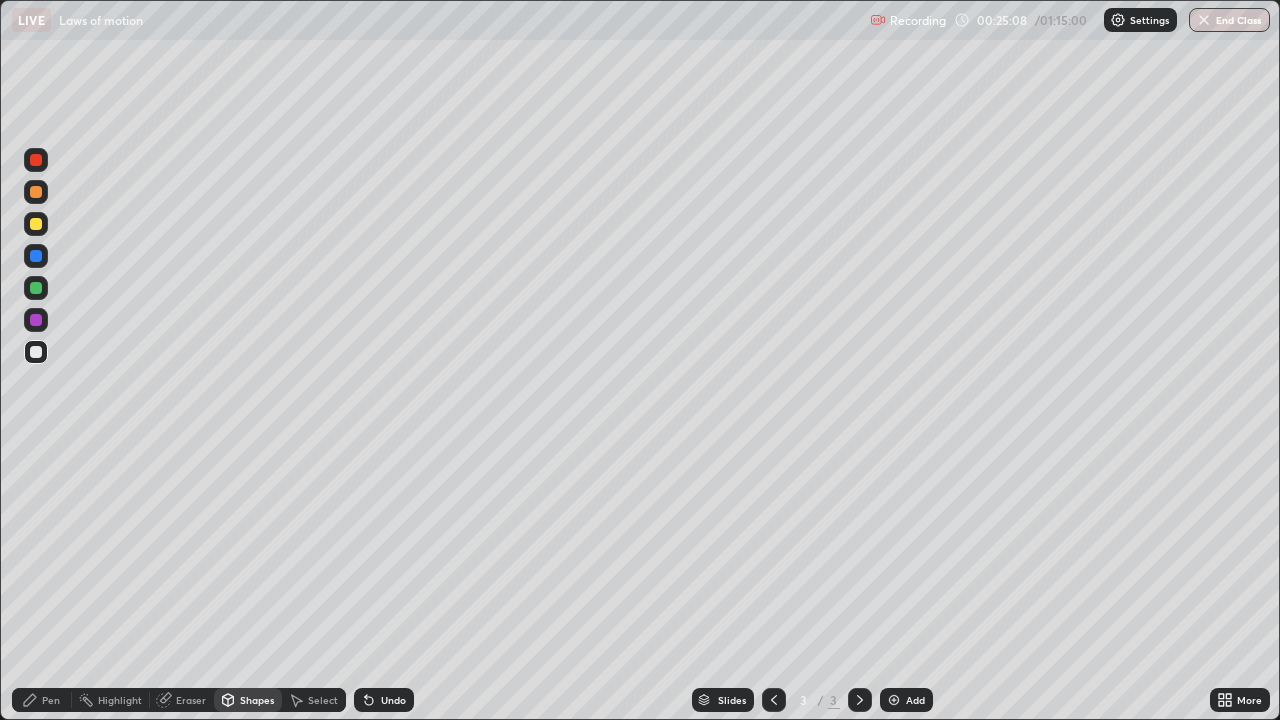 click at bounding box center (36, 224) 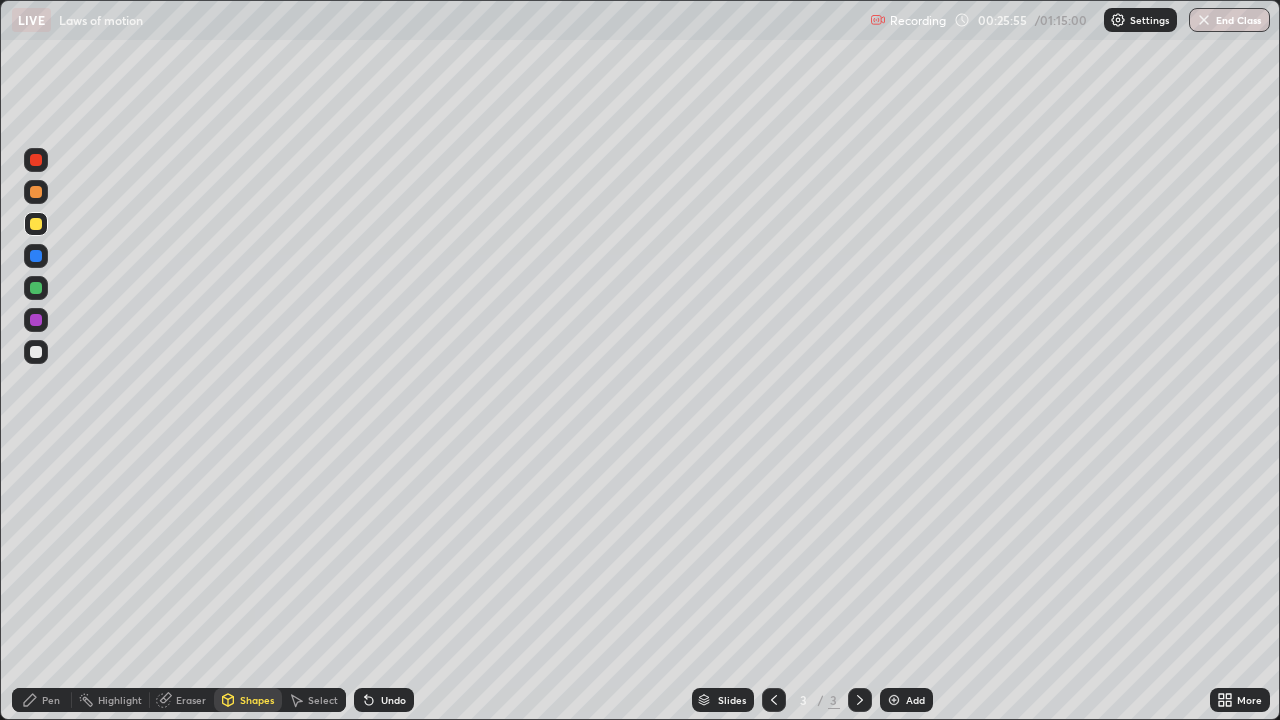 click on "Add" at bounding box center [906, 700] 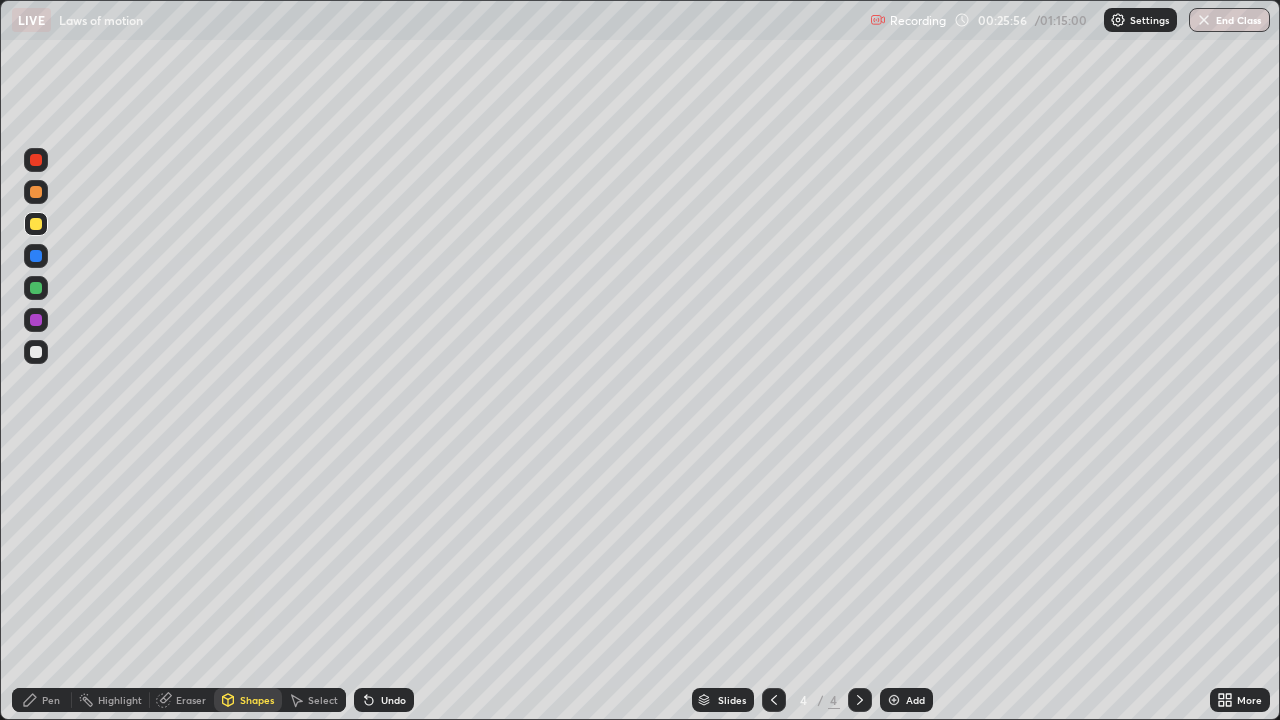 click on "Pen" at bounding box center (42, 700) 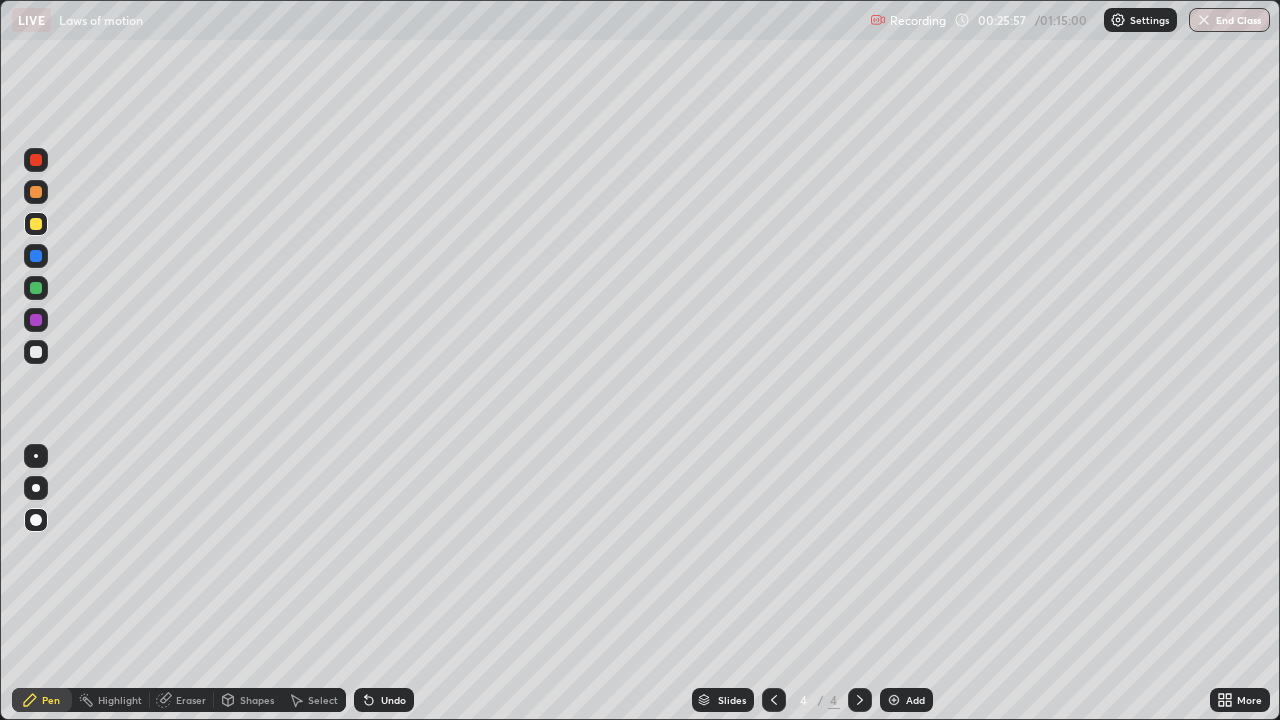 click on "Pen" at bounding box center (51, 700) 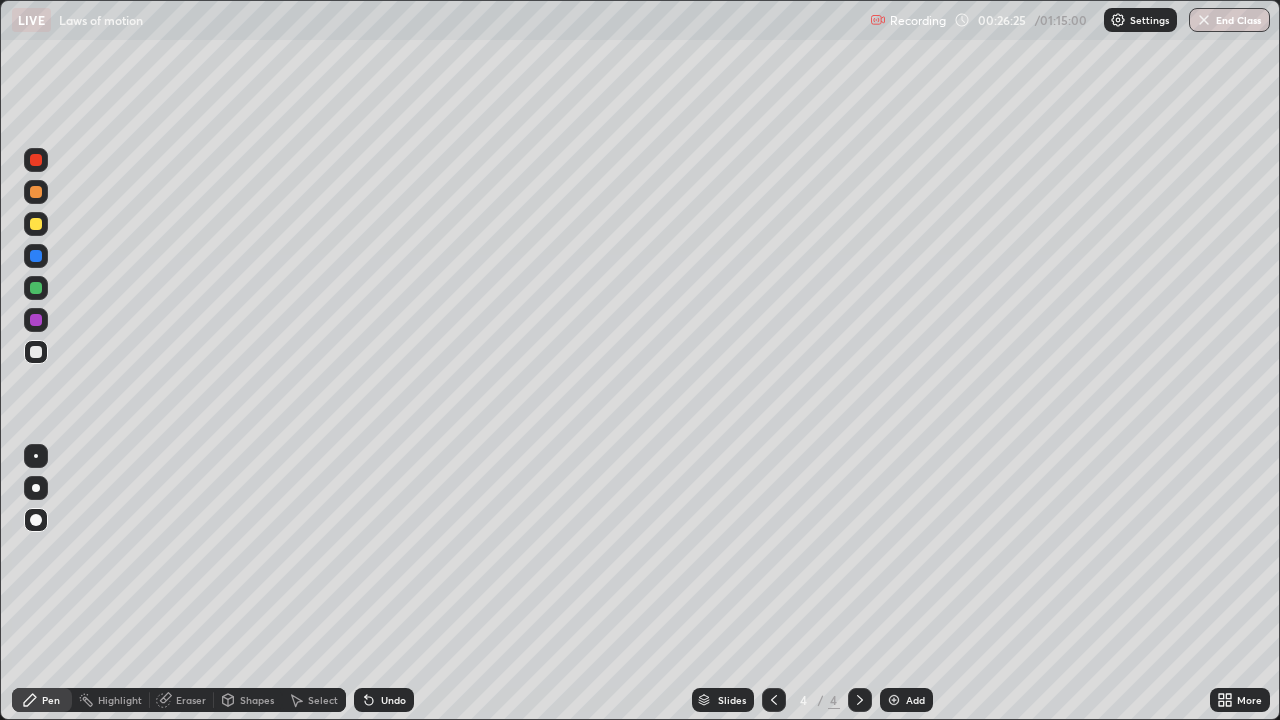 click on "Shapes" at bounding box center (257, 700) 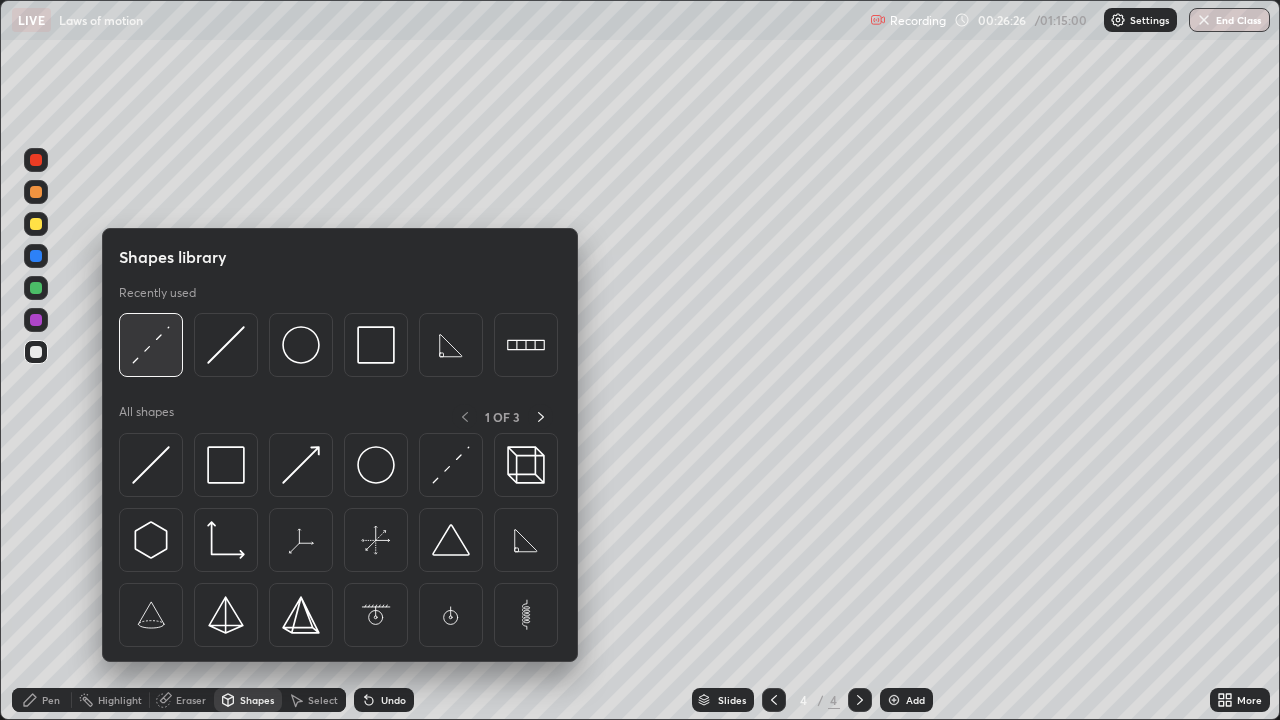 click at bounding box center [151, 345] 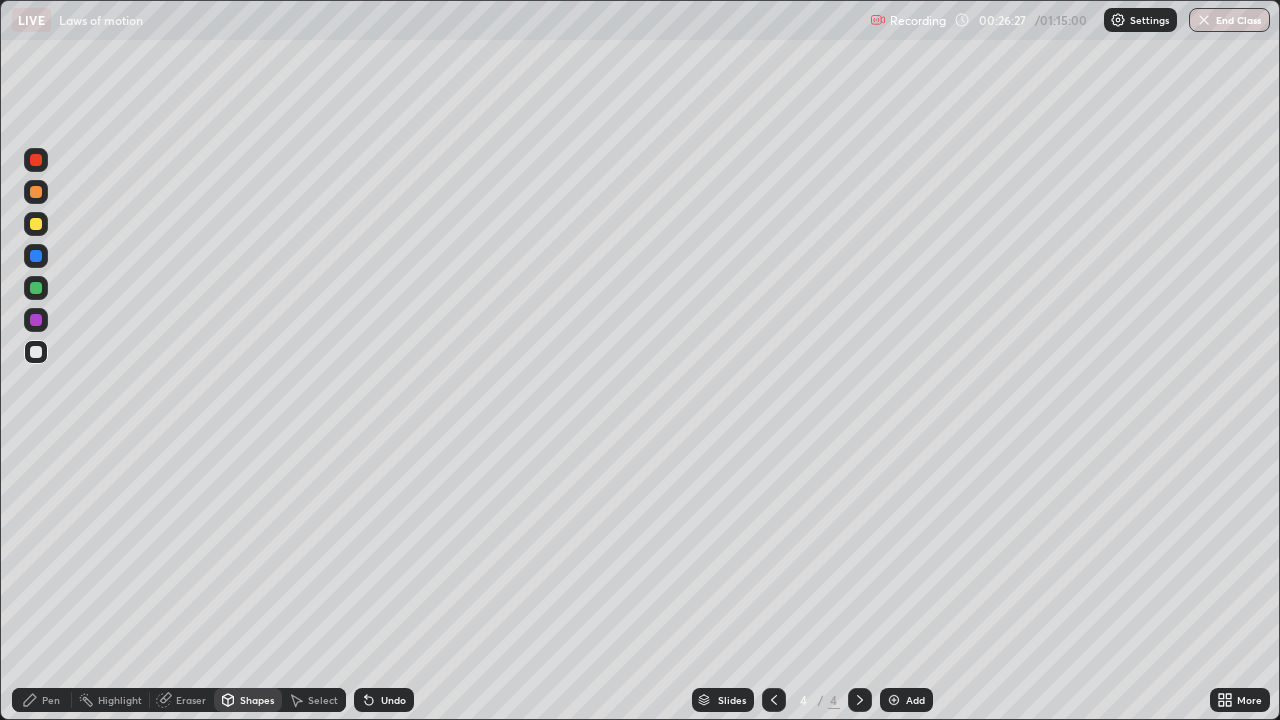 click at bounding box center (36, 224) 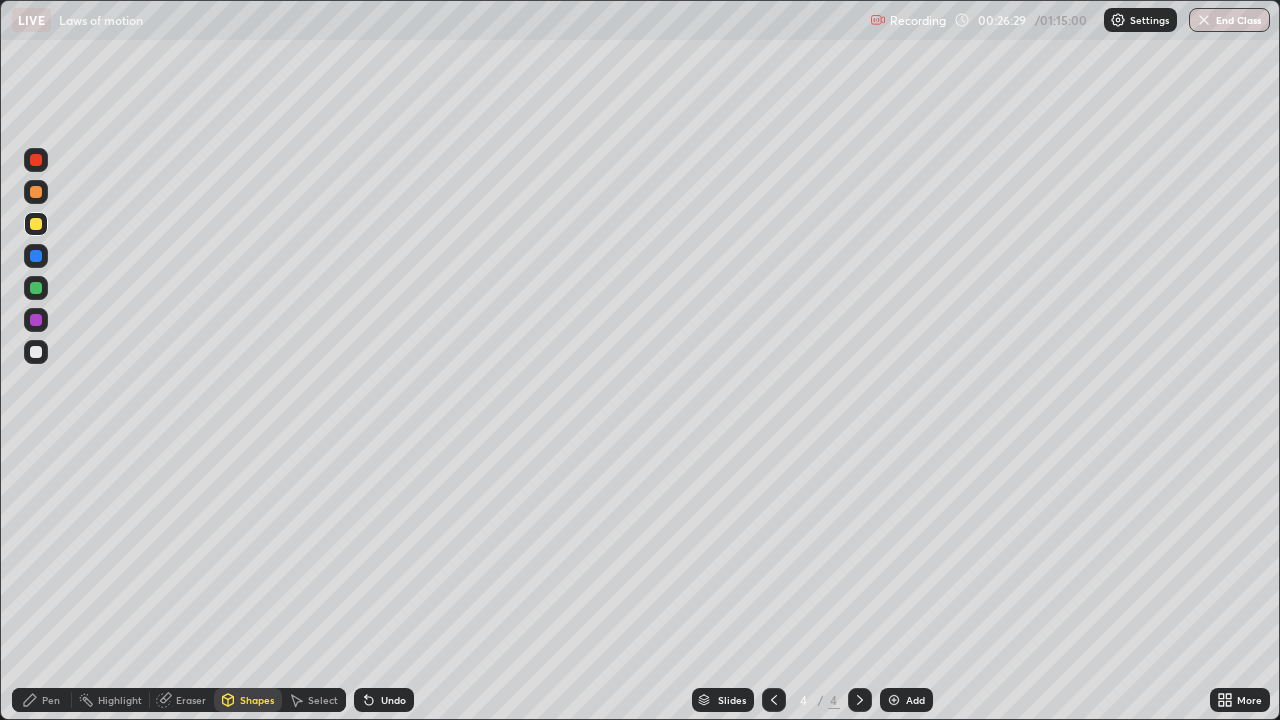 click on "Pen" at bounding box center [42, 700] 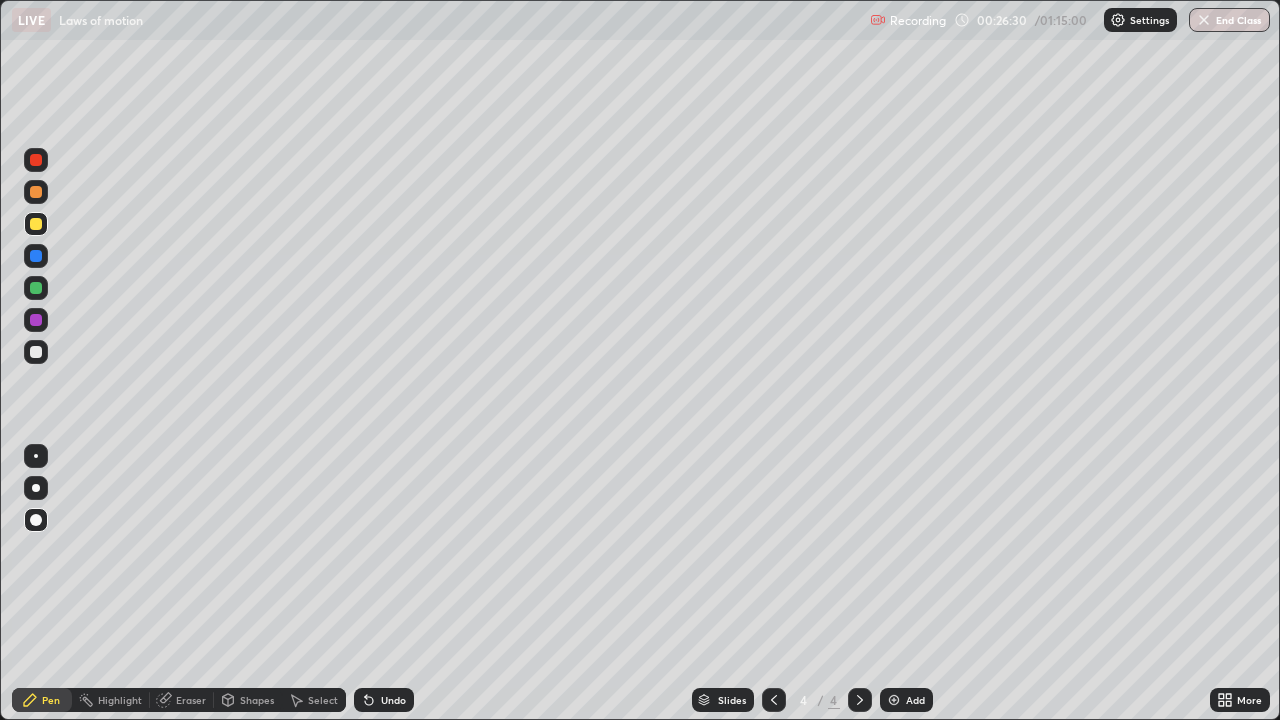 click at bounding box center (36, 352) 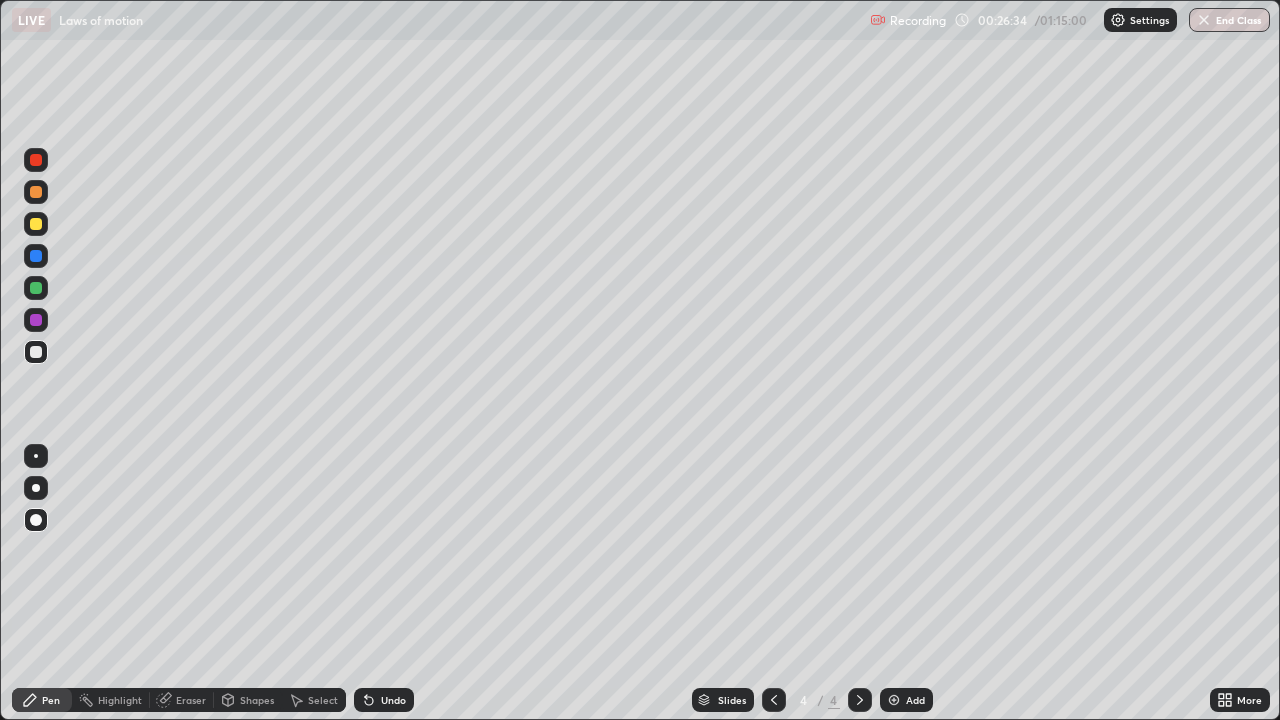 click on "Undo" at bounding box center [393, 700] 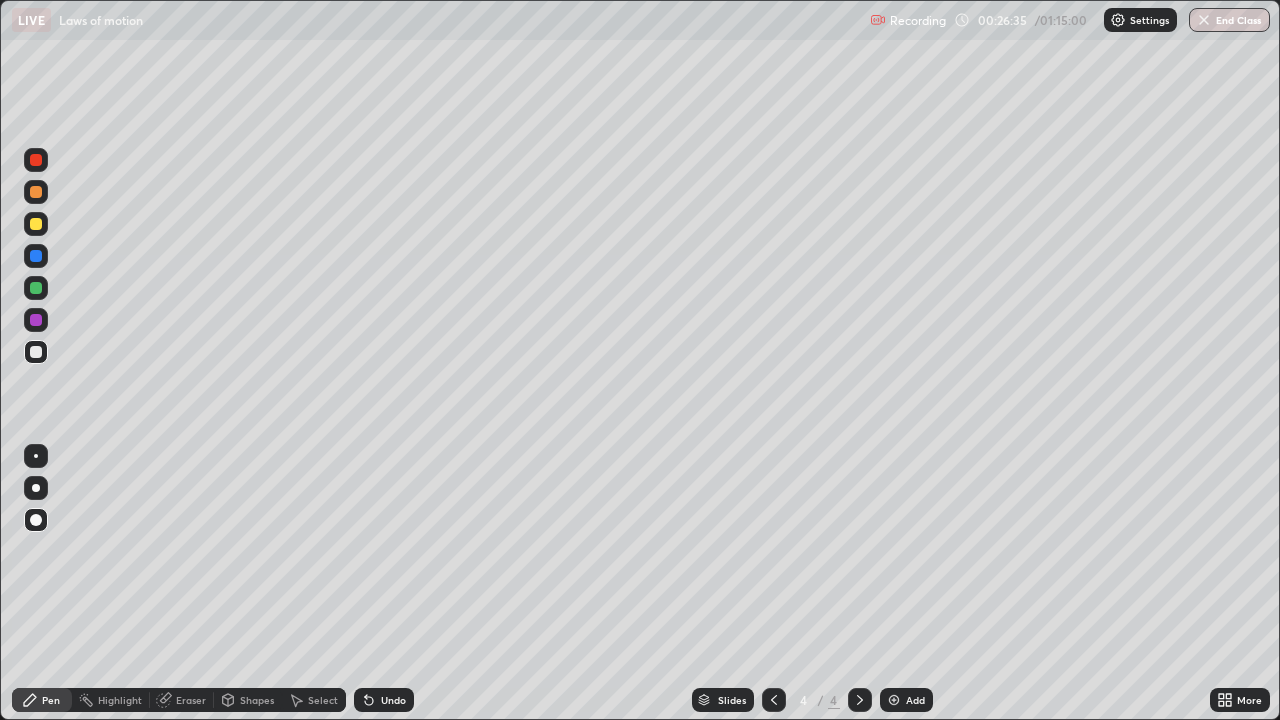 click on "Undo" at bounding box center (393, 700) 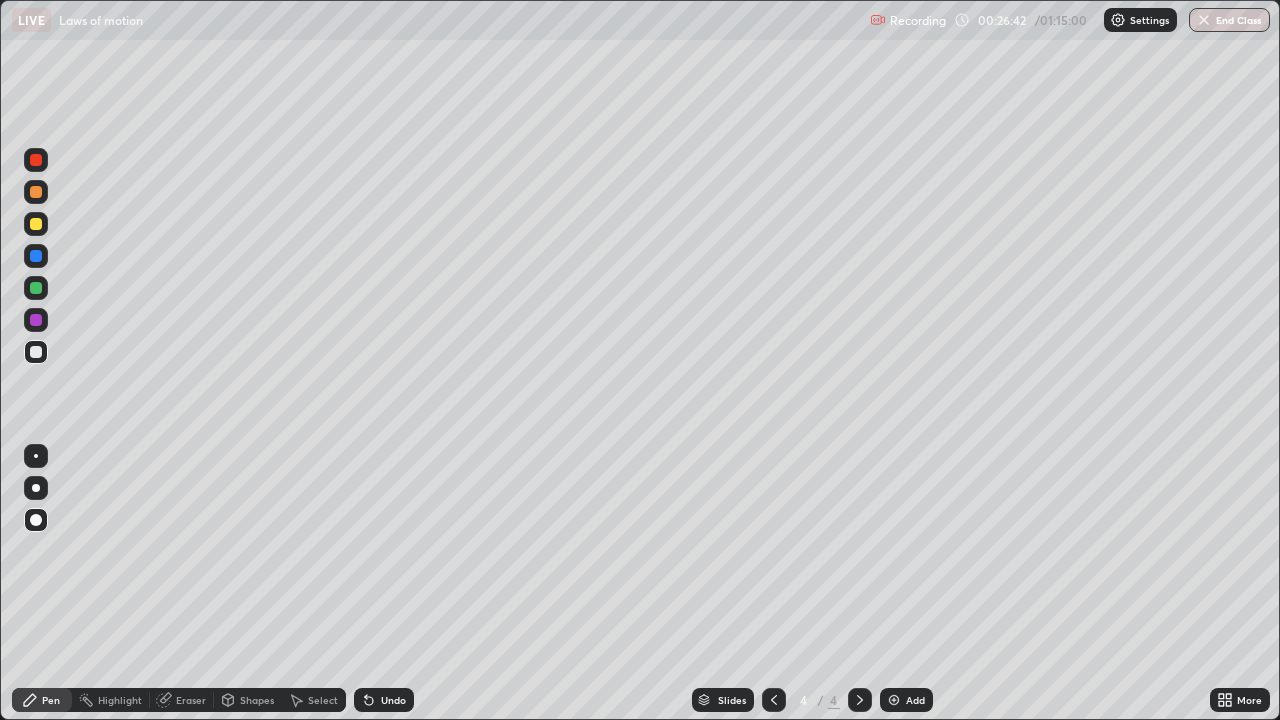 click on "Shapes" at bounding box center [248, 700] 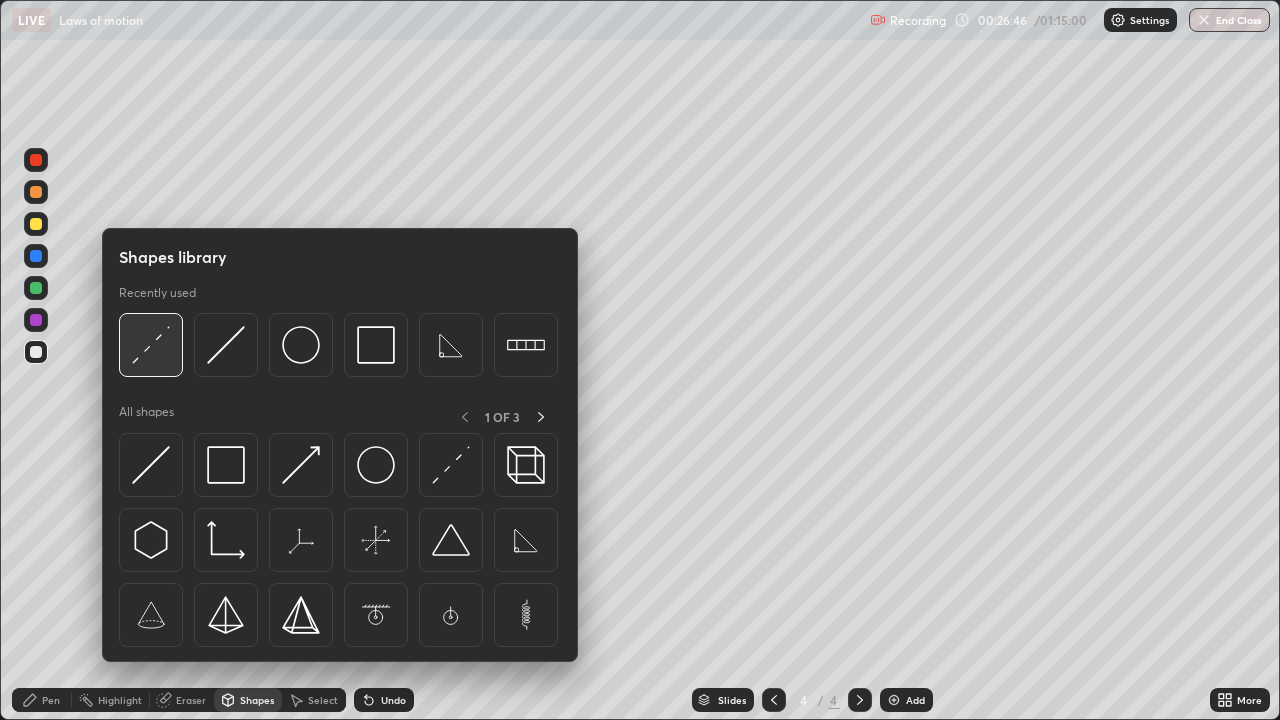 click at bounding box center [151, 345] 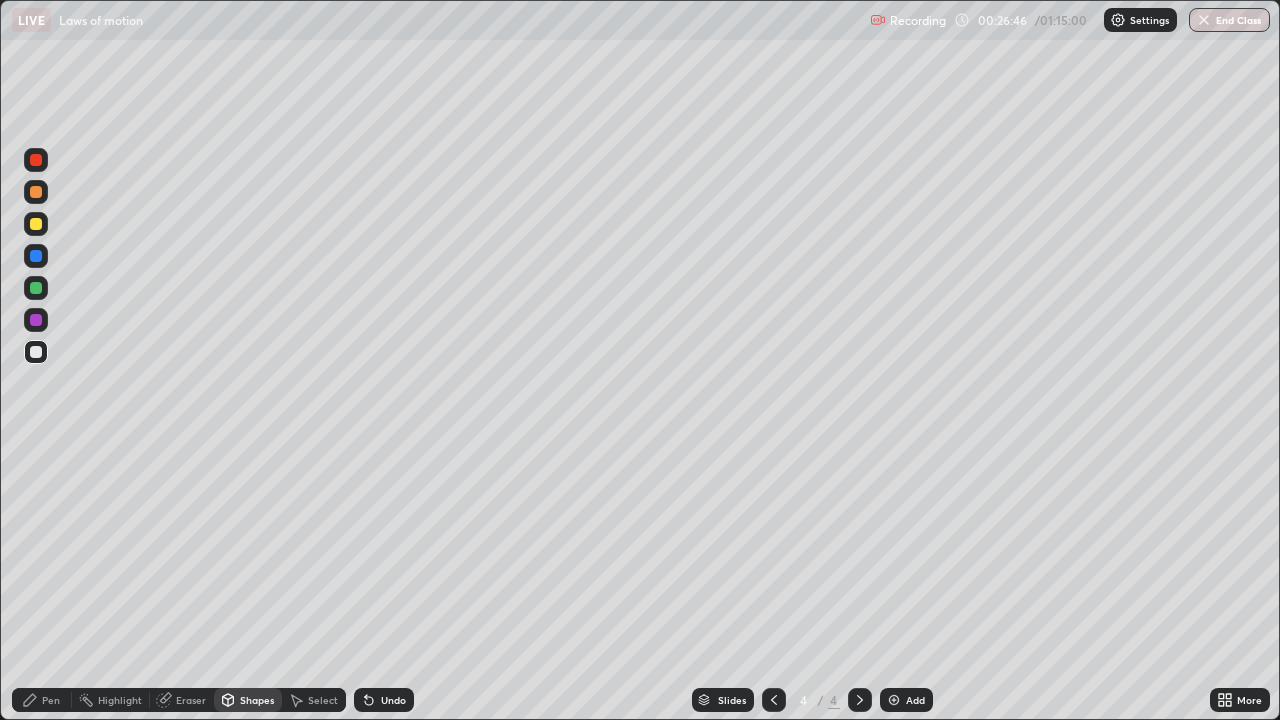 click at bounding box center (36, 224) 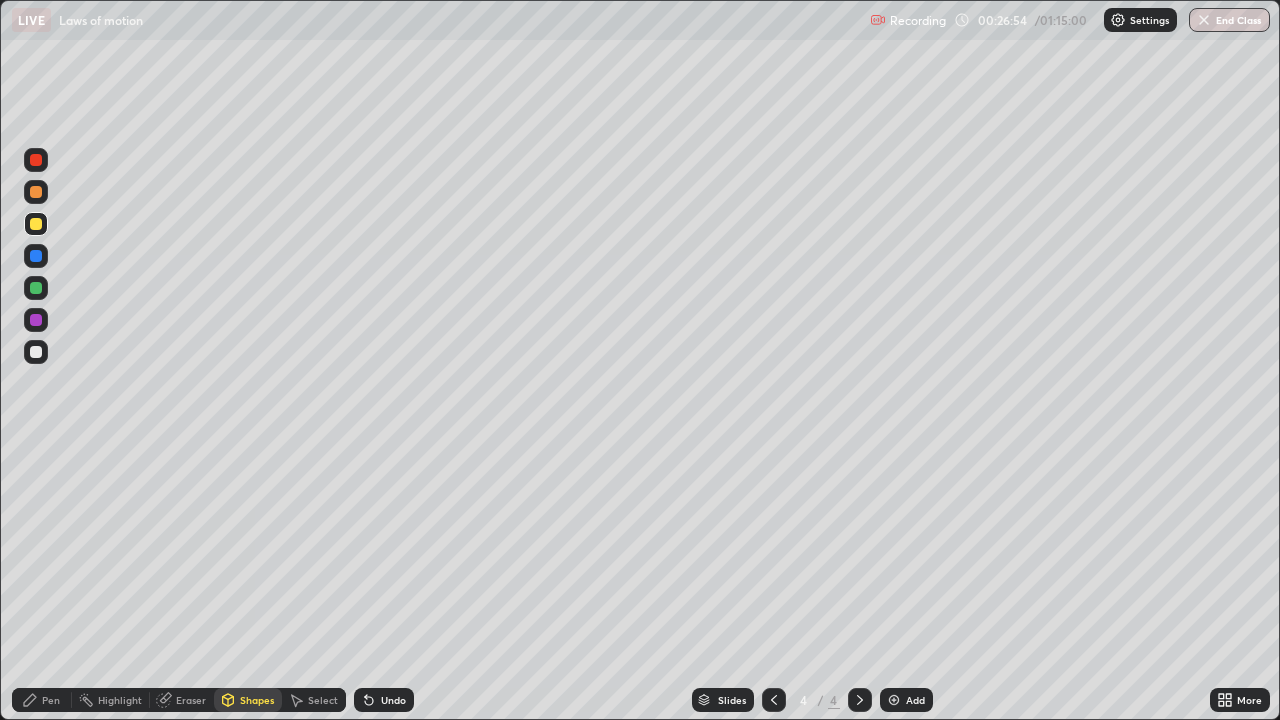 click 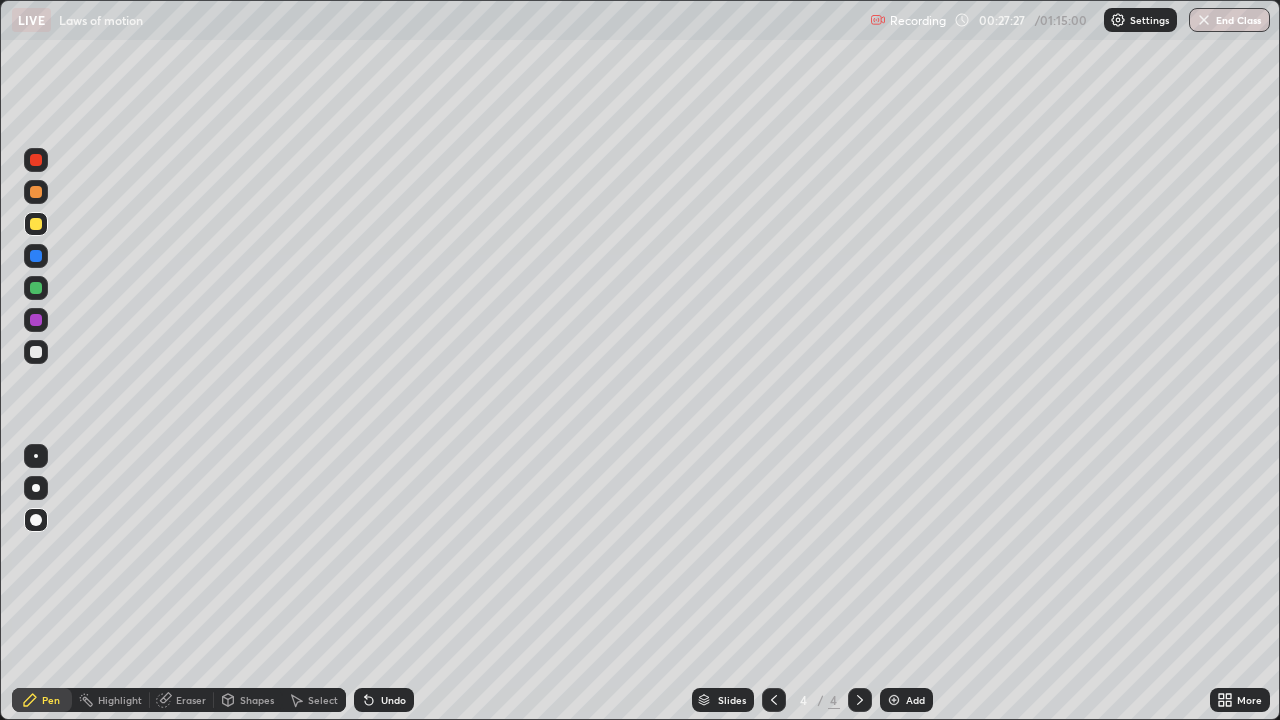 click on "Undo" at bounding box center (393, 700) 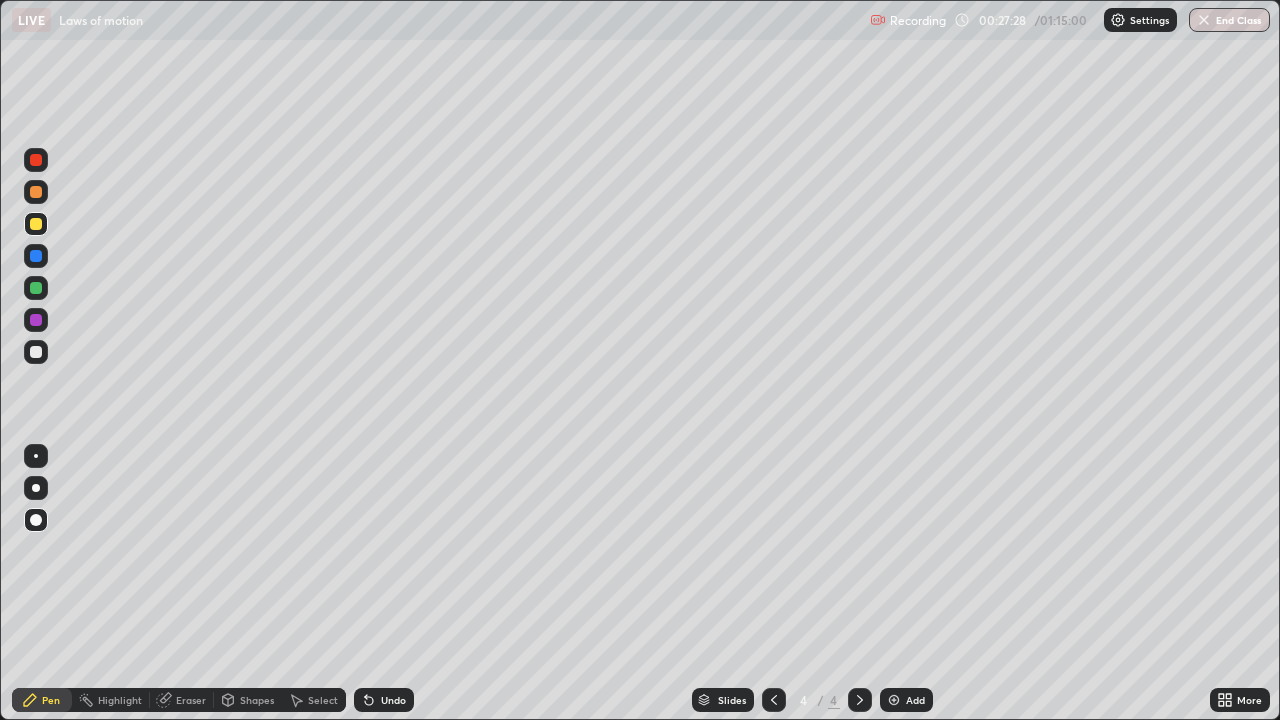 click on "Undo" at bounding box center [384, 700] 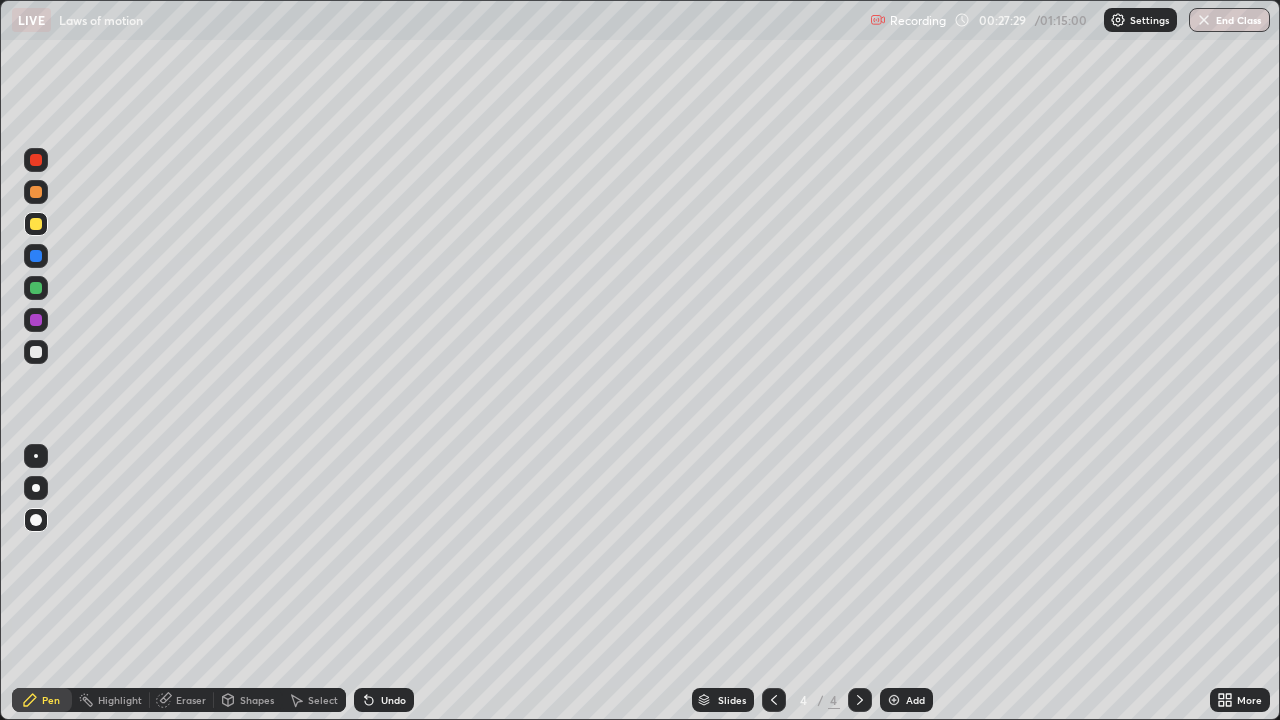 click on "Shapes" at bounding box center (257, 700) 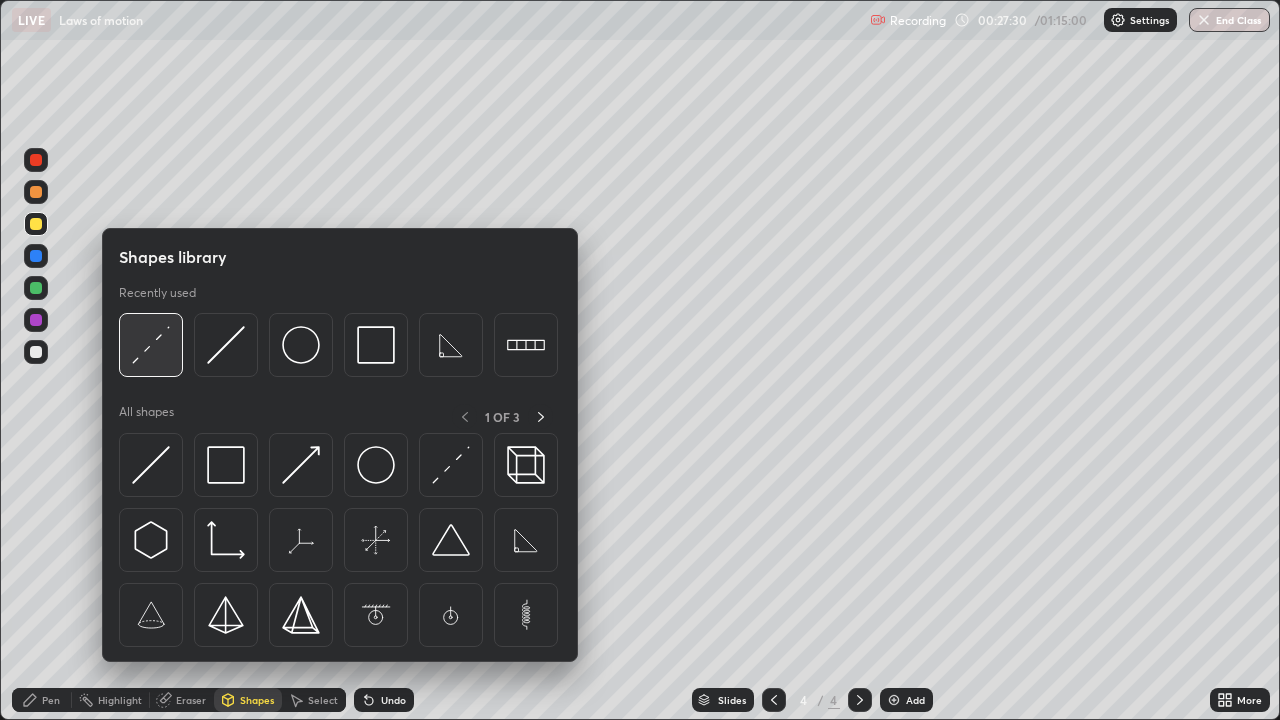 click at bounding box center [151, 345] 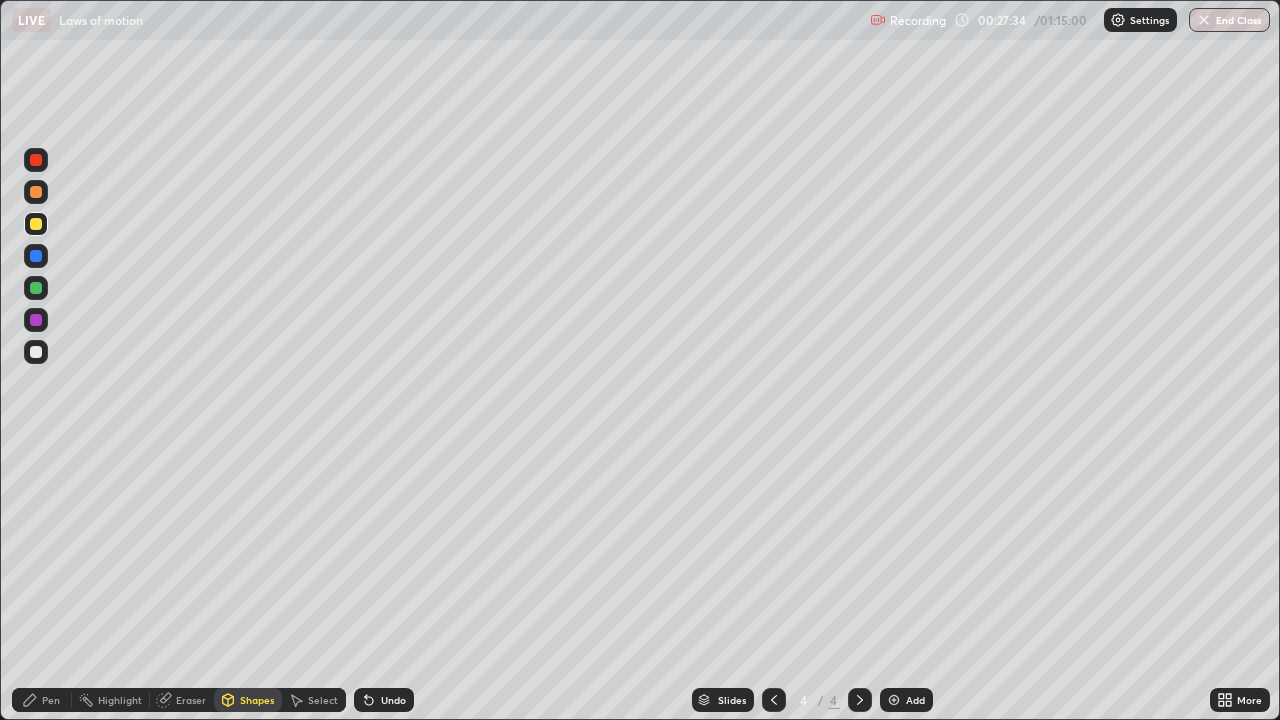 click on "Pen" at bounding box center [51, 700] 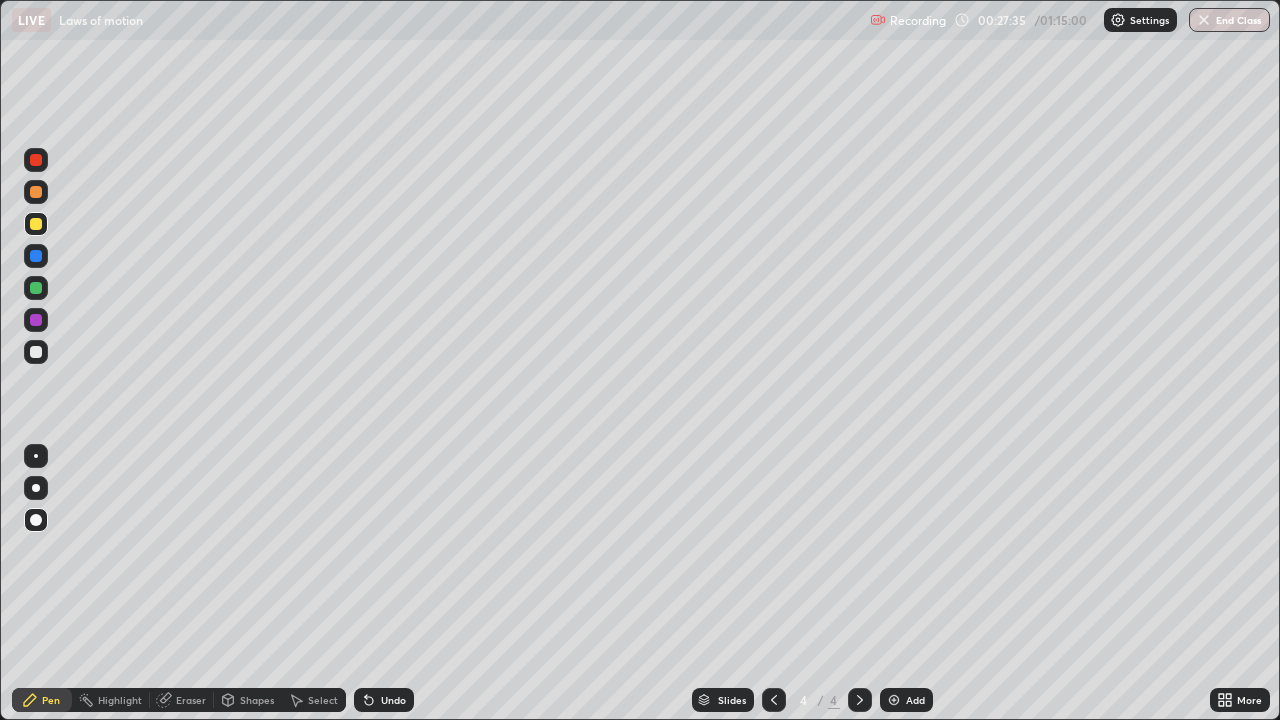 click at bounding box center [36, 352] 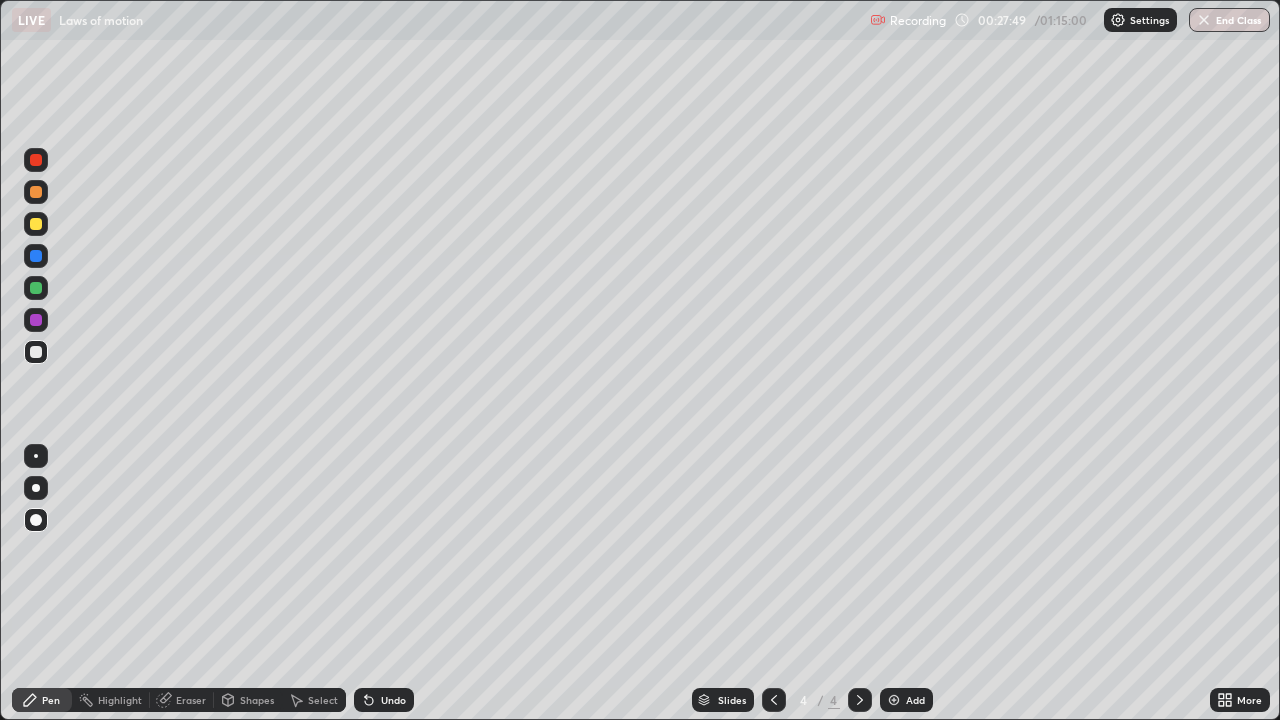 click on "Shapes" at bounding box center [257, 700] 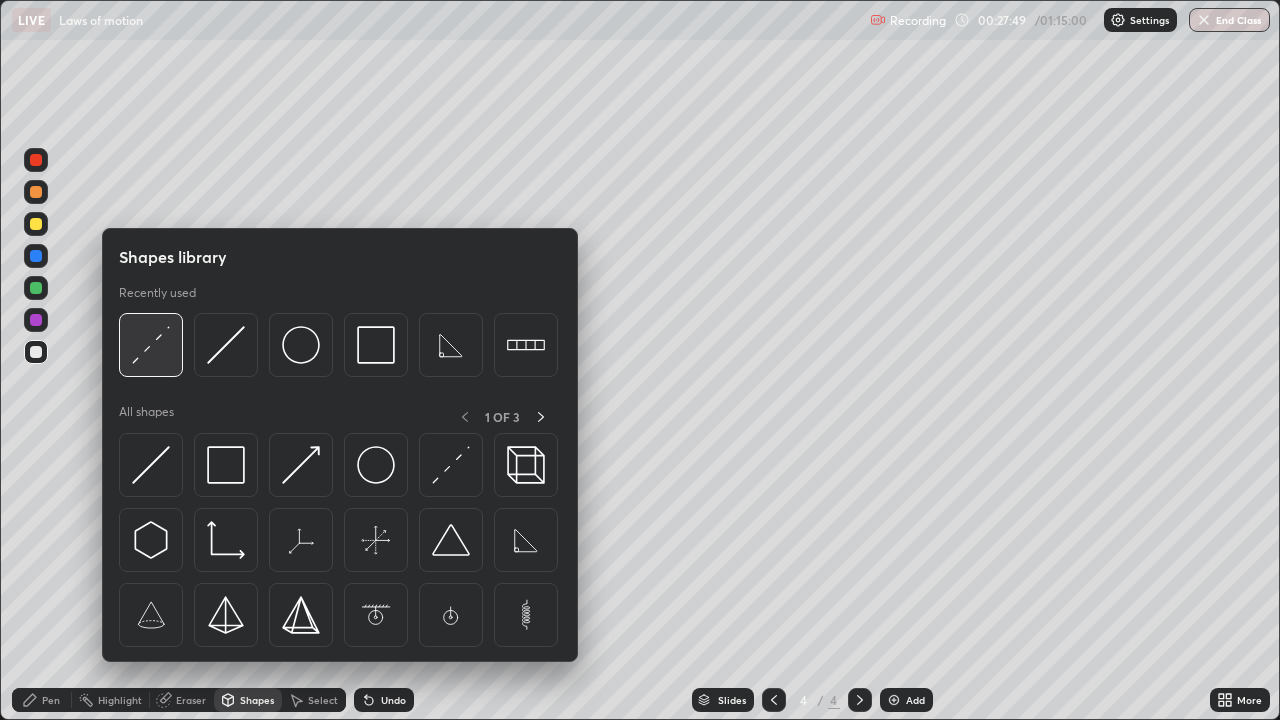 click at bounding box center [151, 345] 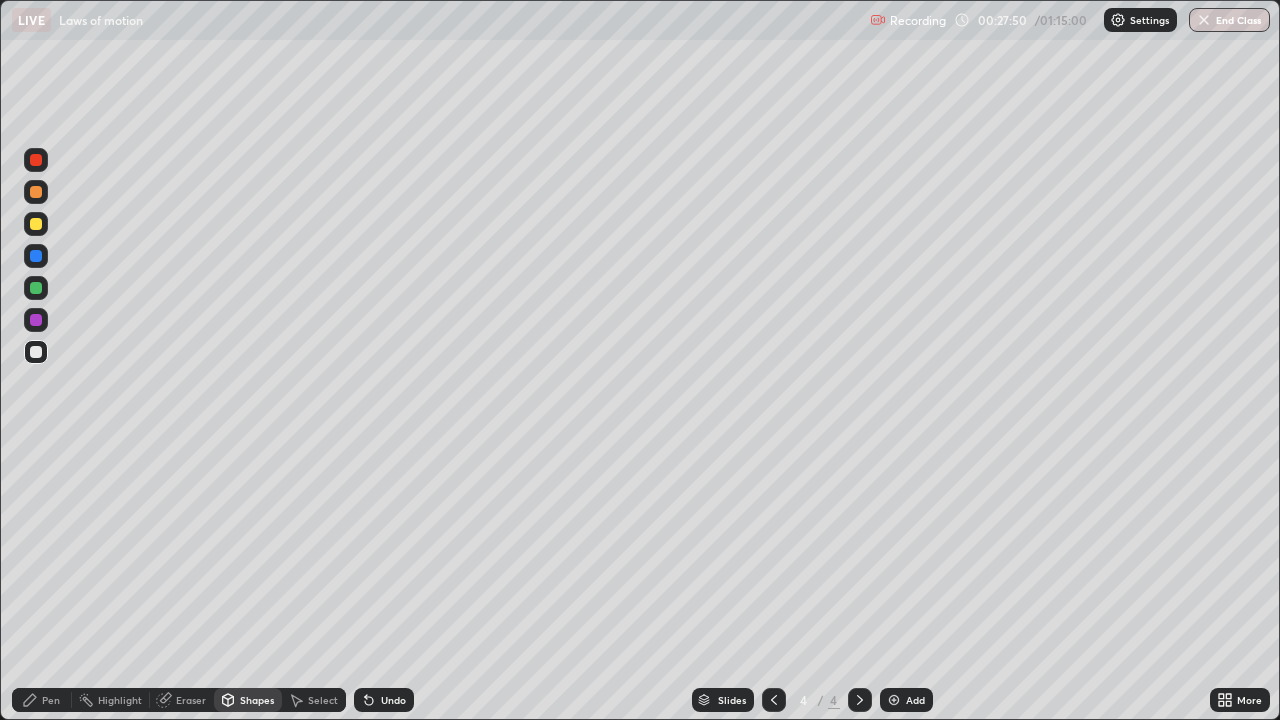 click at bounding box center (36, 224) 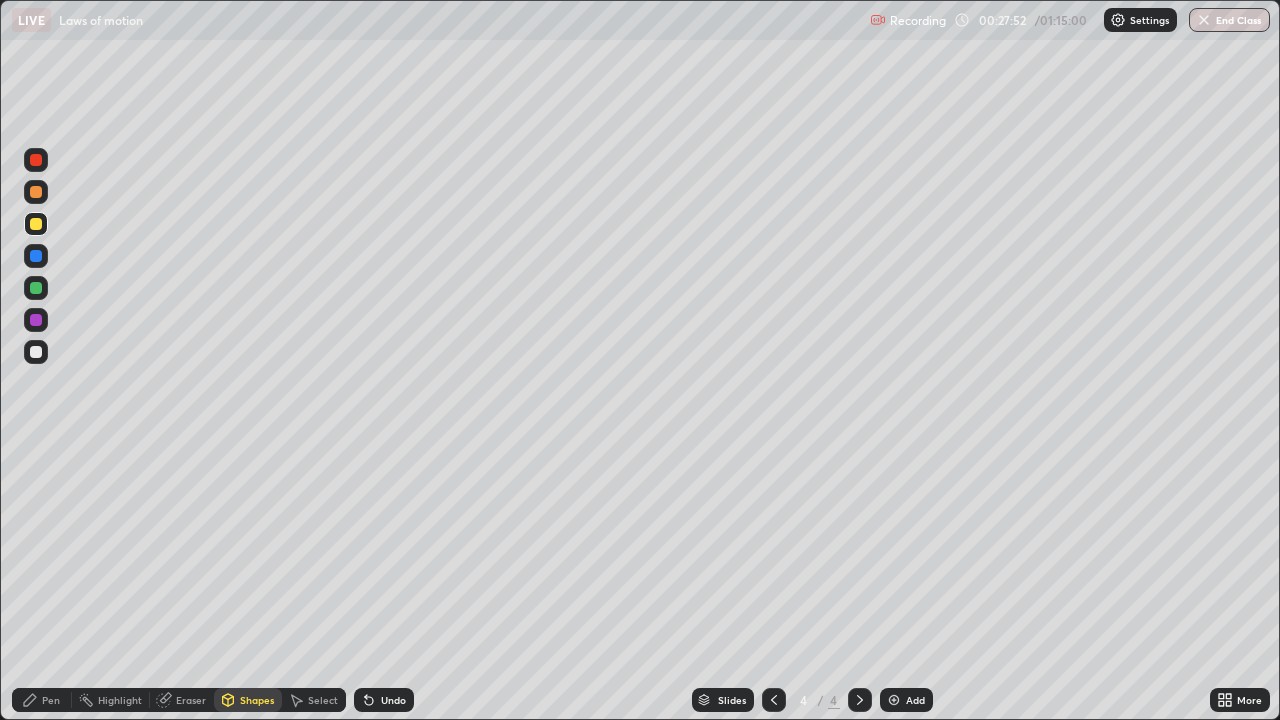 click on "Pen" at bounding box center (42, 700) 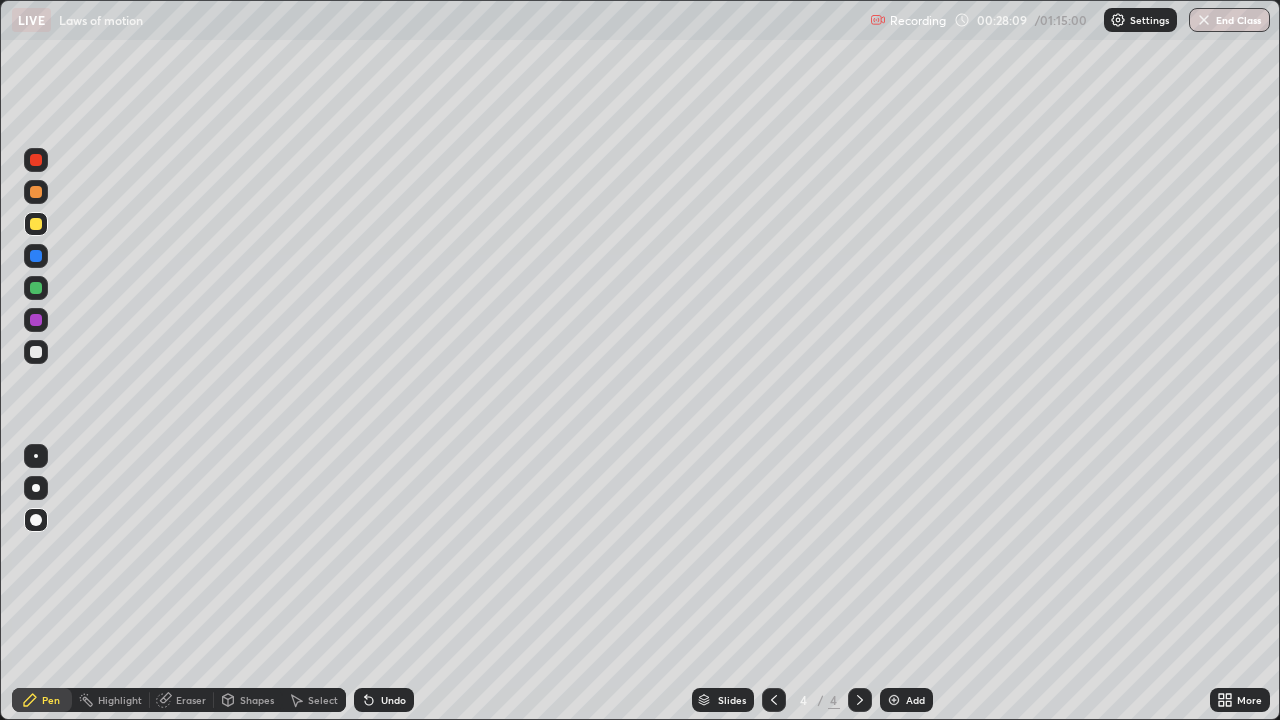 click on "Shapes" at bounding box center [257, 700] 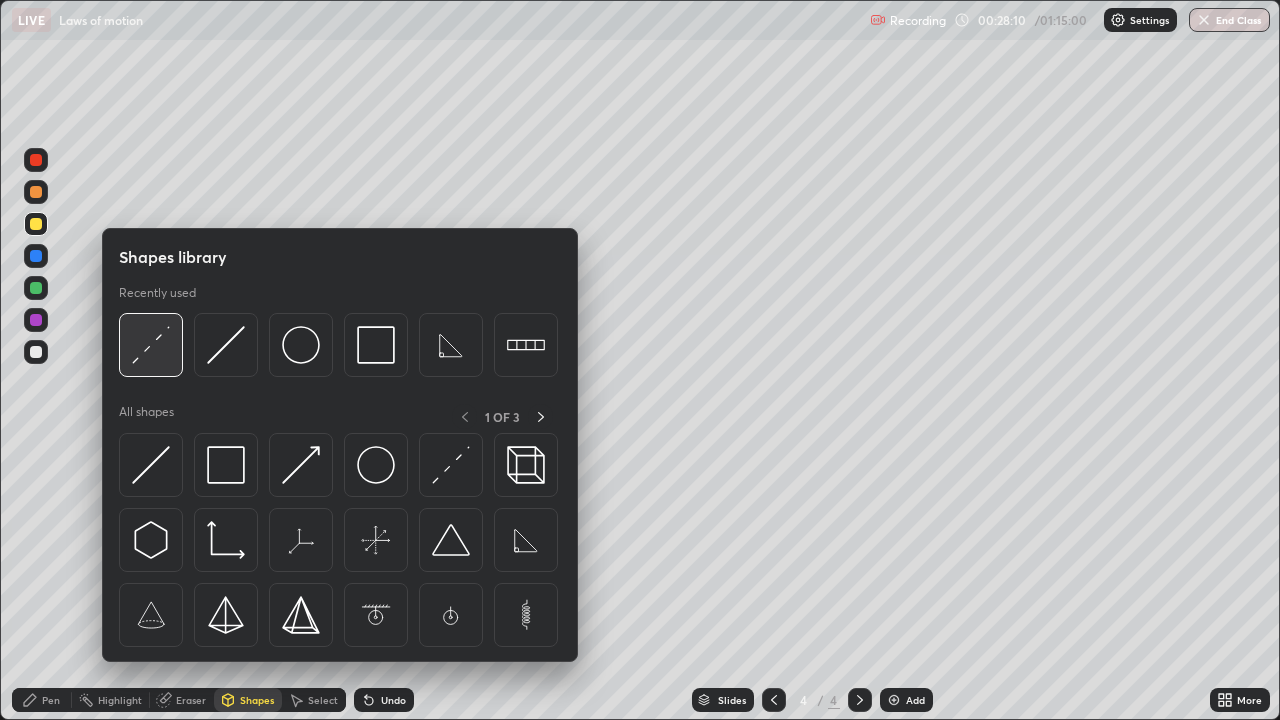 click at bounding box center (151, 345) 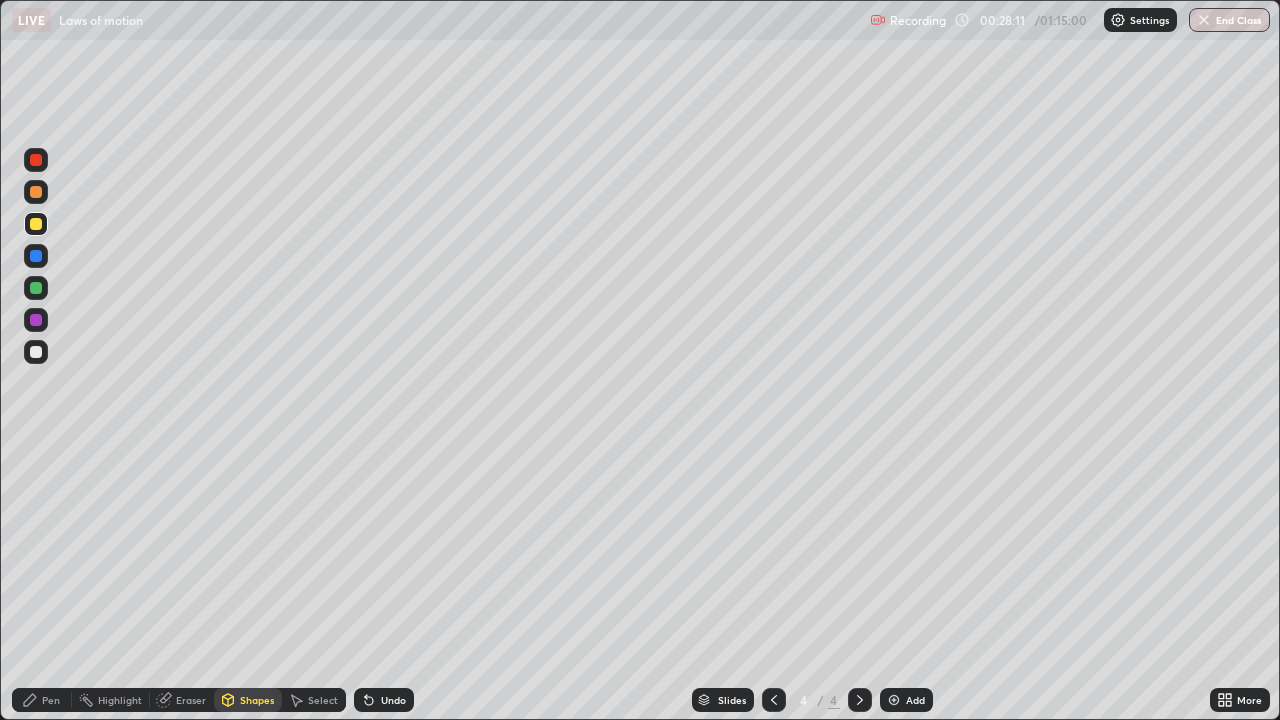 click at bounding box center [36, 352] 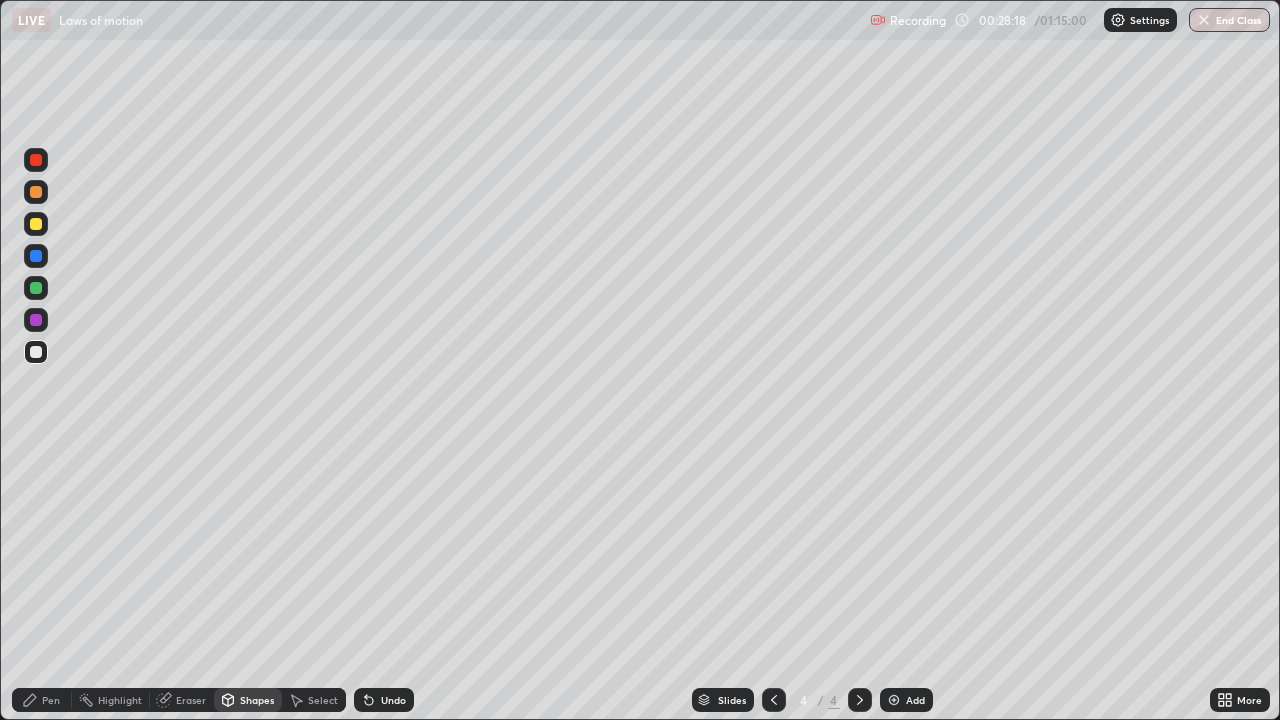 click on "Pen" at bounding box center (42, 700) 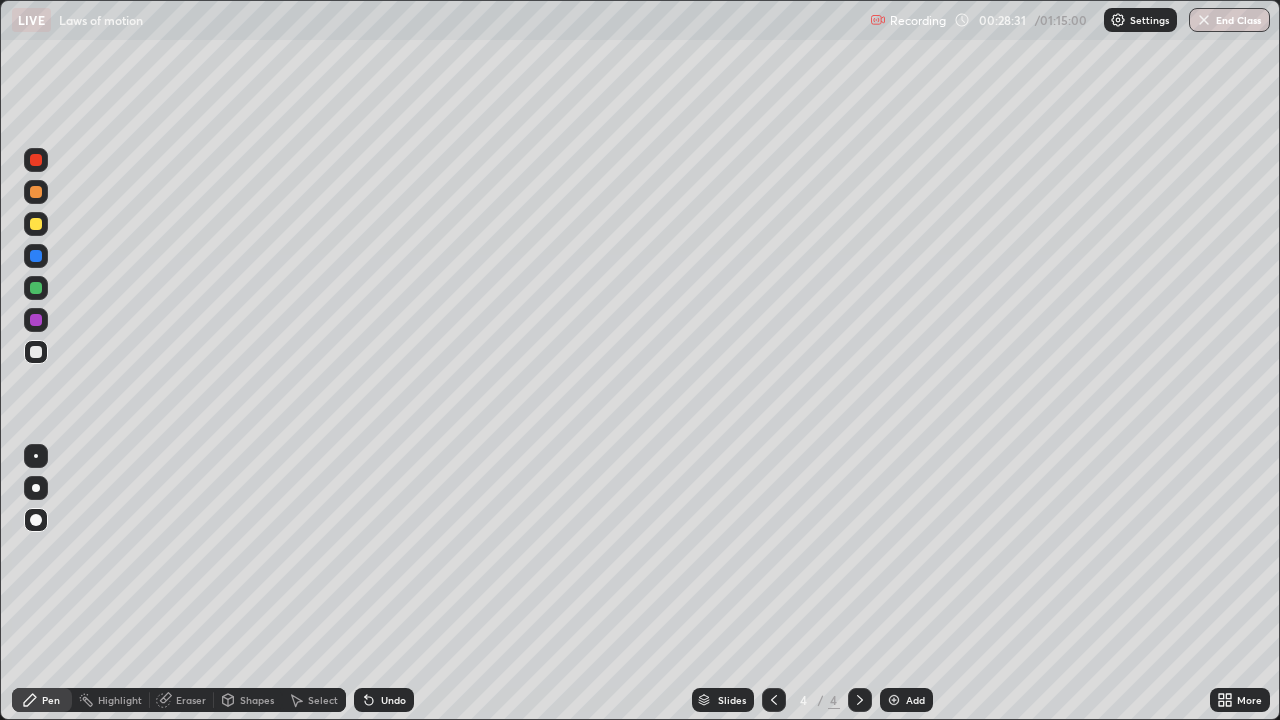 click 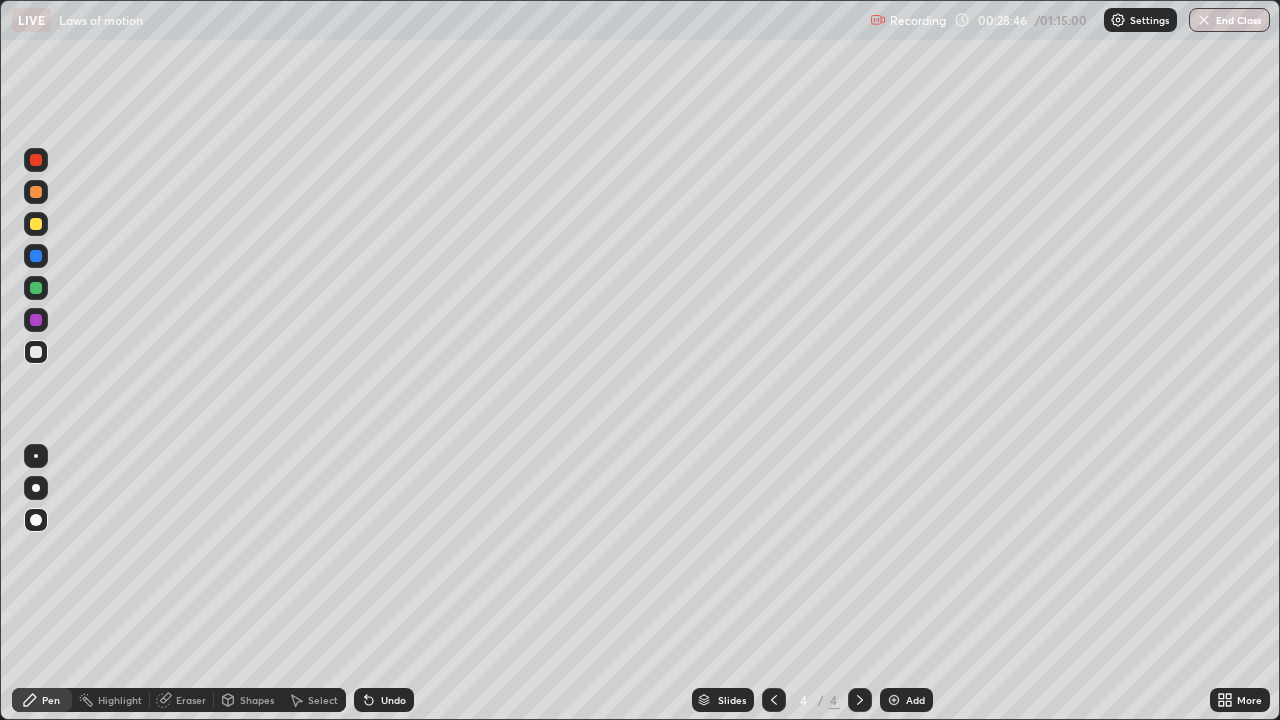 click at bounding box center (36, 224) 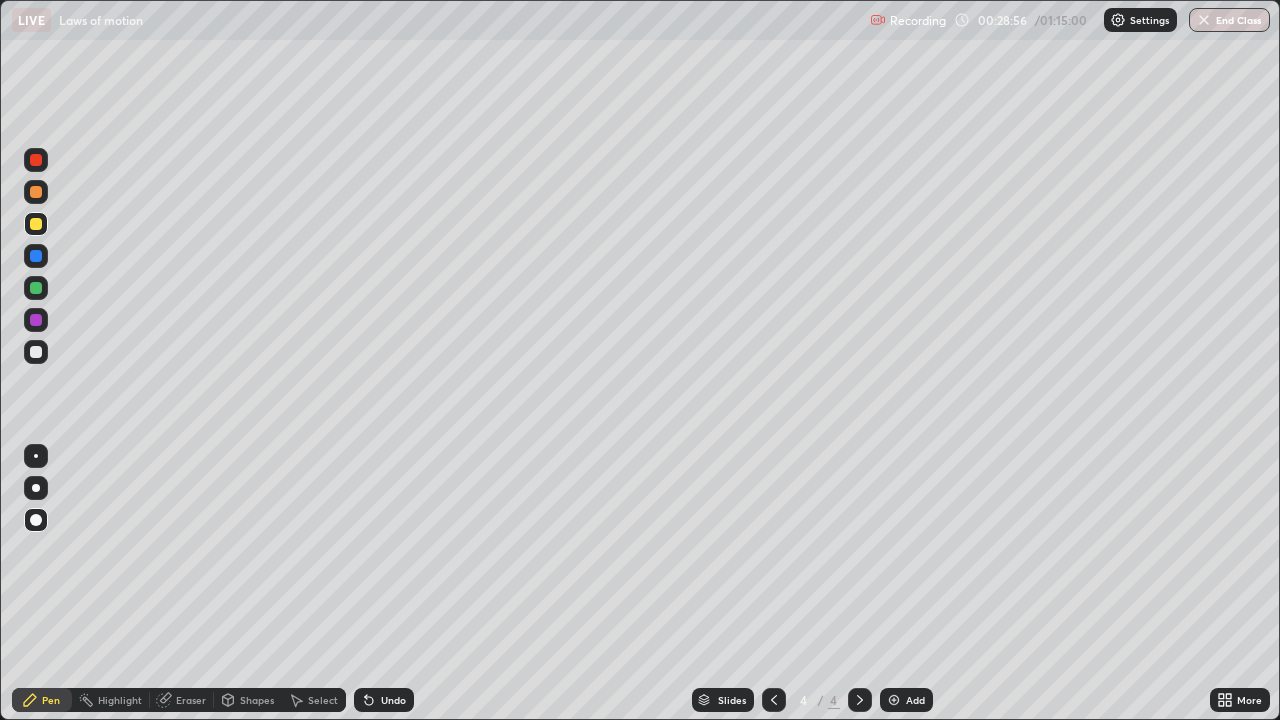 click on "Shapes" at bounding box center [257, 700] 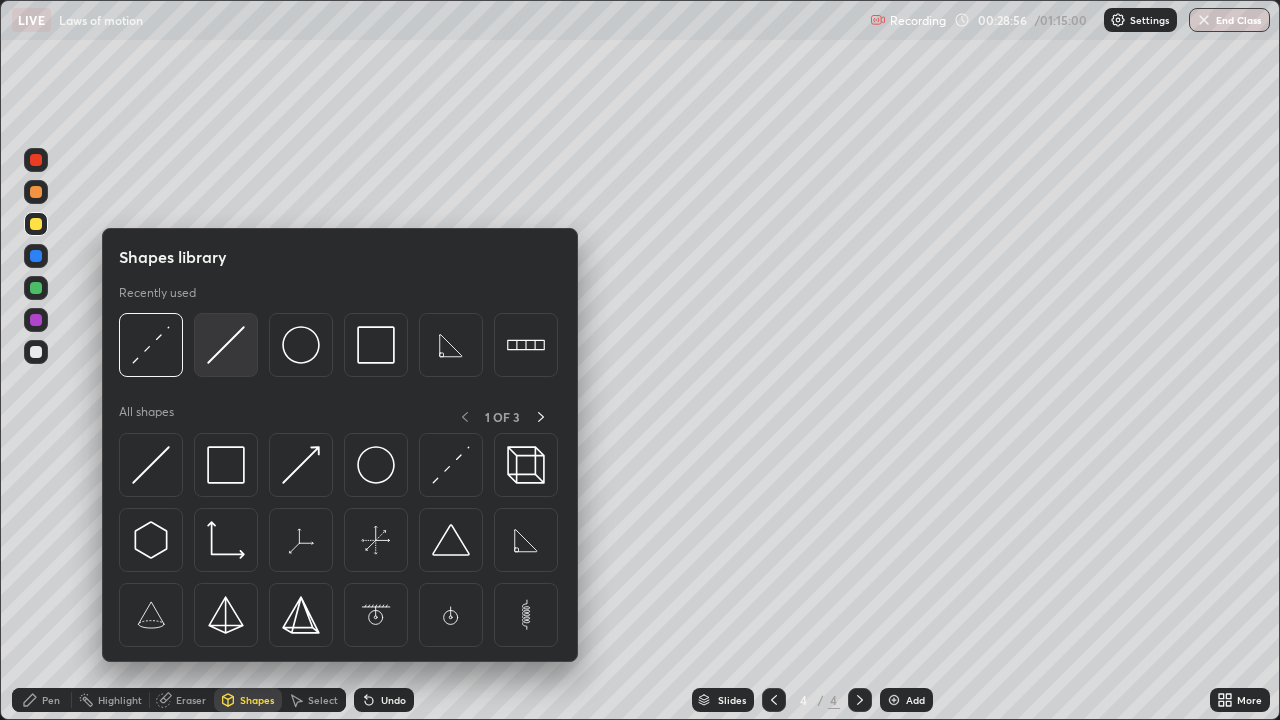click at bounding box center [226, 345] 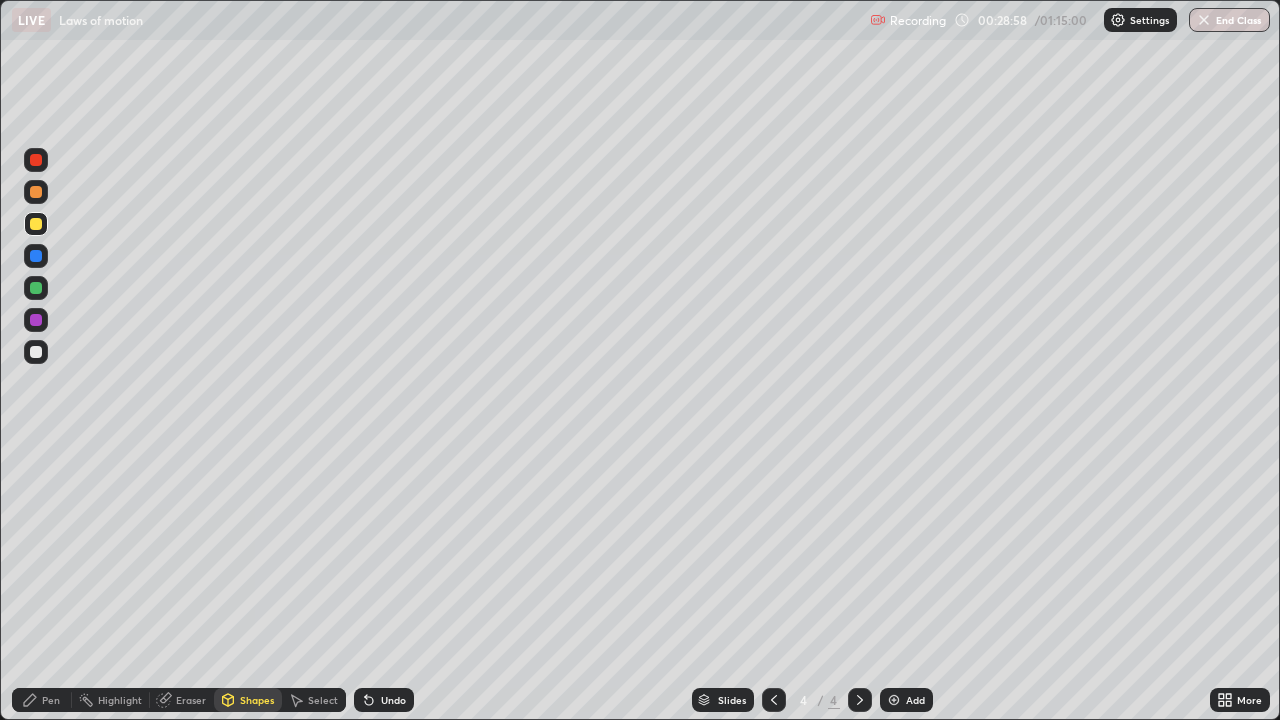 click 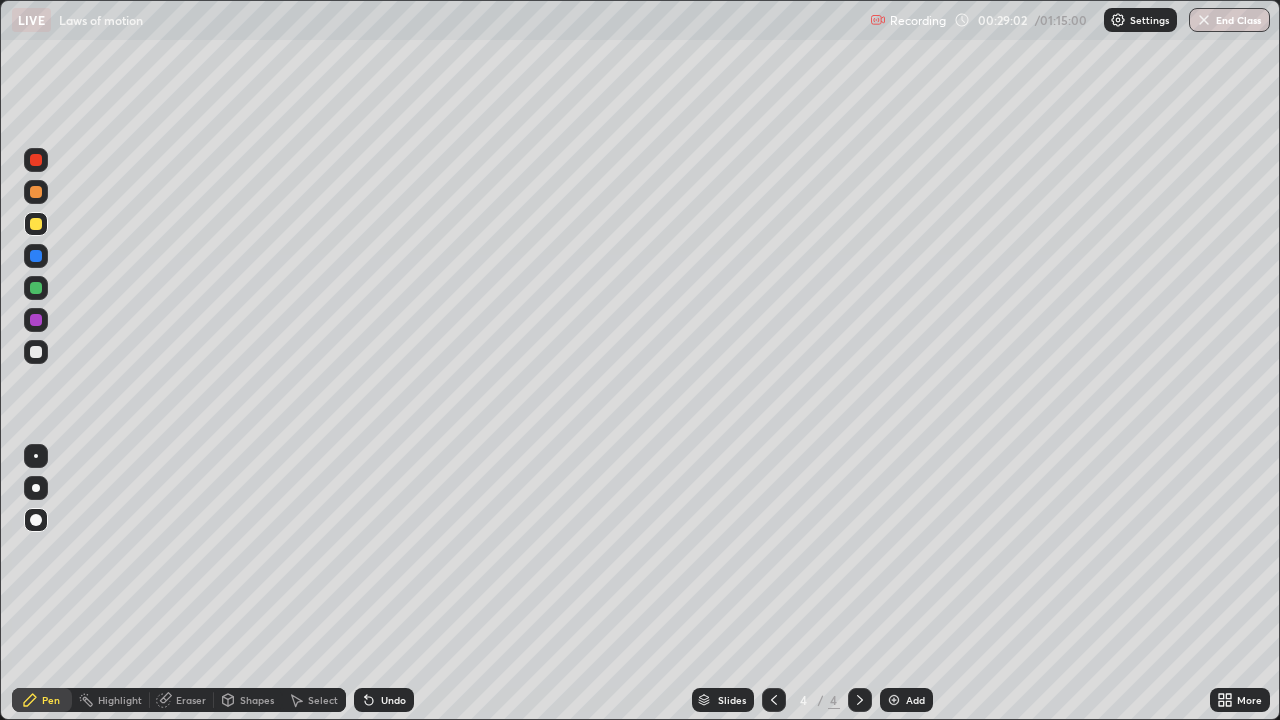 click on "Shapes" at bounding box center [248, 700] 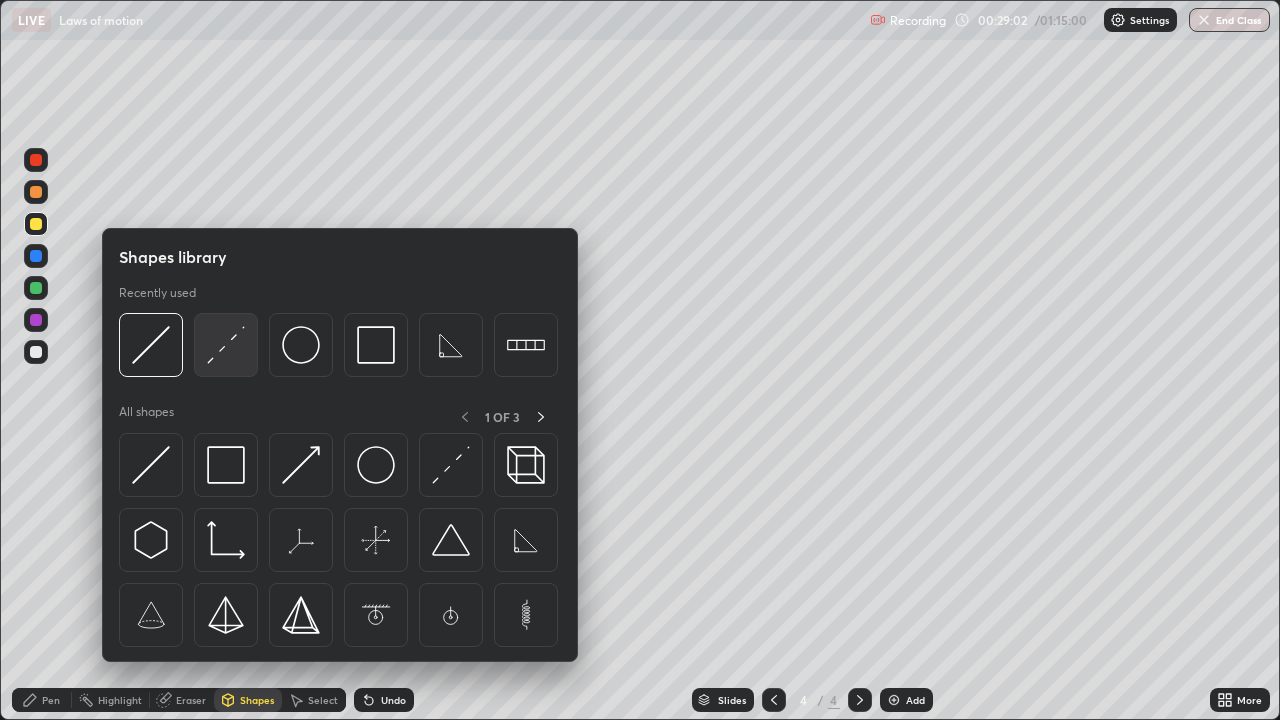 click at bounding box center (226, 345) 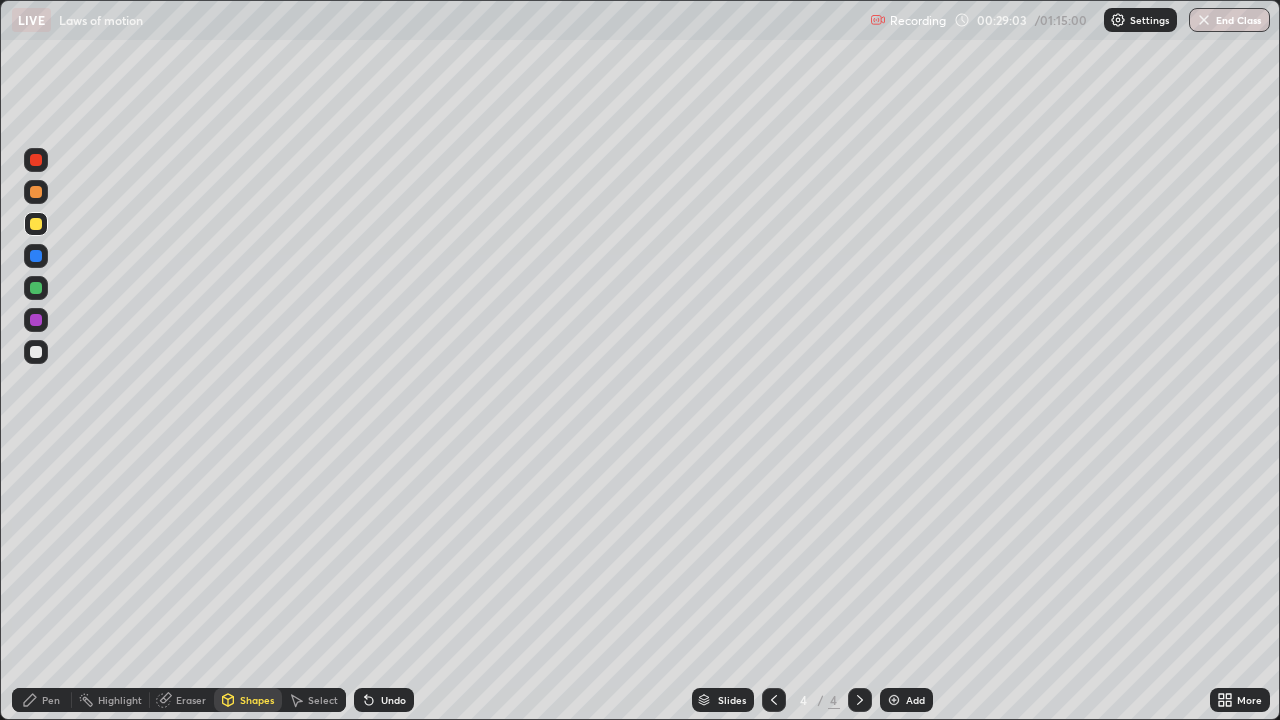 click at bounding box center [36, 352] 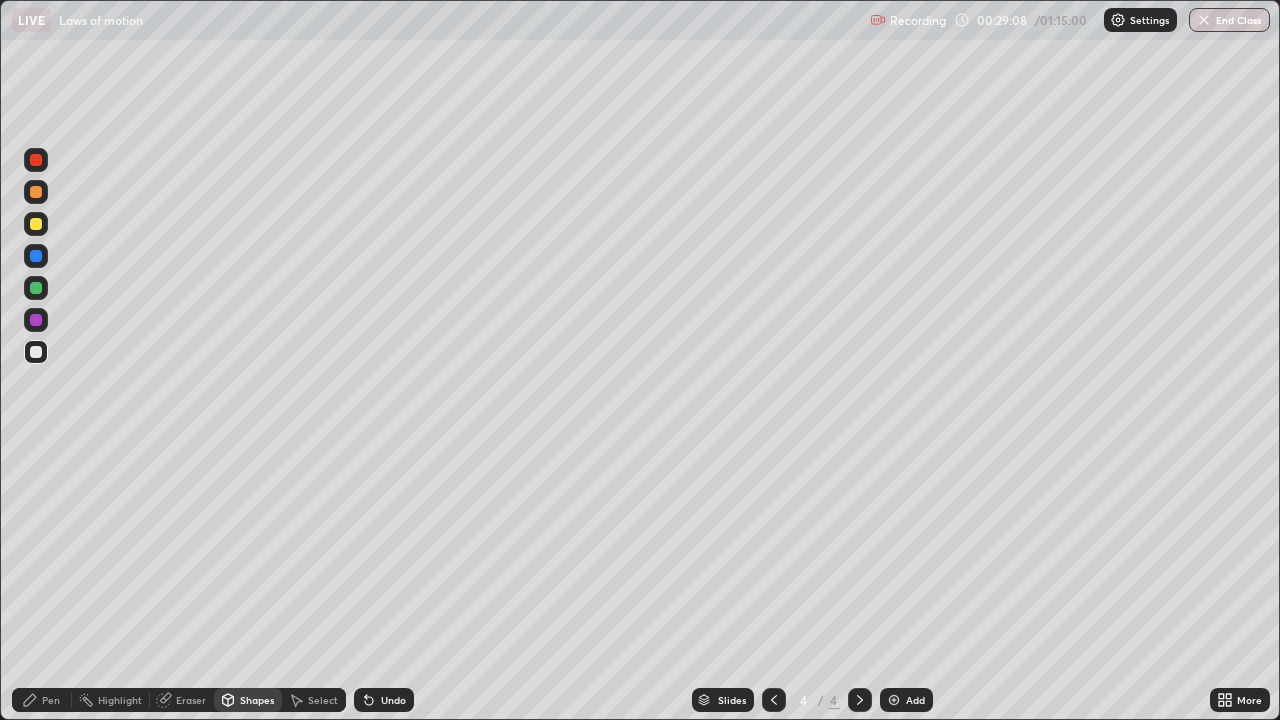 click 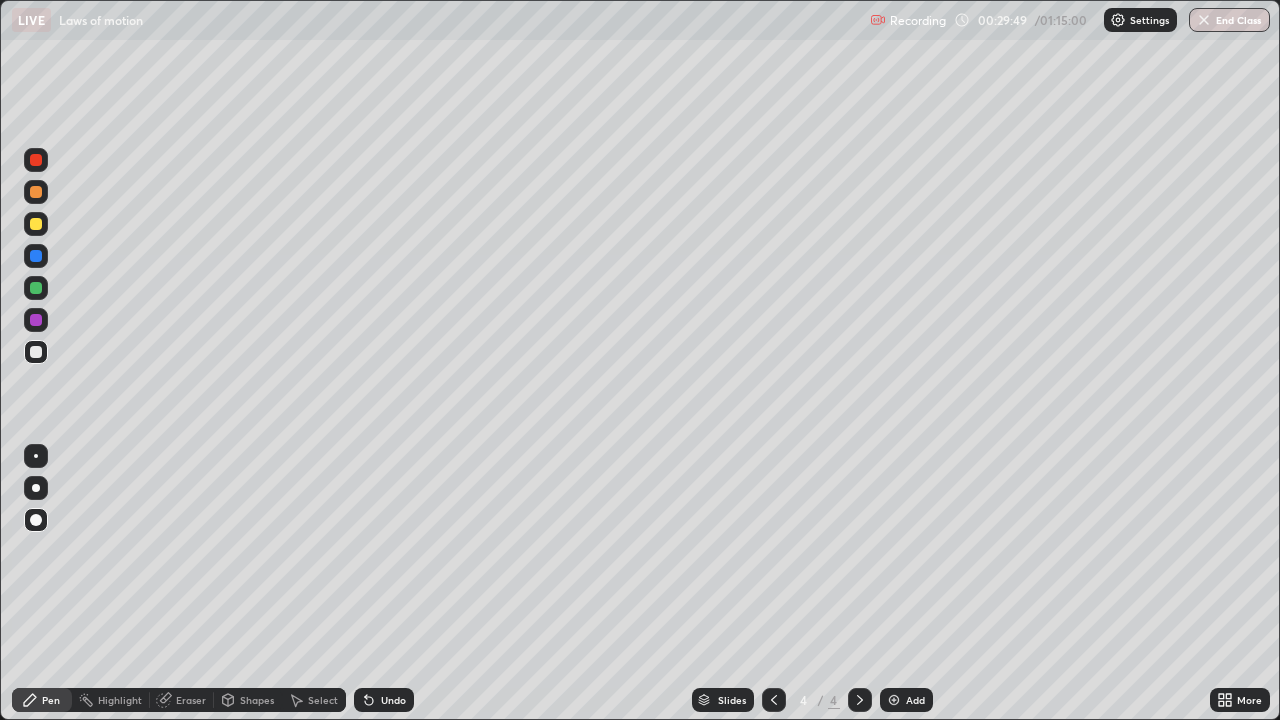 click on "Pen" at bounding box center (42, 700) 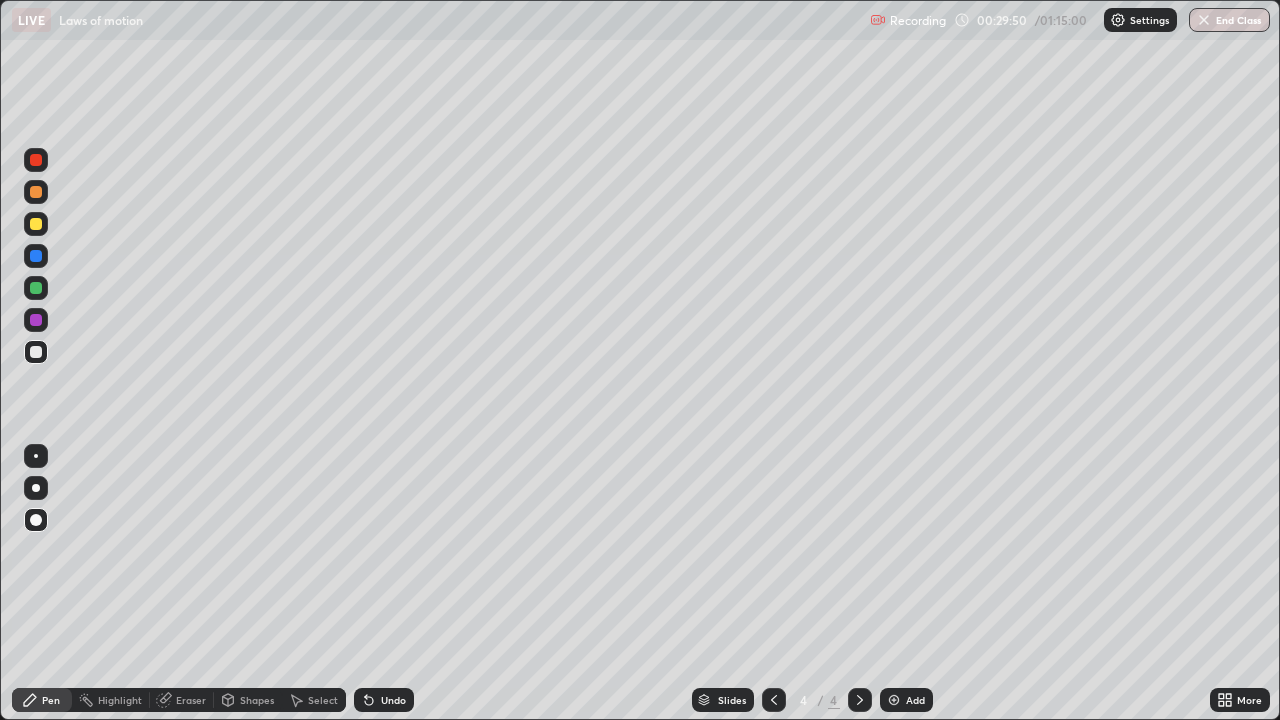 click at bounding box center [36, 352] 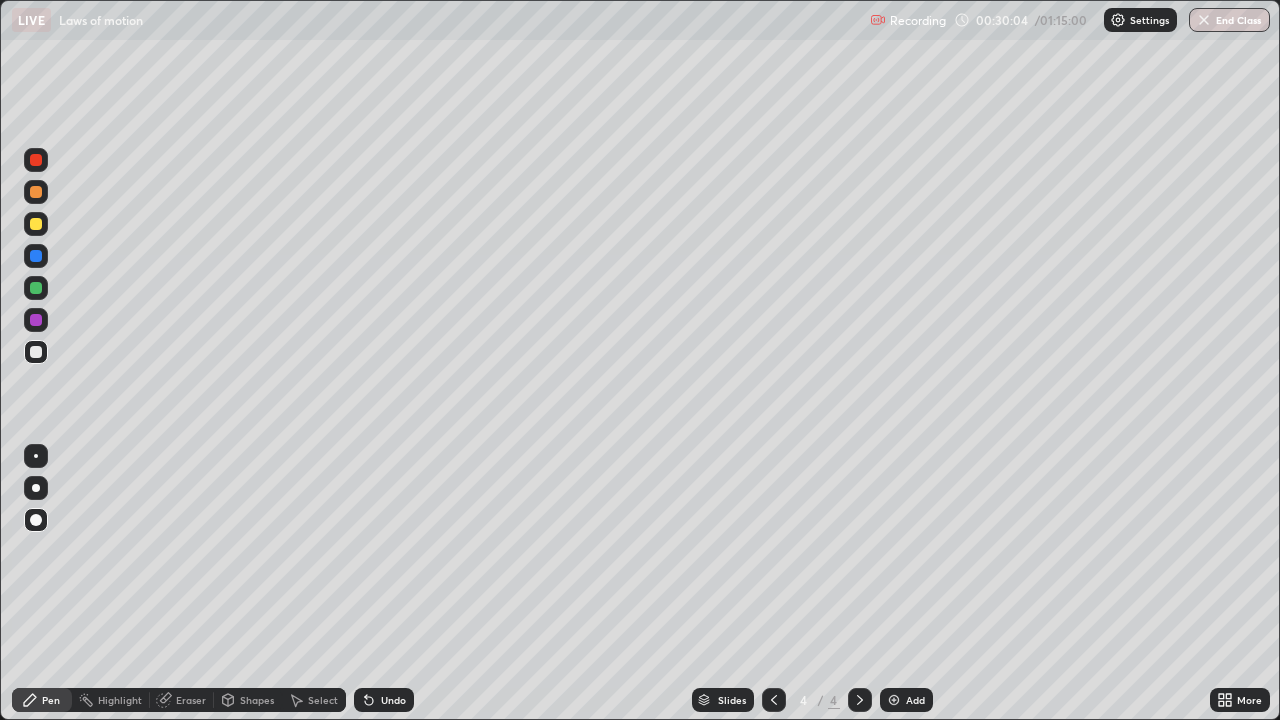 click on "Shapes" at bounding box center (257, 700) 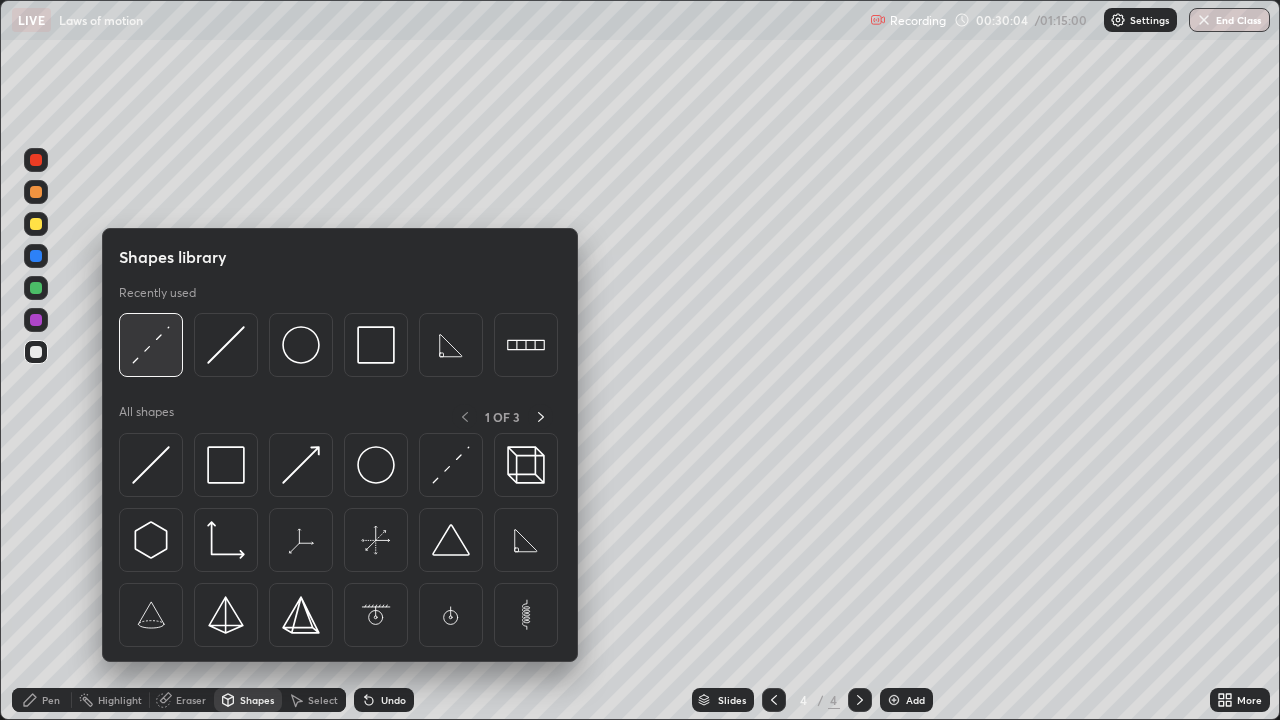 click at bounding box center [151, 345] 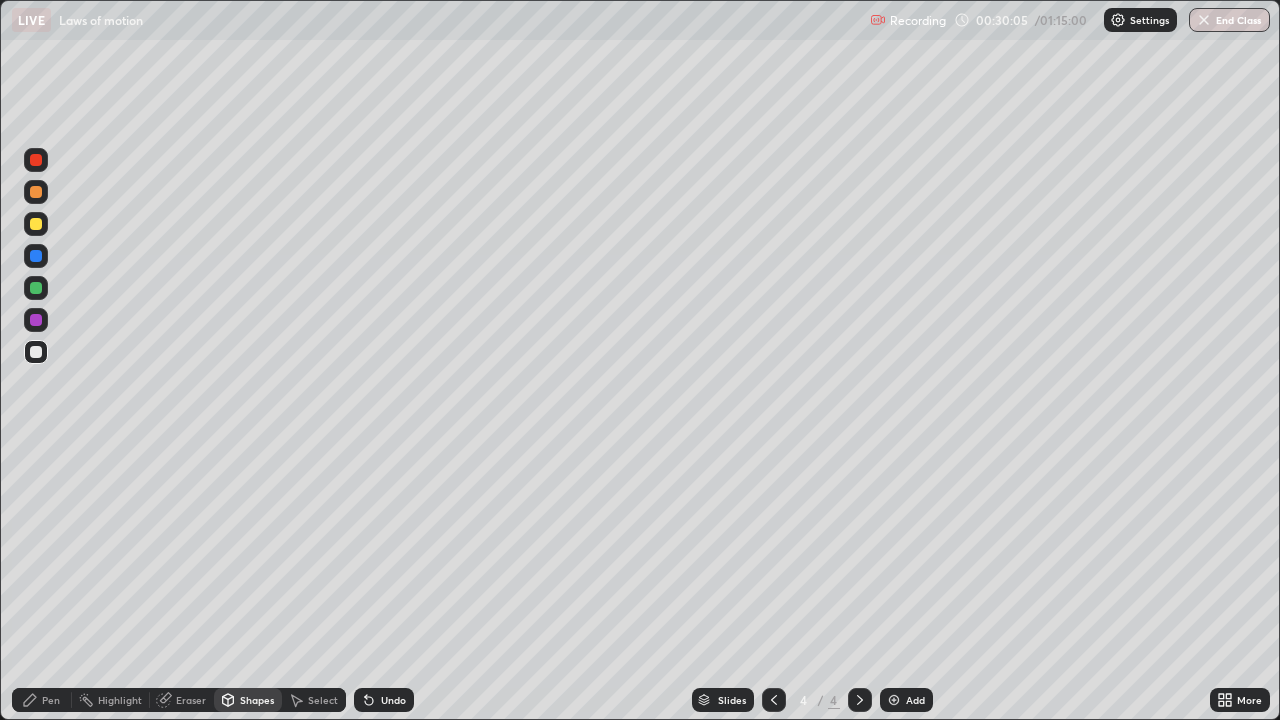 click at bounding box center [36, 224] 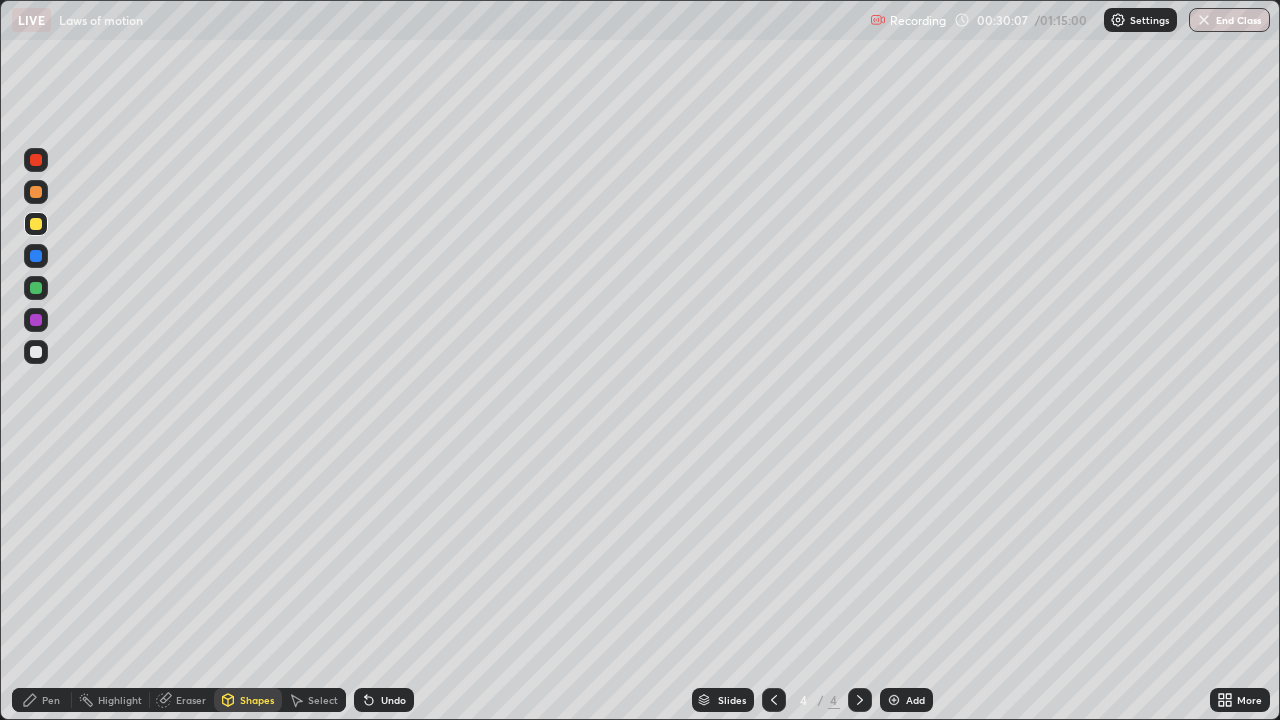 click on "Pen" at bounding box center [42, 700] 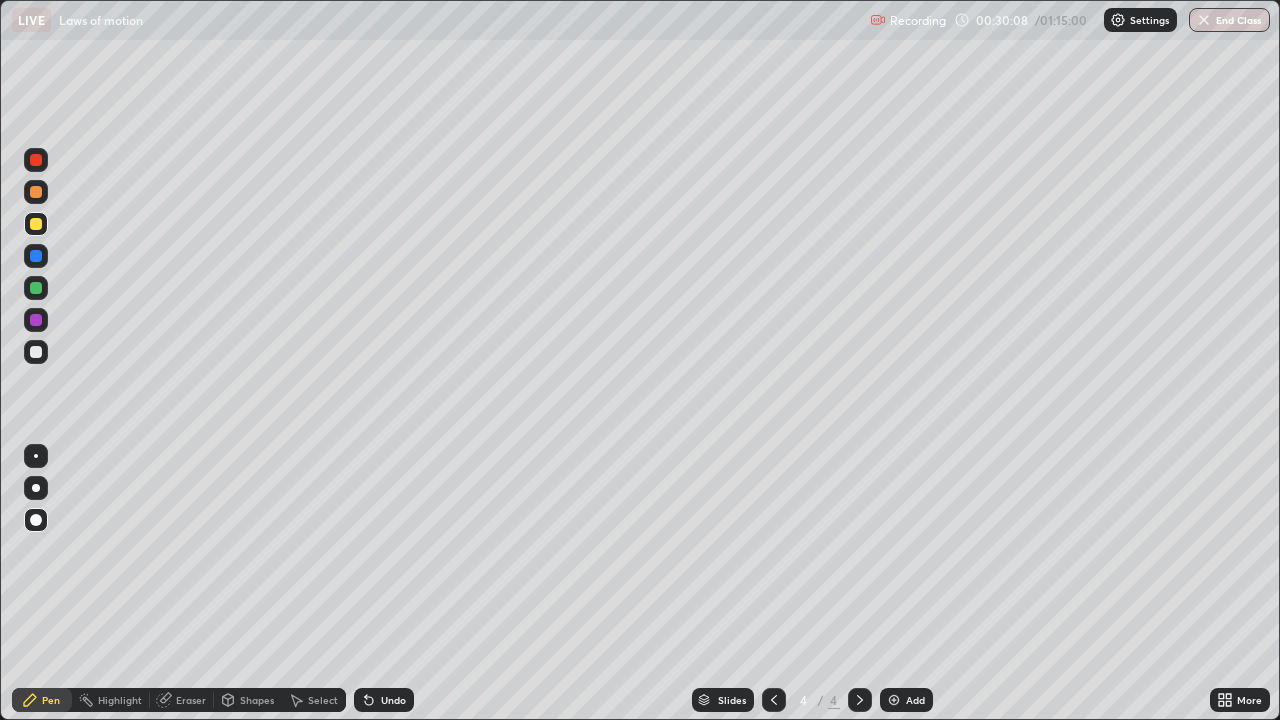 click at bounding box center (36, 352) 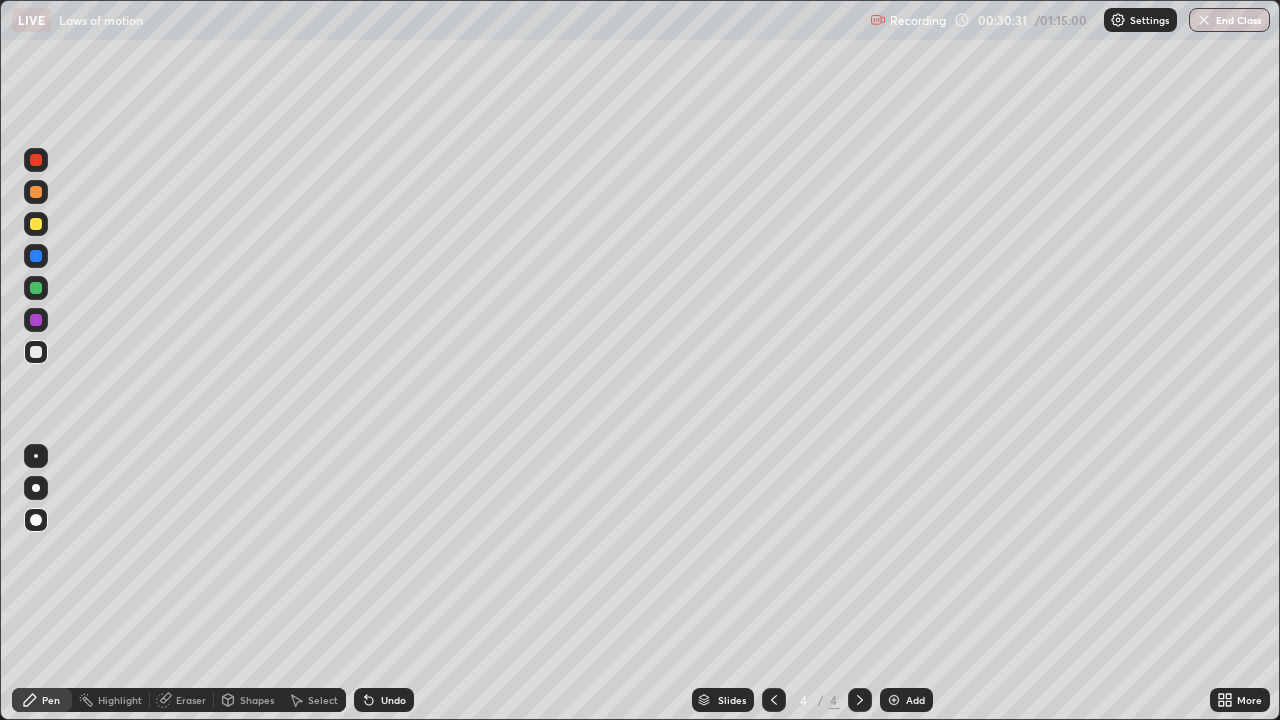 click on "Shapes" at bounding box center (248, 700) 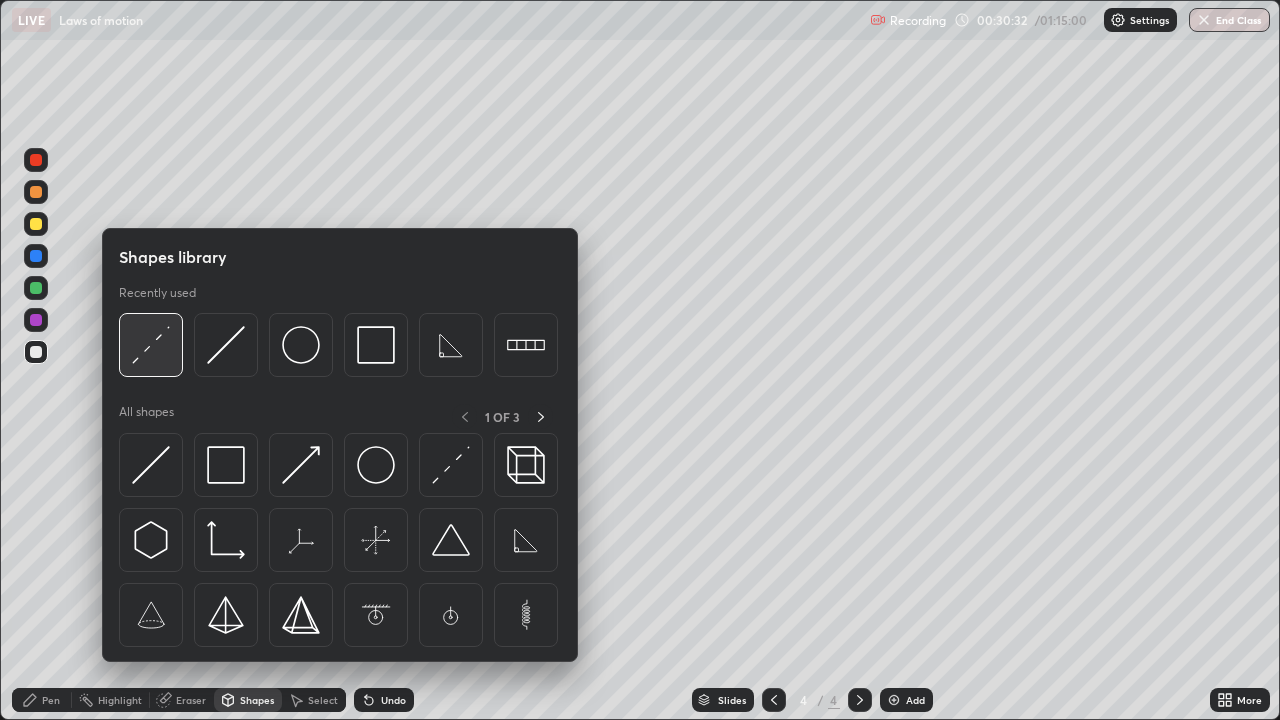 click at bounding box center (151, 345) 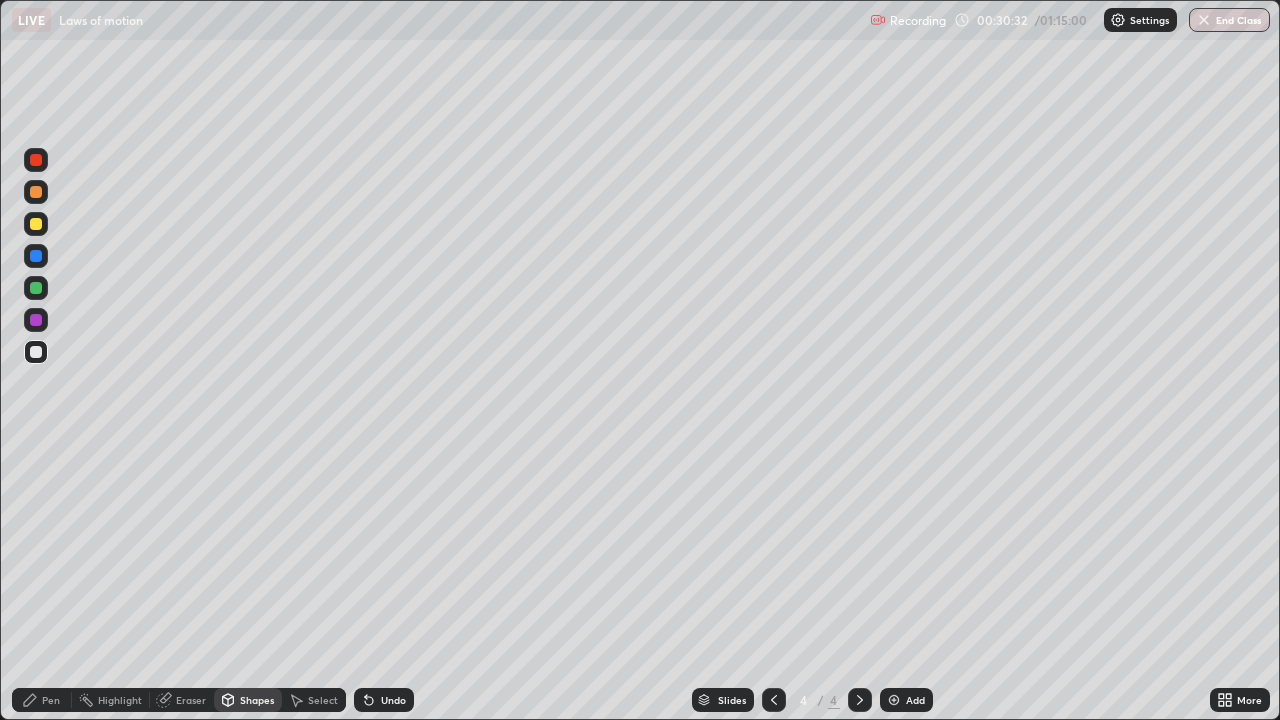 click at bounding box center (36, 224) 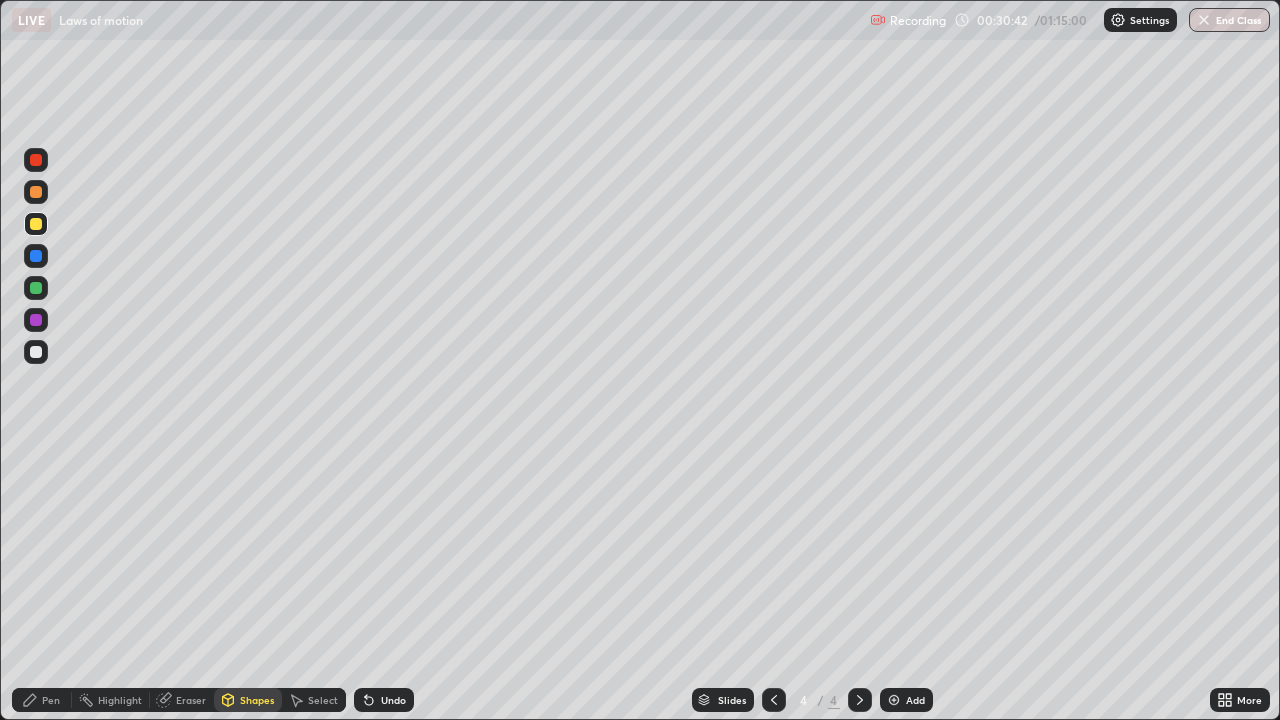 click 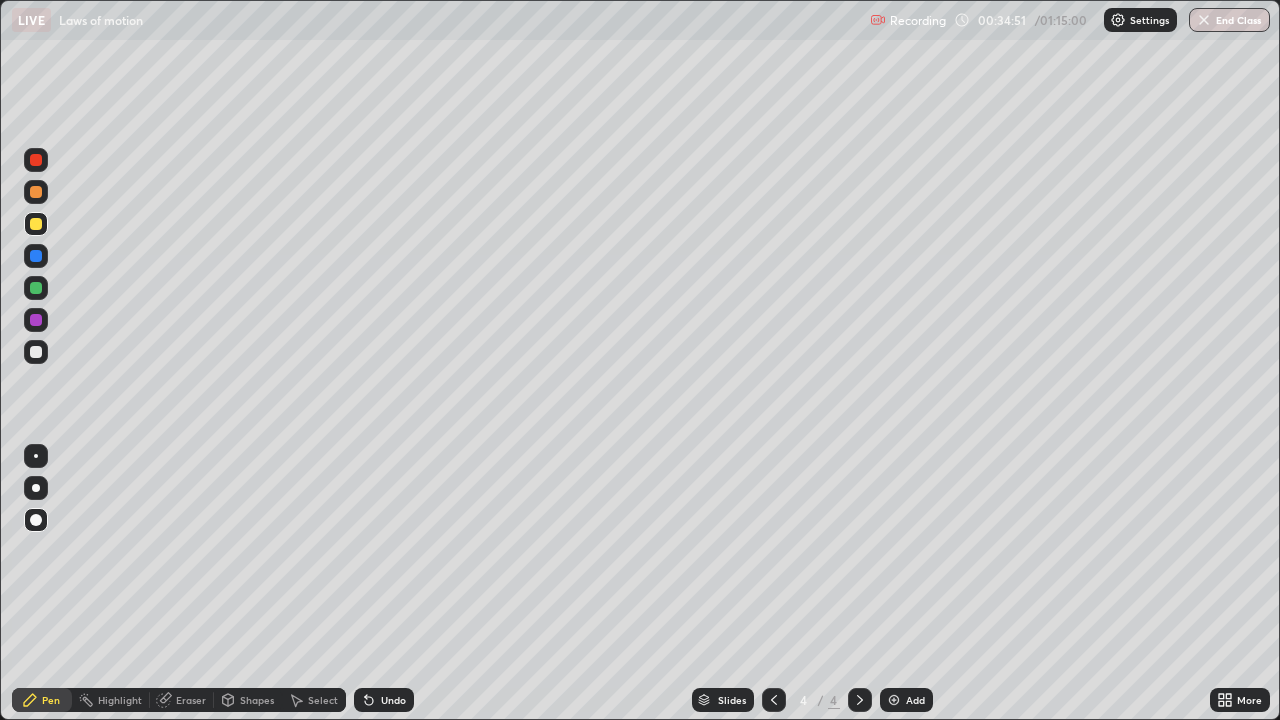 click on "Add" at bounding box center [915, 700] 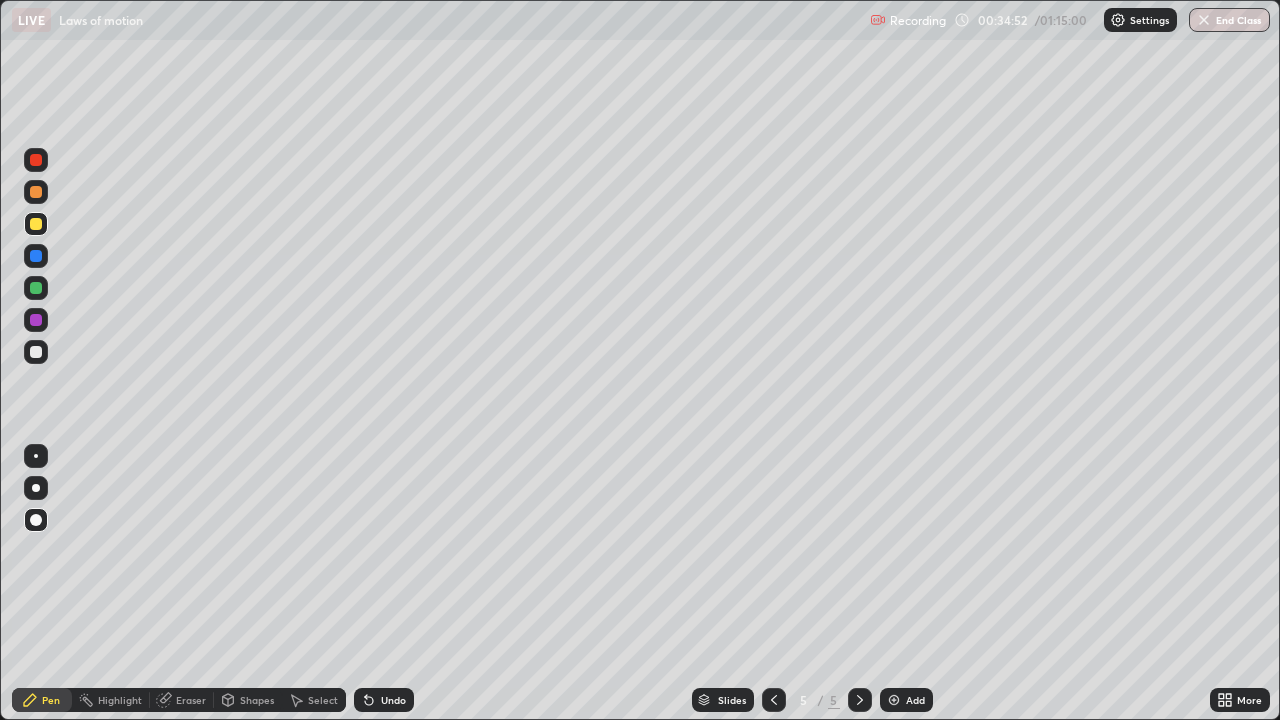 click at bounding box center [36, 520] 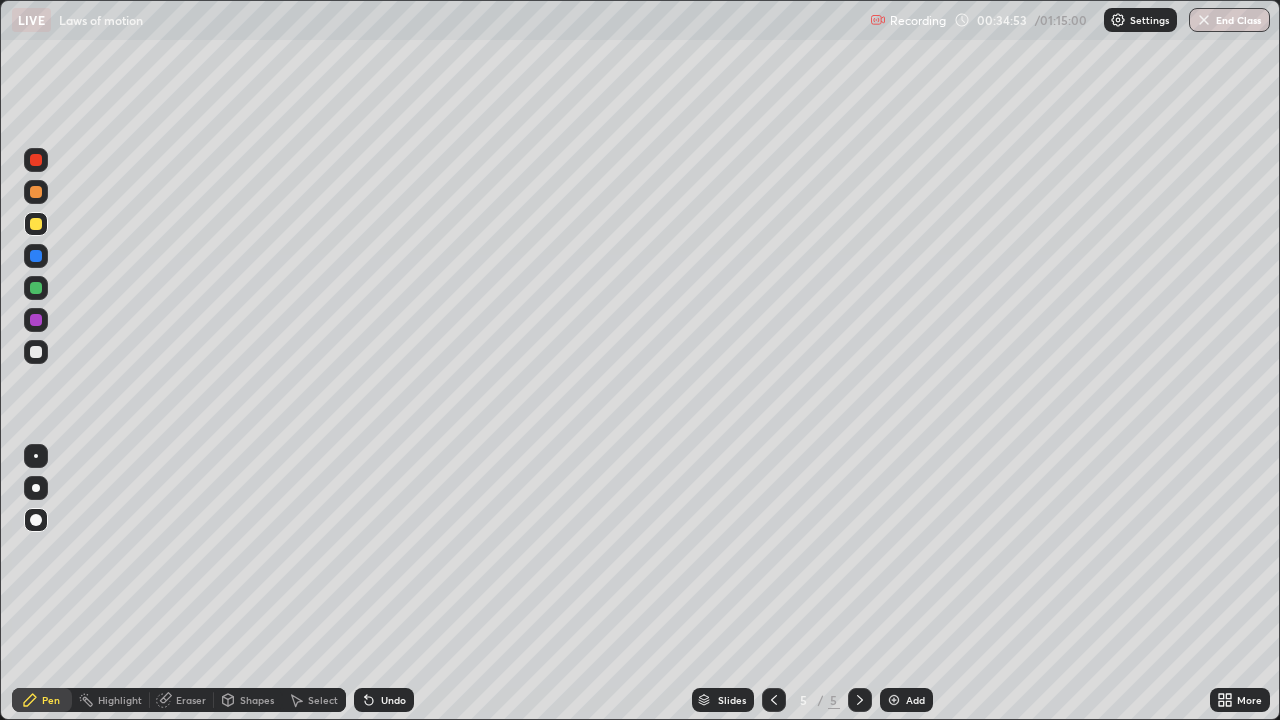 click 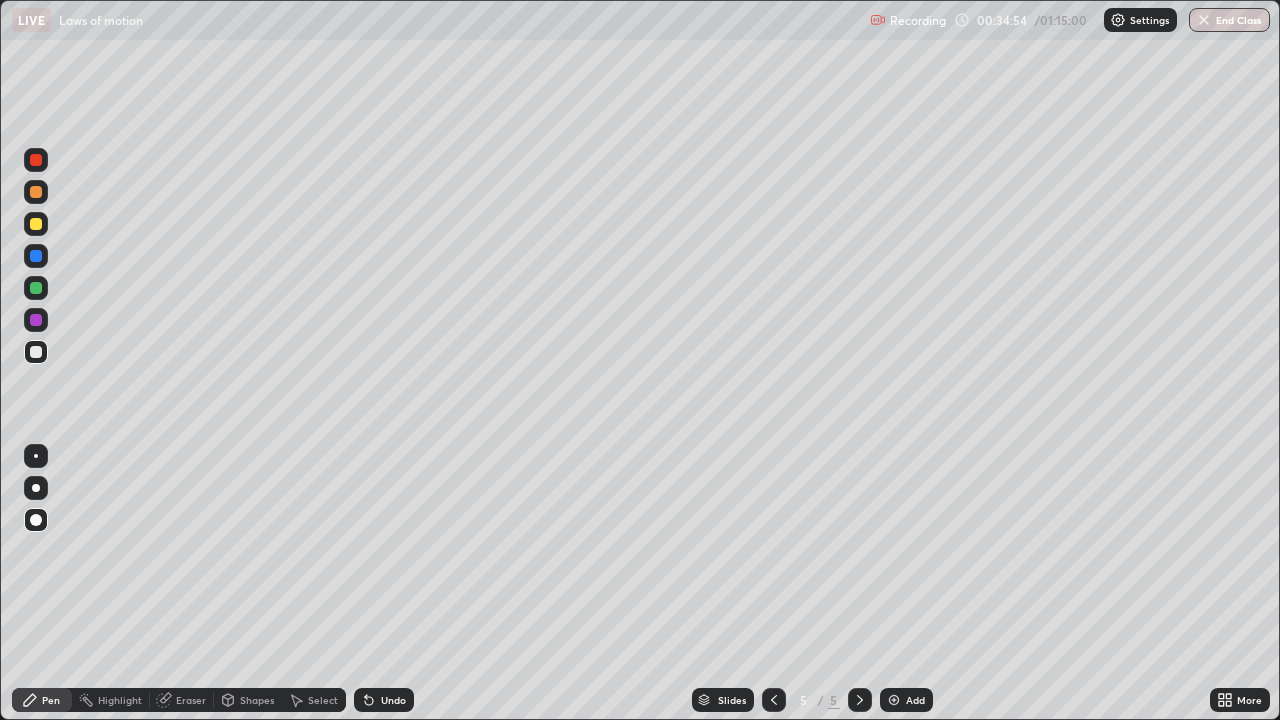 click on "Pen" at bounding box center [51, 700] 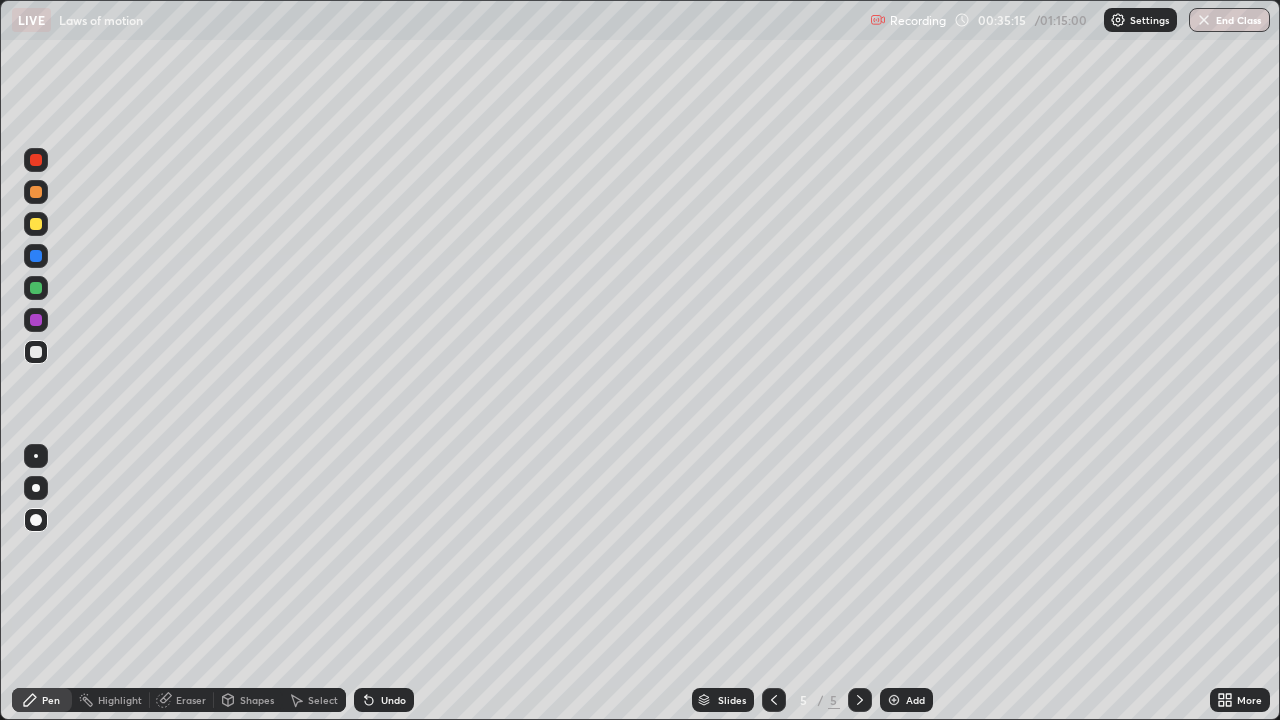 click on "Undo" at bounding box center [393, 700] 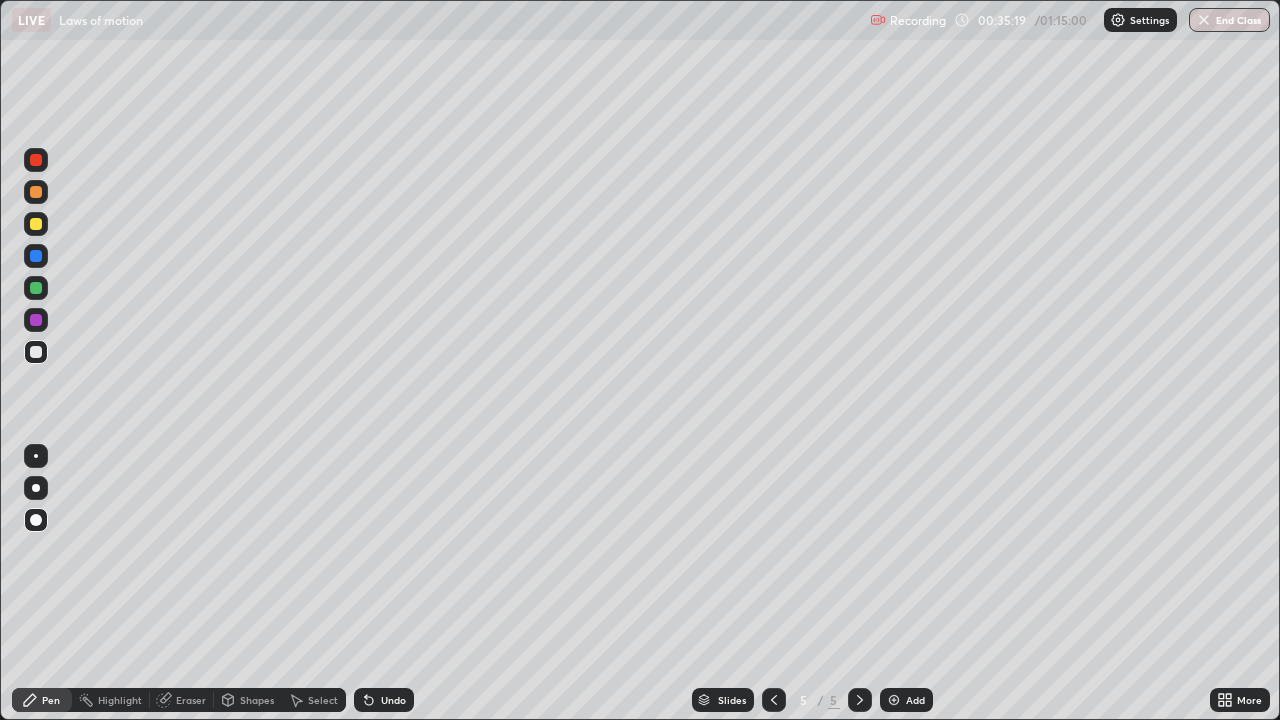 click on "Shapes" at bounding box center (248, 700) 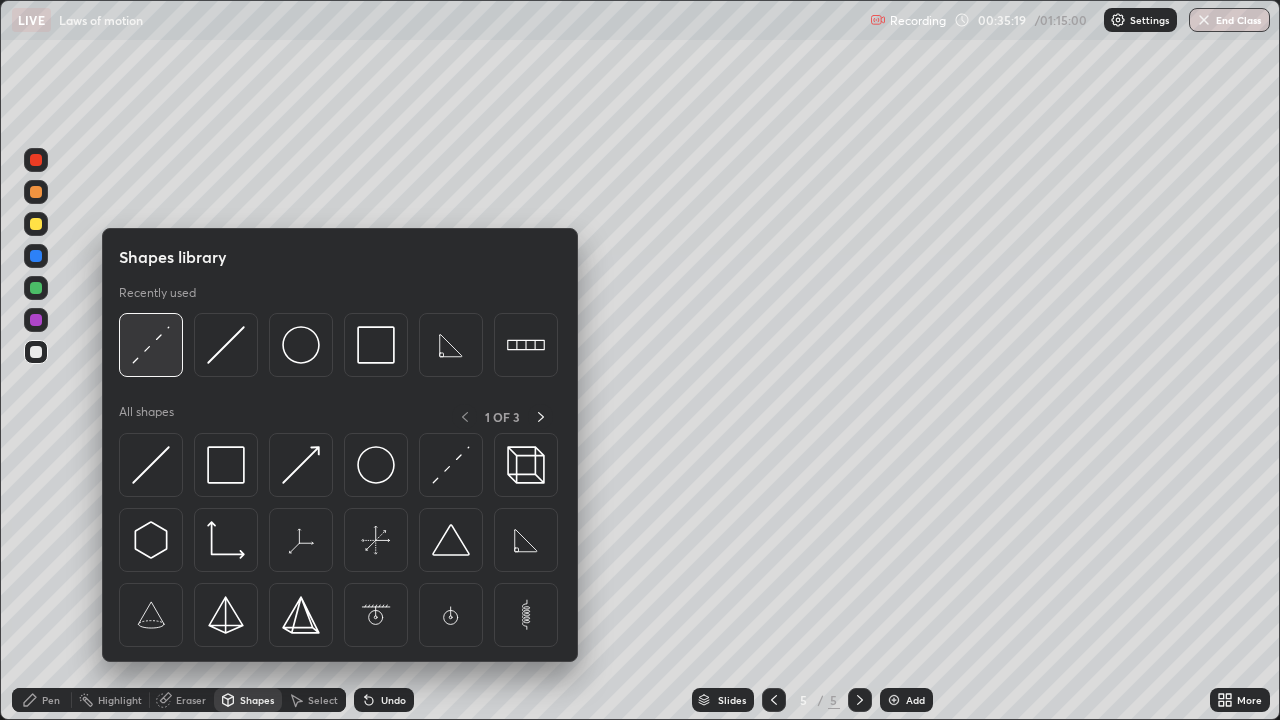 click at bounding box center [151, 345] 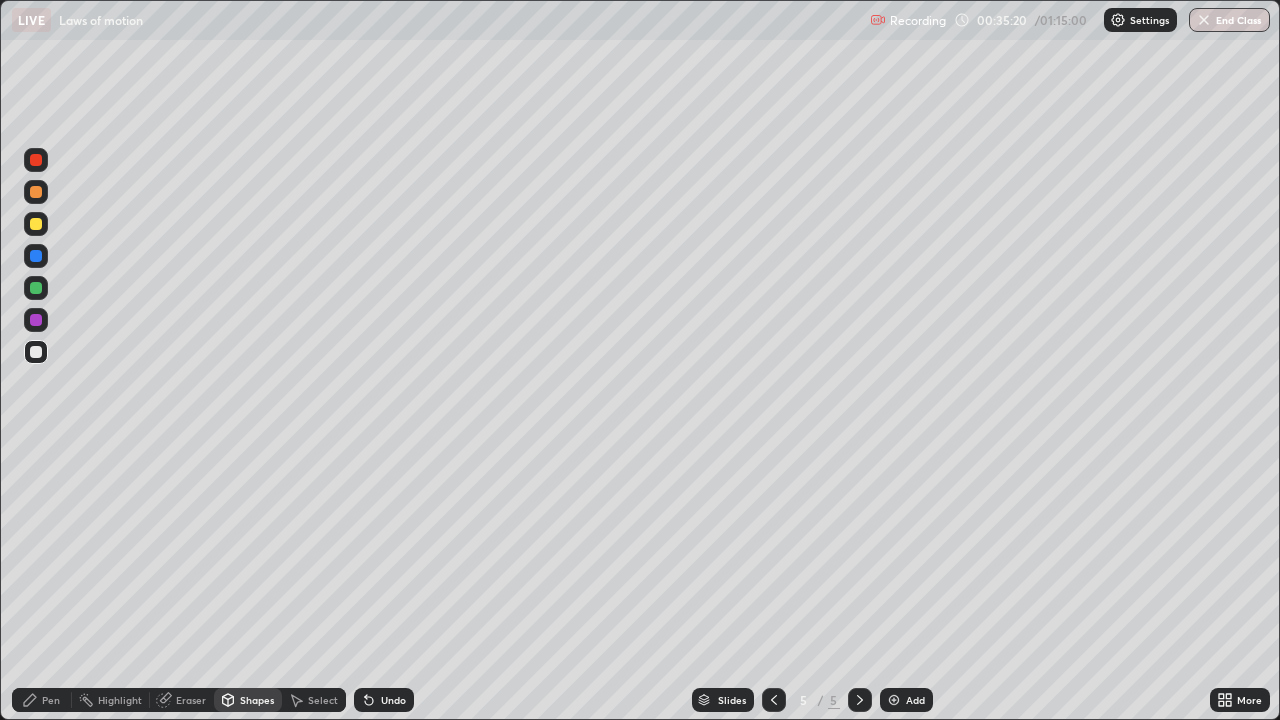click at bounding box center (36, 224) 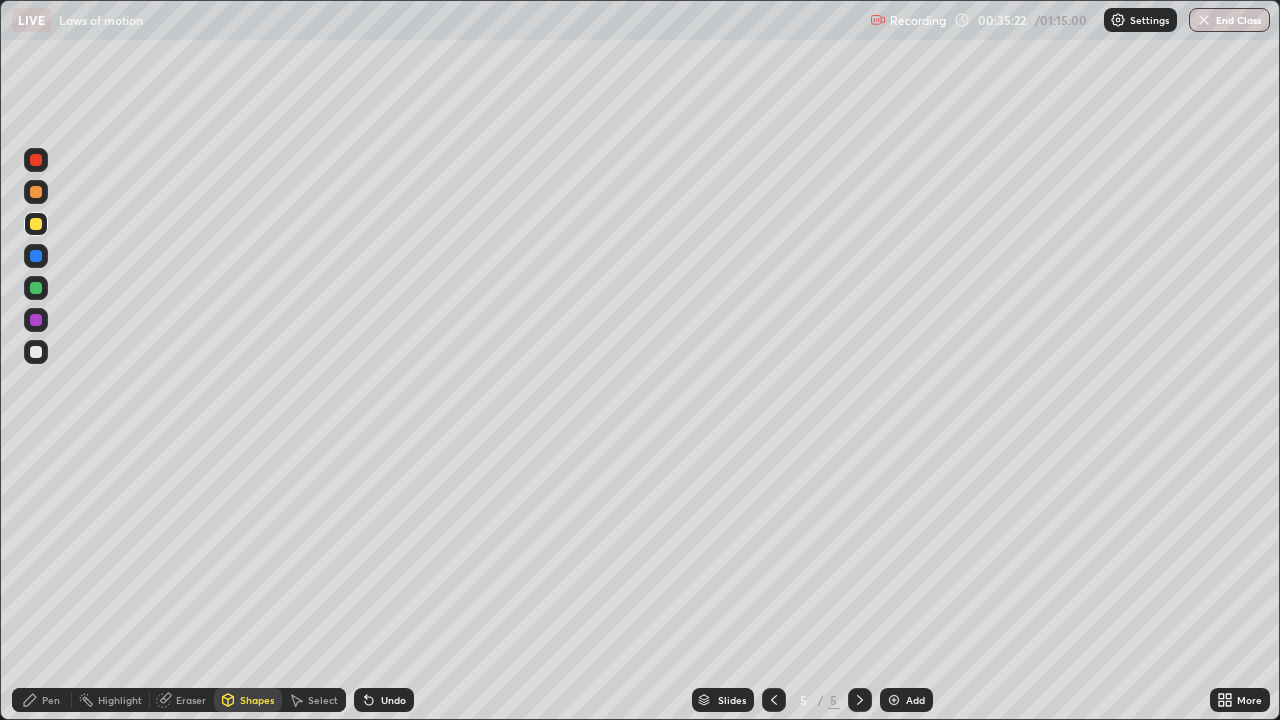 click on "Shapes" at bounding box center (257, 700) 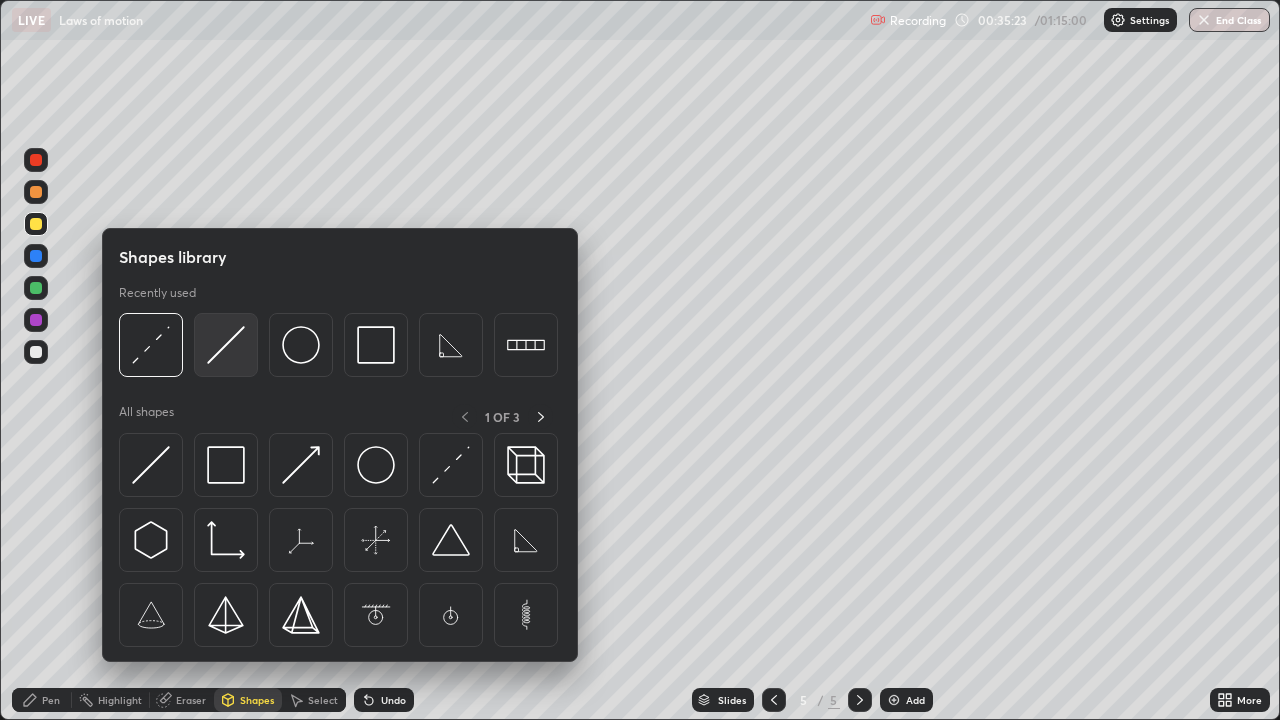 click at bounding box center (226, 345) 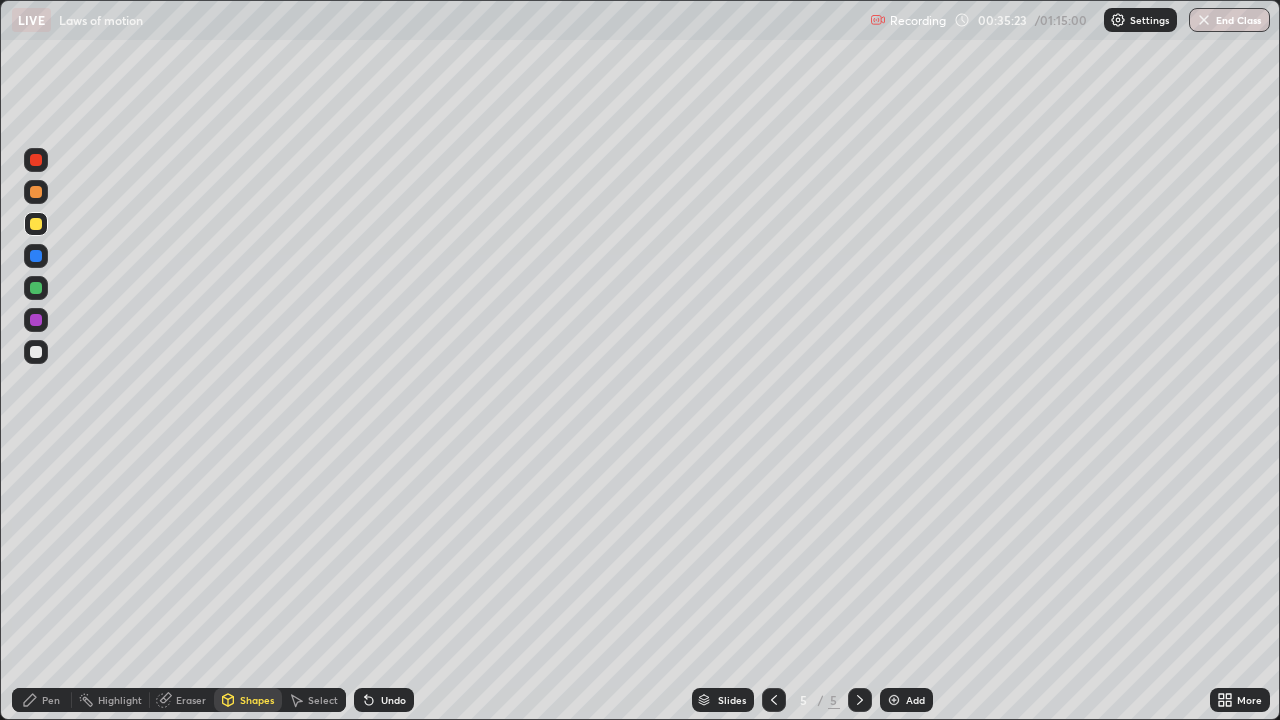 click at bounding box center (36, 352) 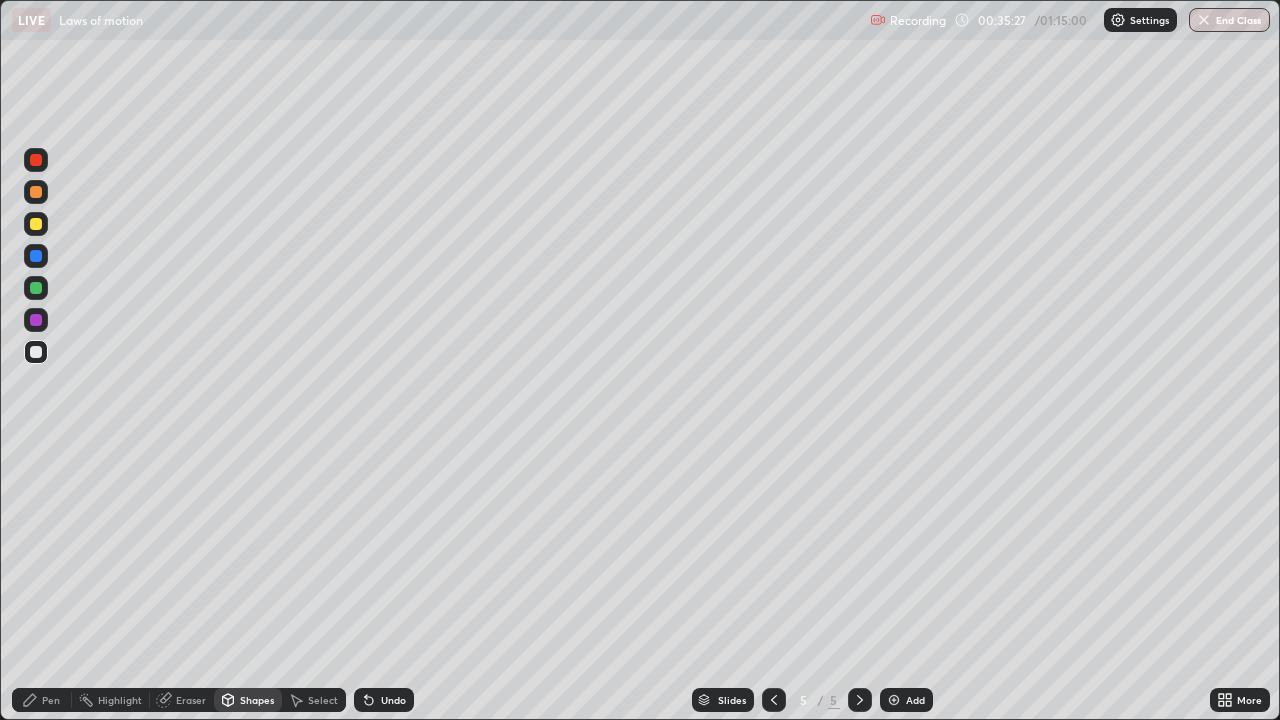 click on "Pen" at bounding box center [42, 700] 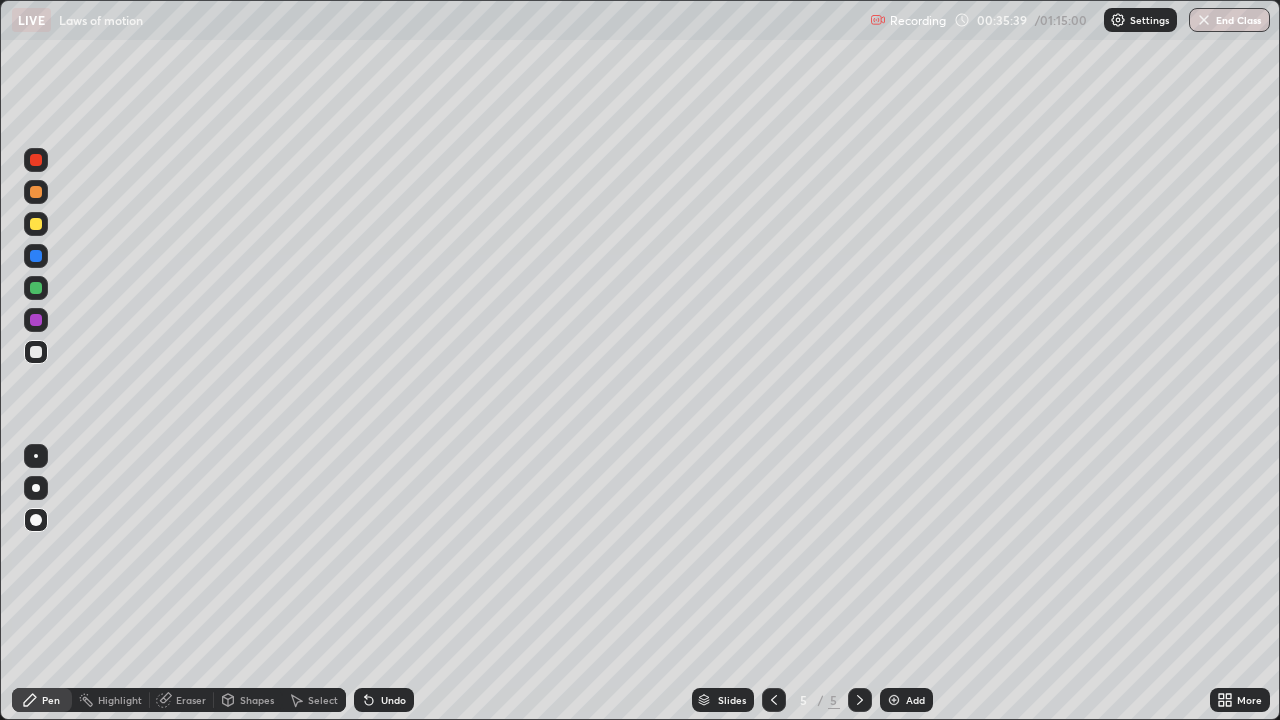 click on "Shapes" at bounding box center [257, 700] 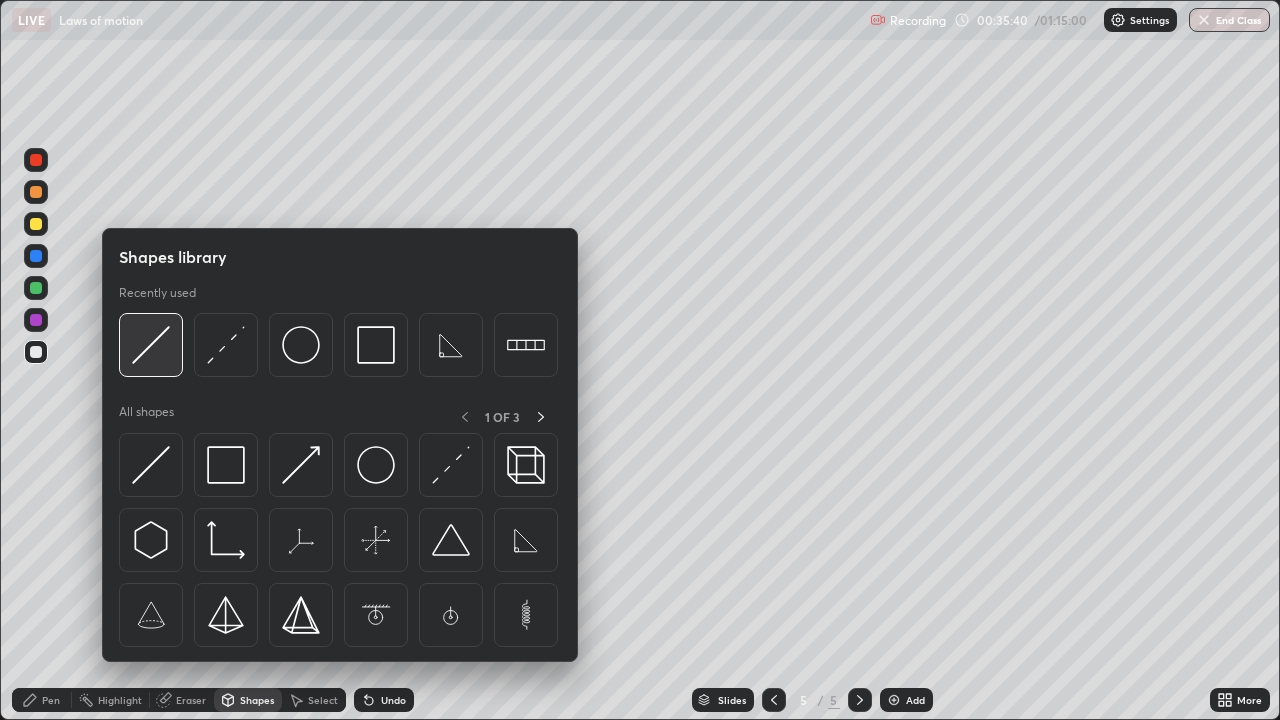 click at bounding box center [151, 345] 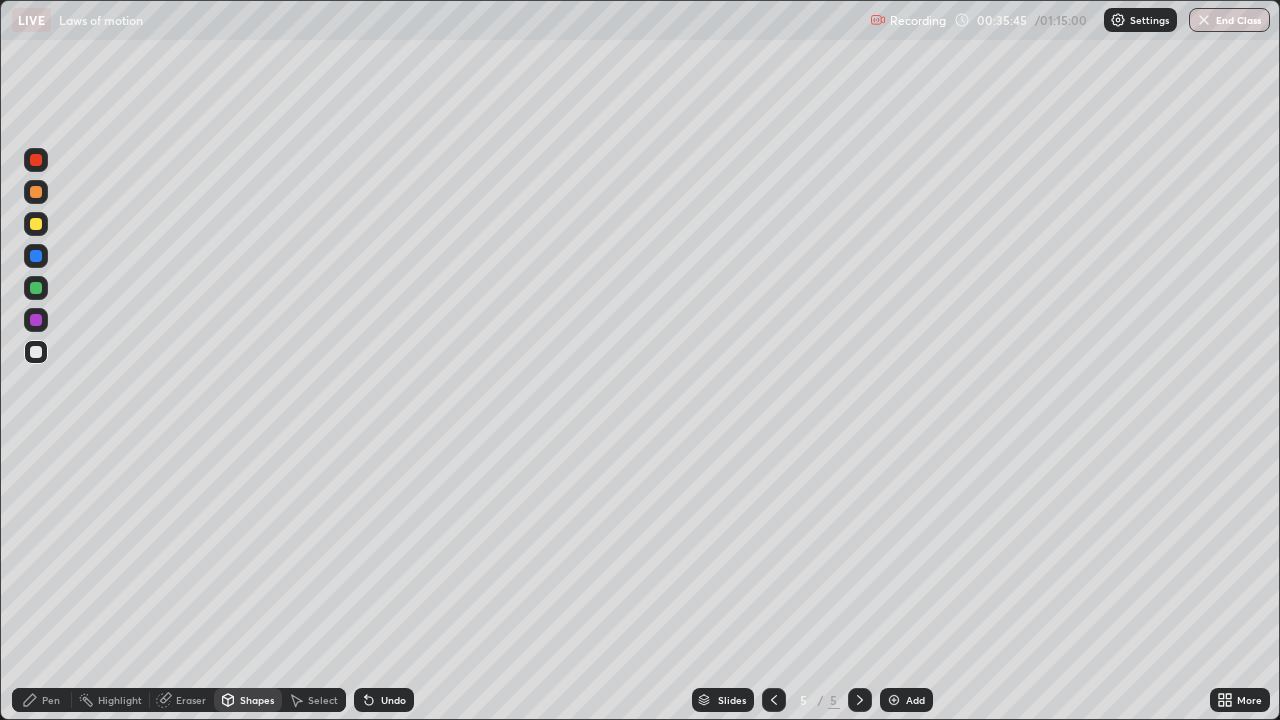 click on "Pen" at bounding box center (51, 700) 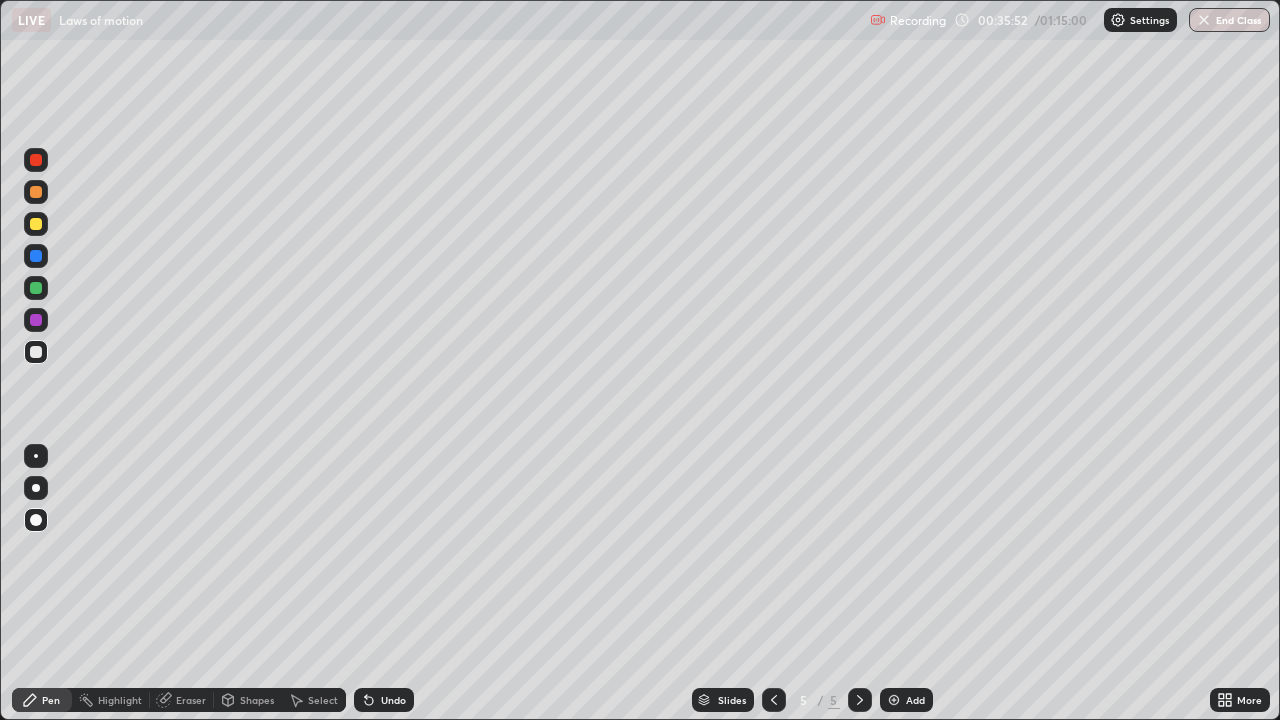 click on "Undo" at bounding box center [384, 700] 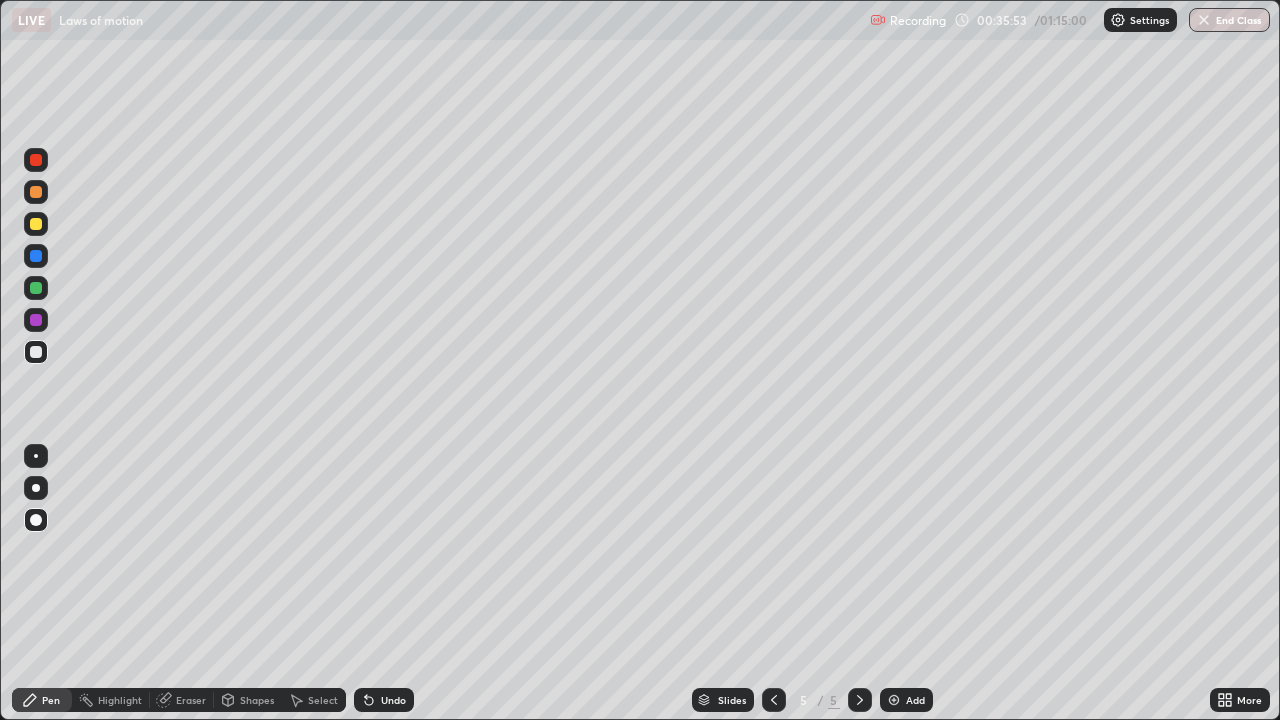 click on "Shapes" at bounding box center [257, 700] 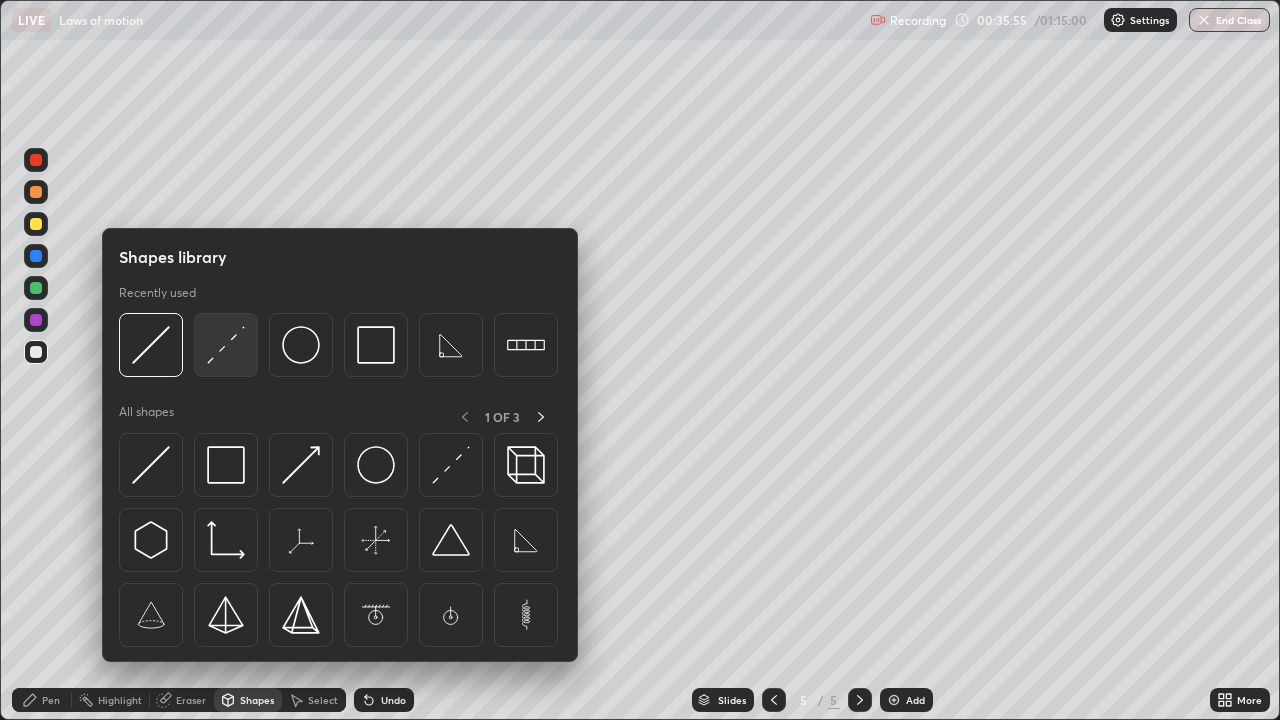 click at bounding box center (226, 345) 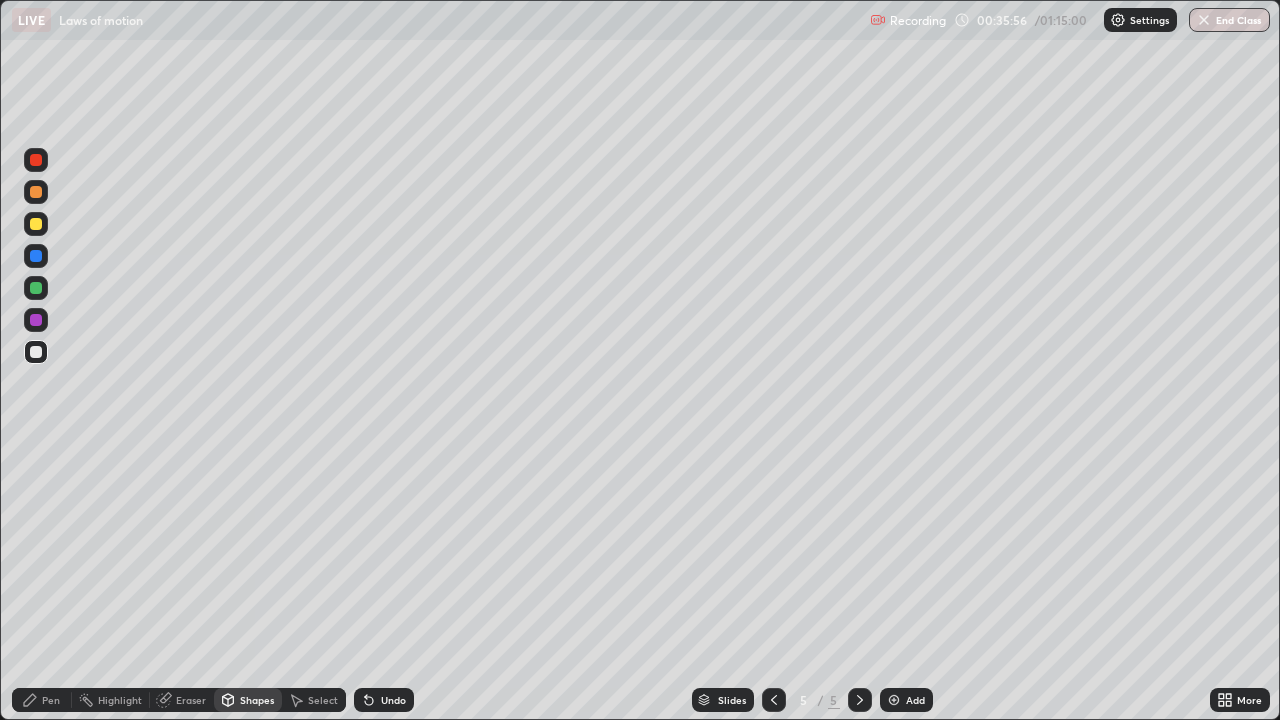 click at bounding box center (36, 224) 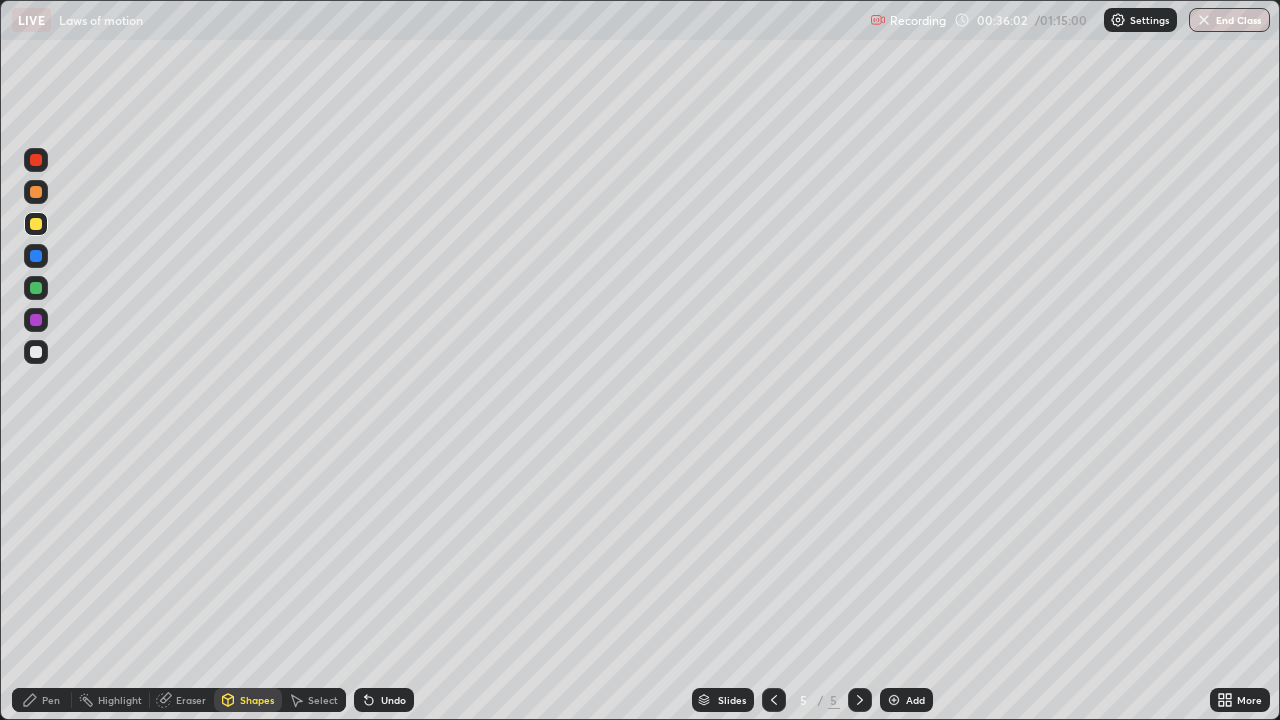click on "Pen" at bounding box center [42, 700] 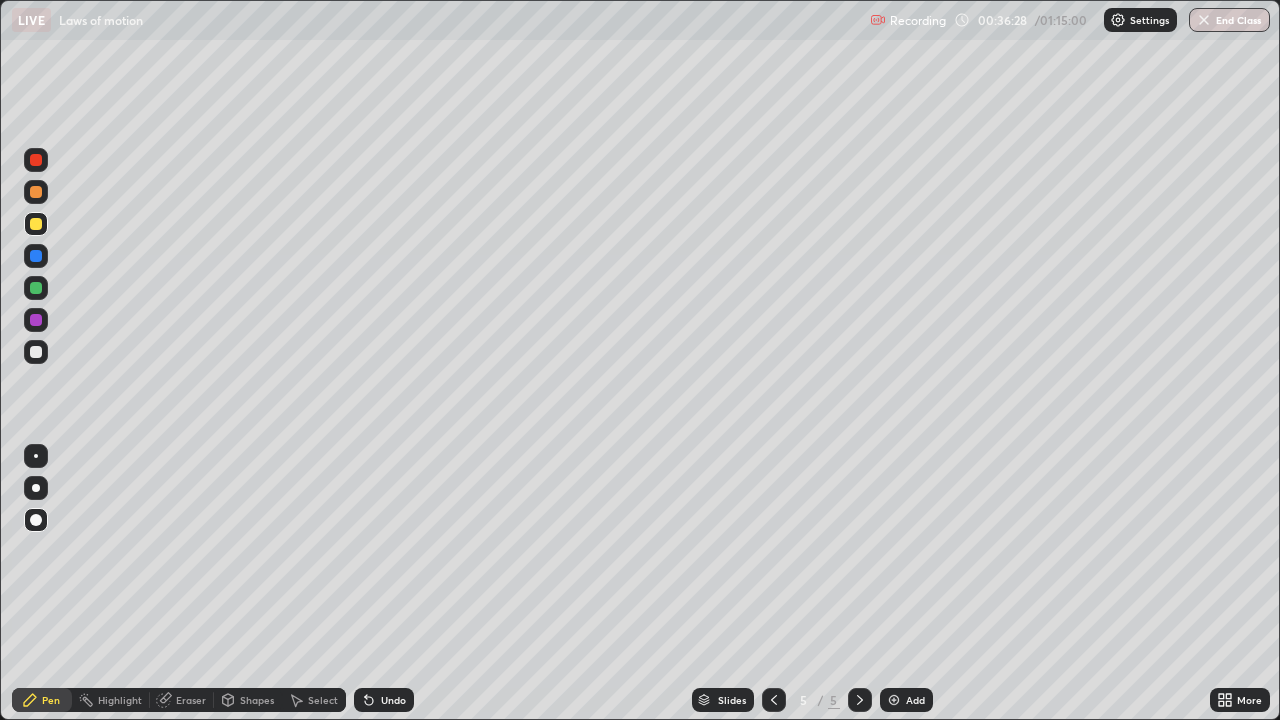 click on "Shapes" at bounding box center (248, 700) 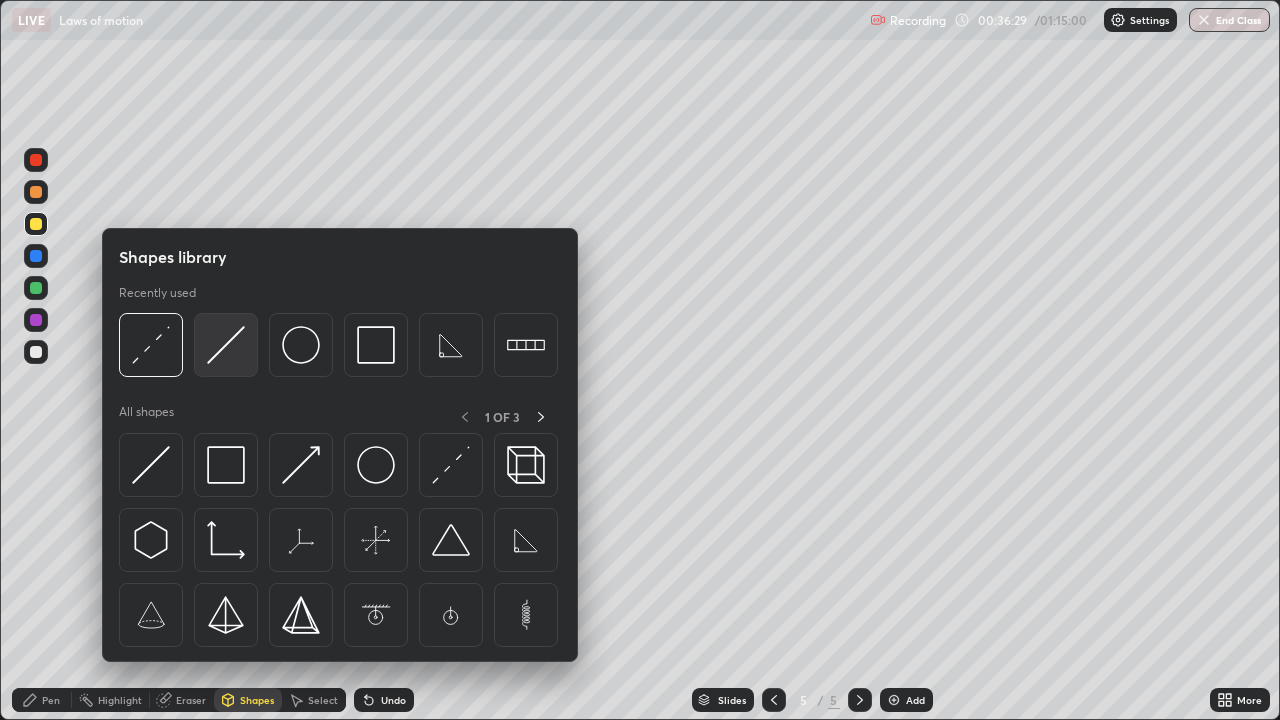 click at bounding box center [226, 345] 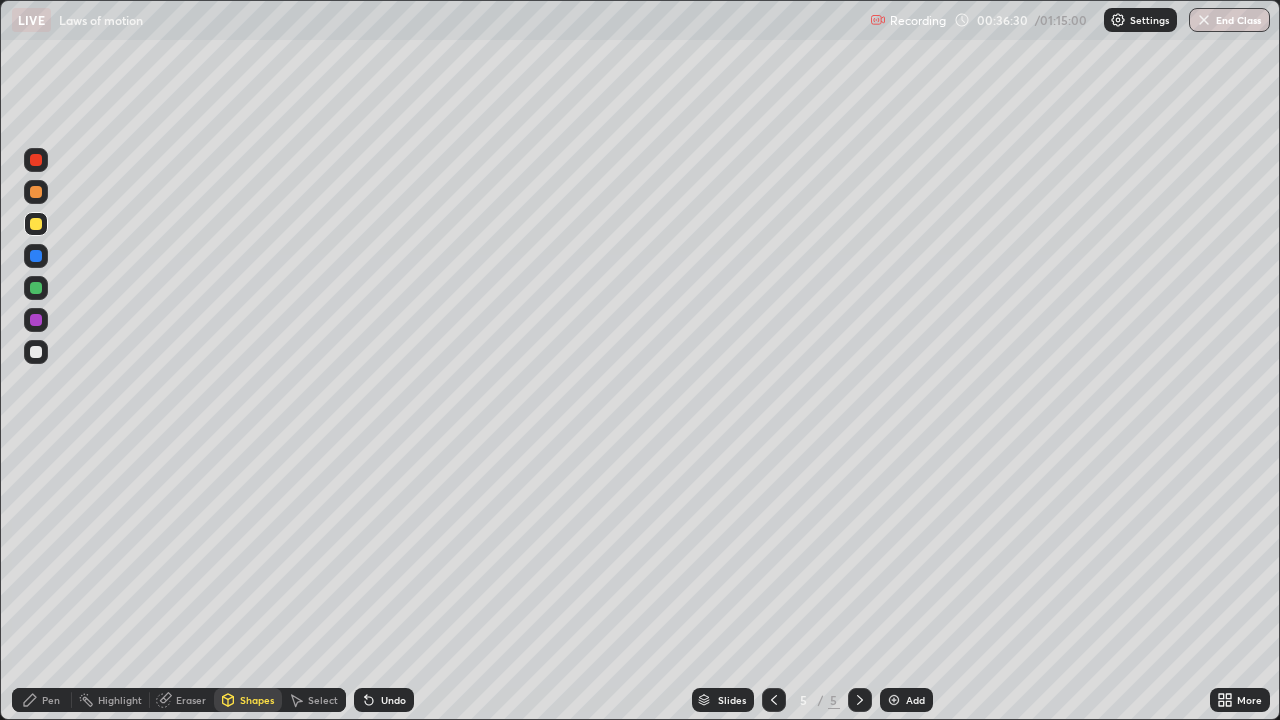 click at bounding box center (36, 352) 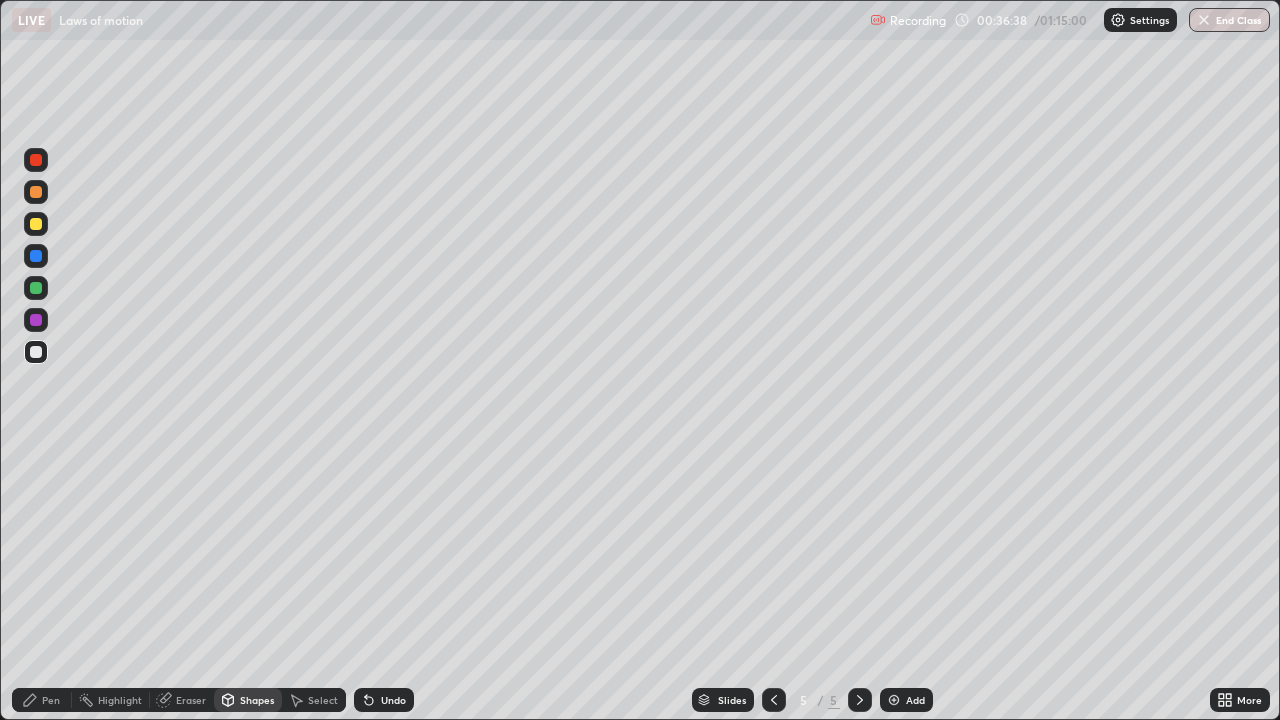 click on "Pen" at bounding box center (51, 700) 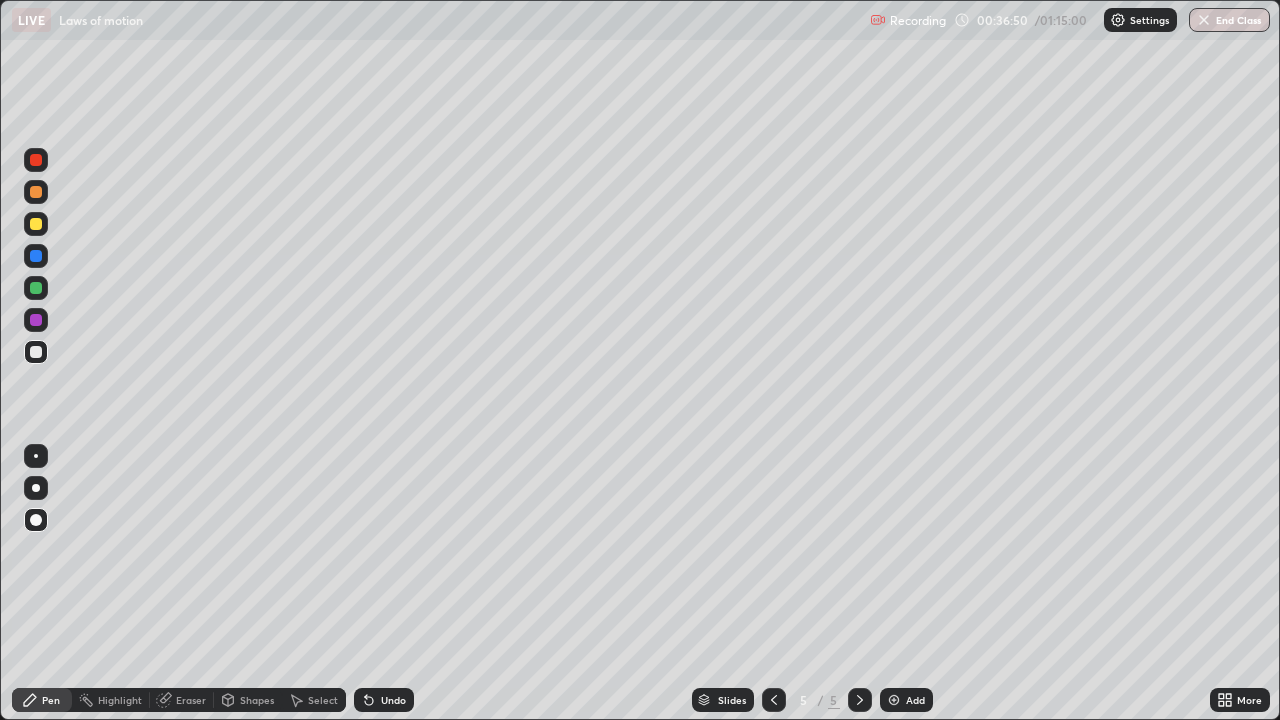 click on "Shapes" at bounding box center (257, 700) 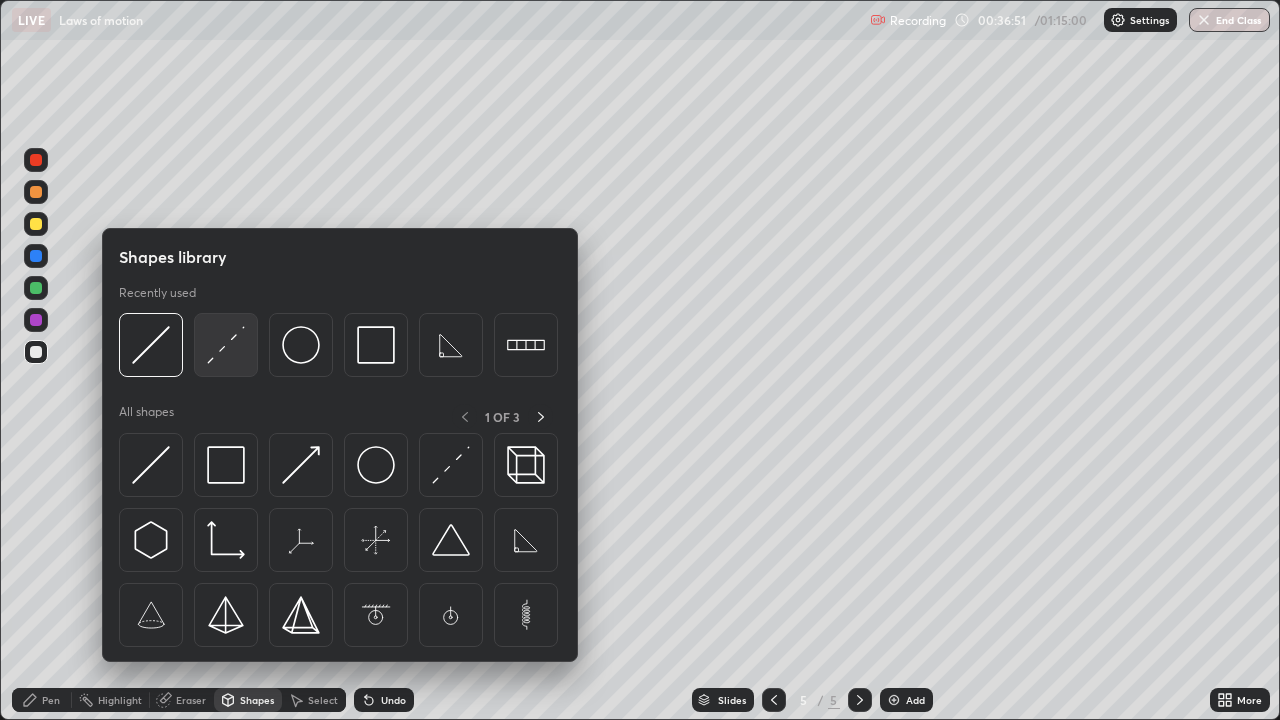 click at bounding box center [226, 345] 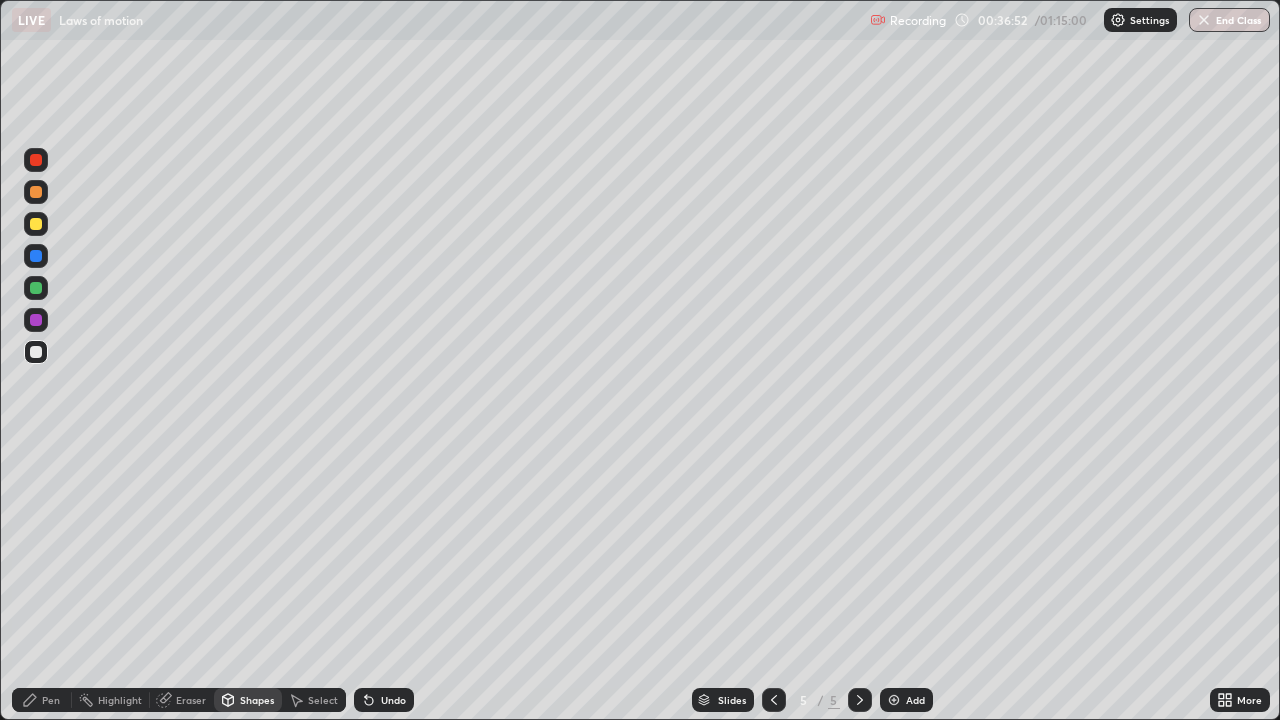 click at bounding box center (36, 224) 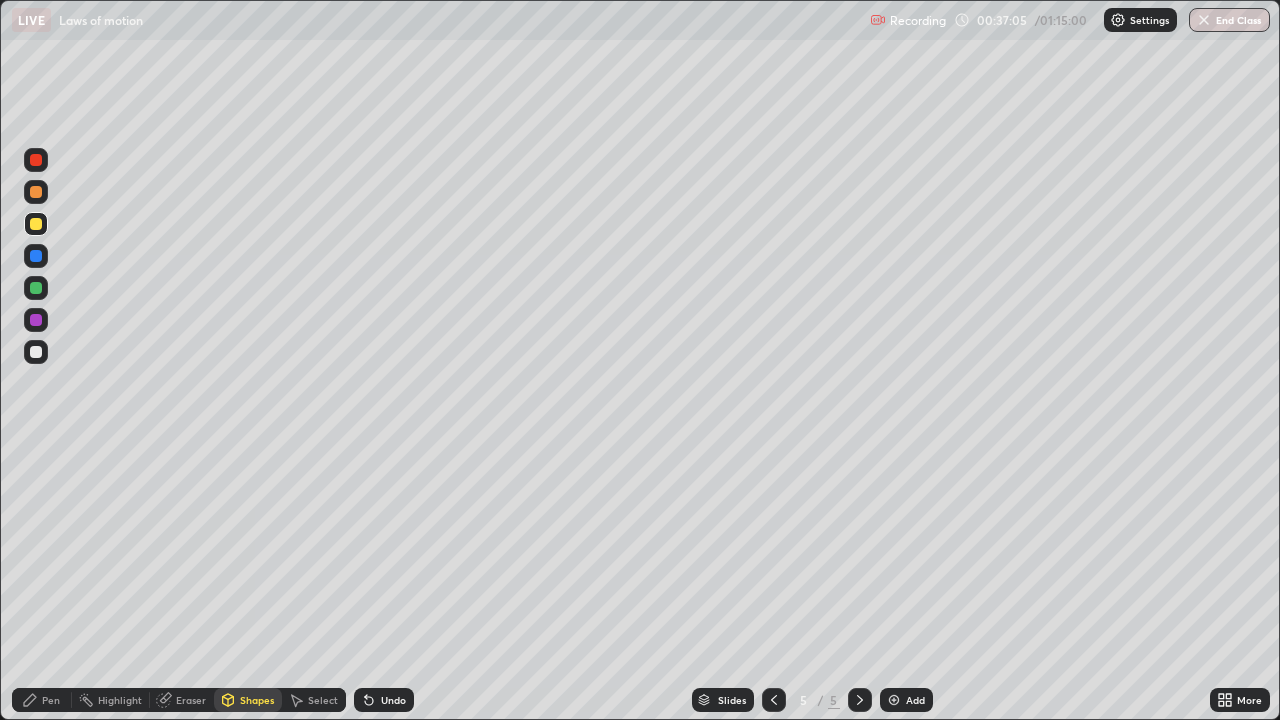 click on "Pen" at bounding box center [51, 700] 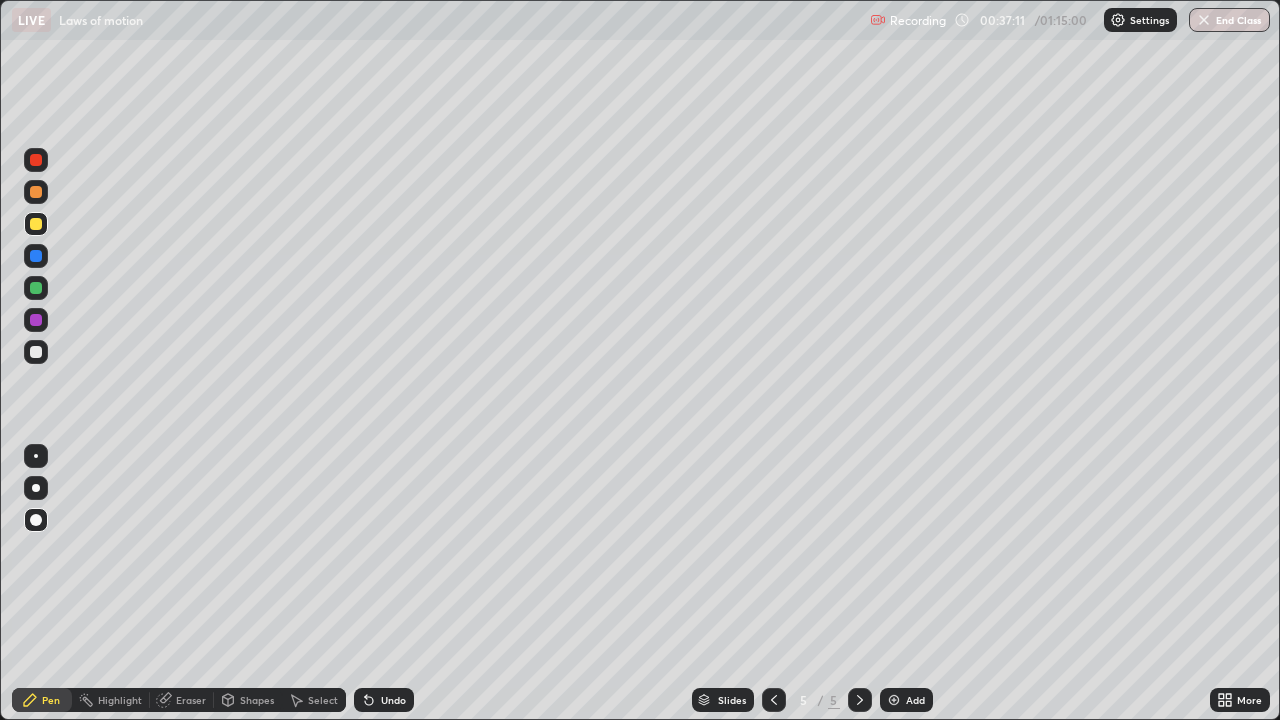 click on "Undo" at bounding box center (393, 700) 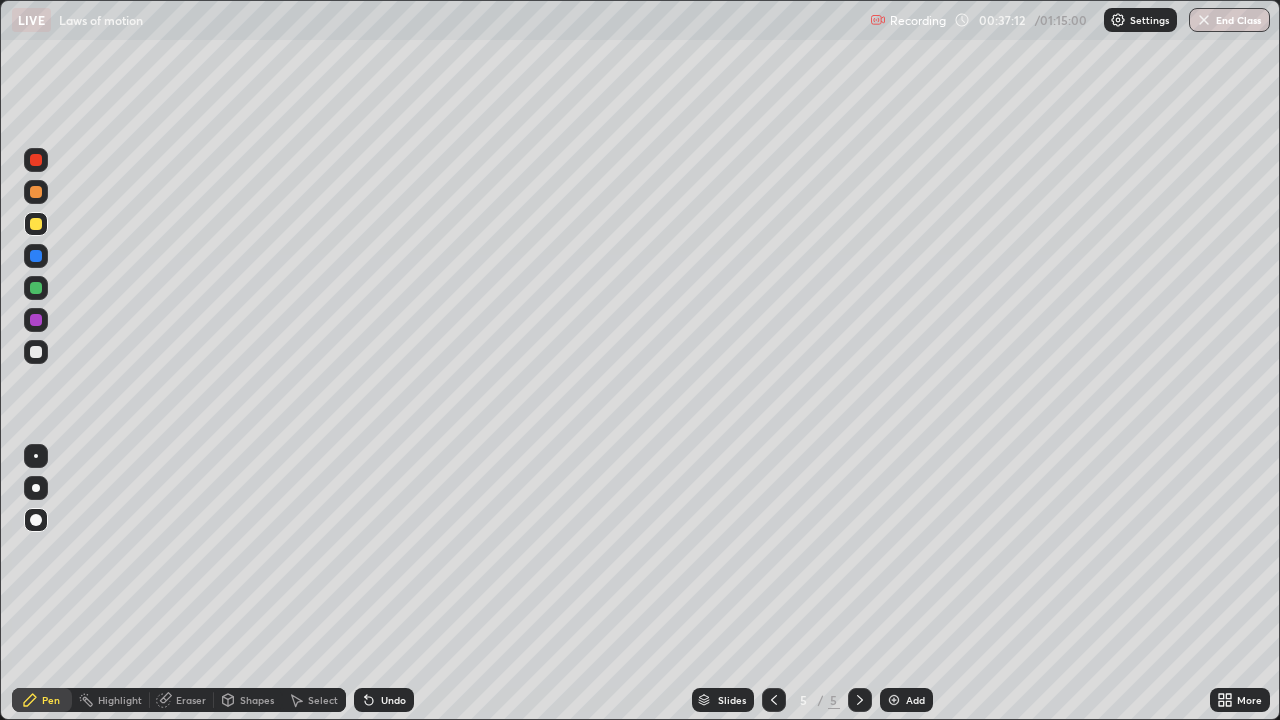 click on "Undo" at bounding box center (393, 700) 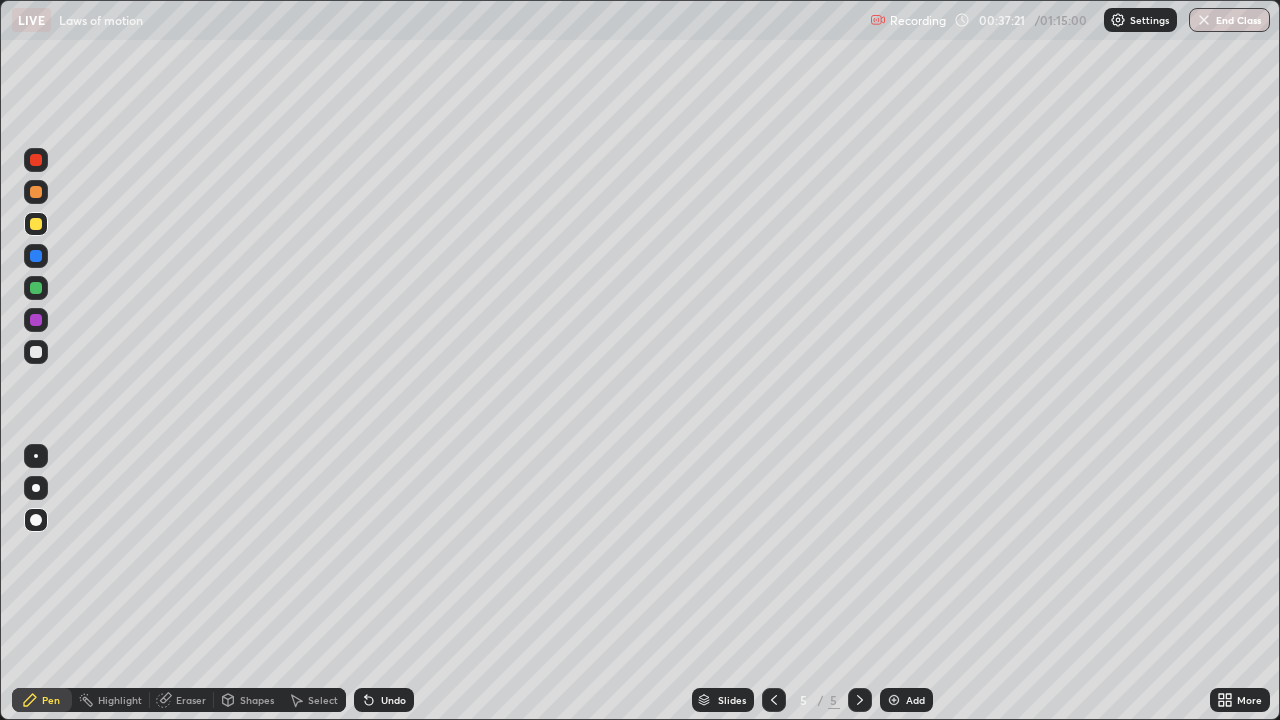 click on "Shapes" at bounding box center (257, 700) 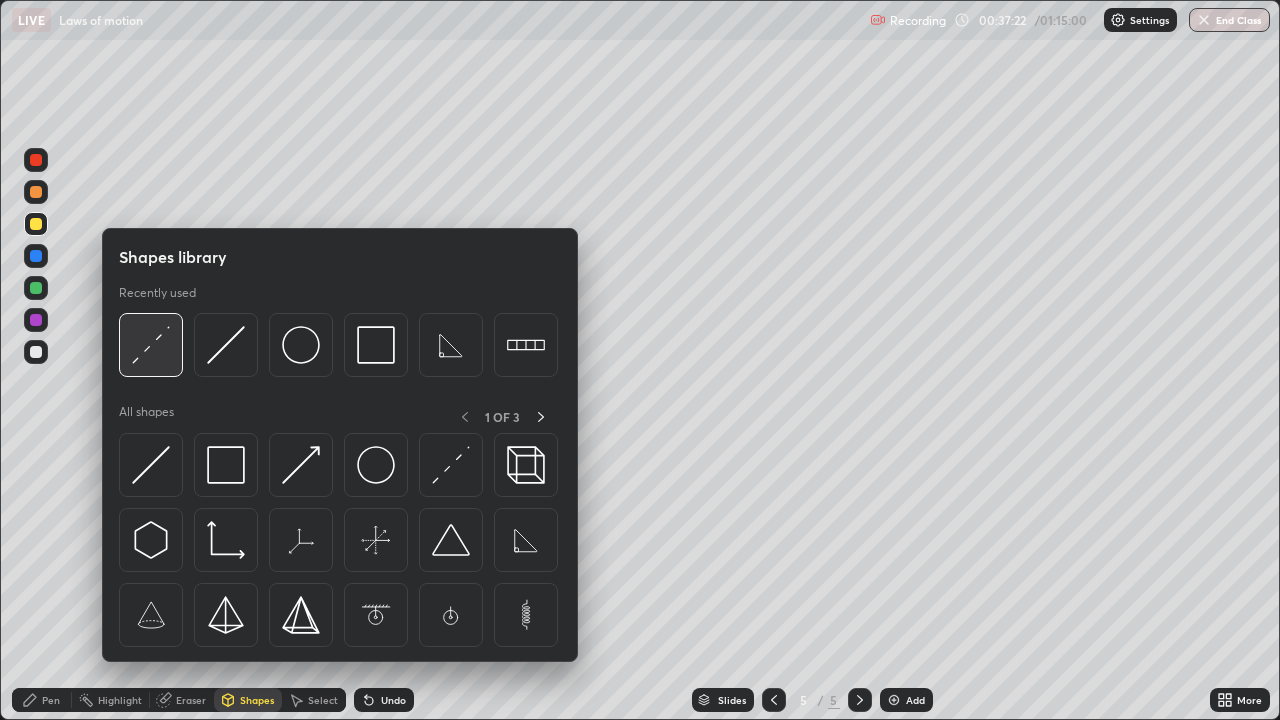 click at bounding box center (151, 345) 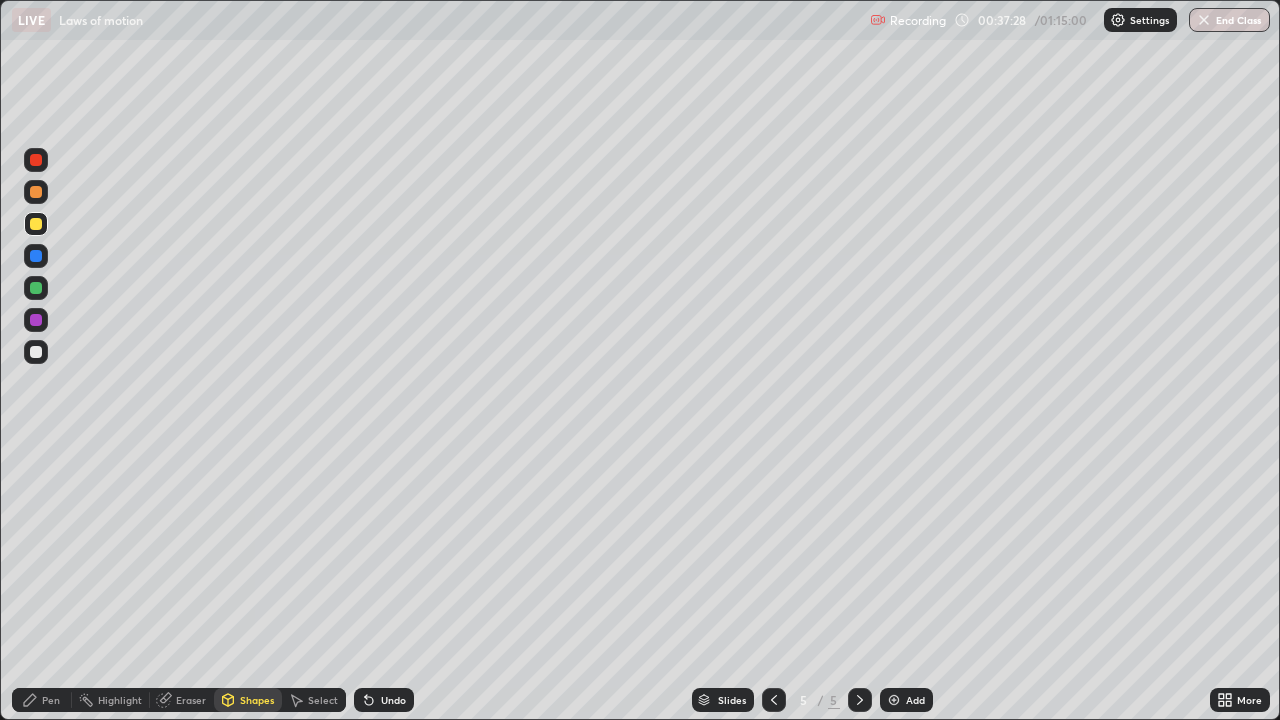 click on "Pen" at bounding box center [51, 700] 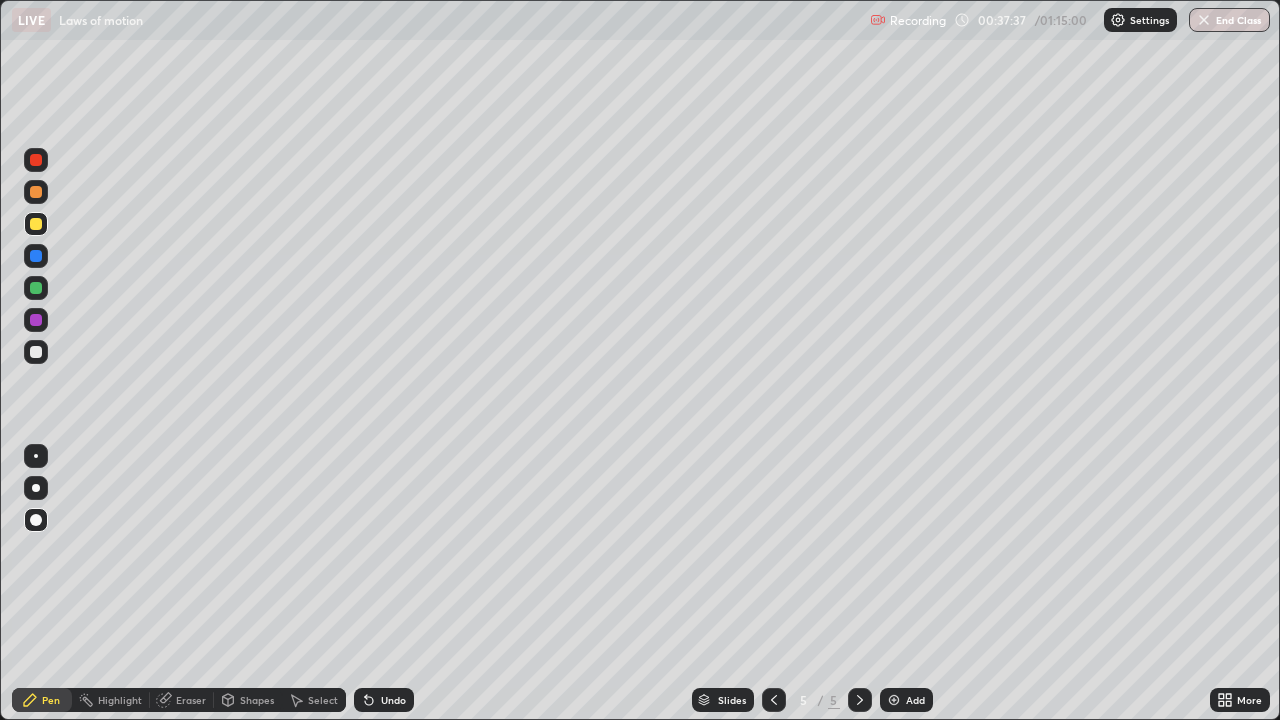 click on "Shapes" at bounding box center (257, 700) 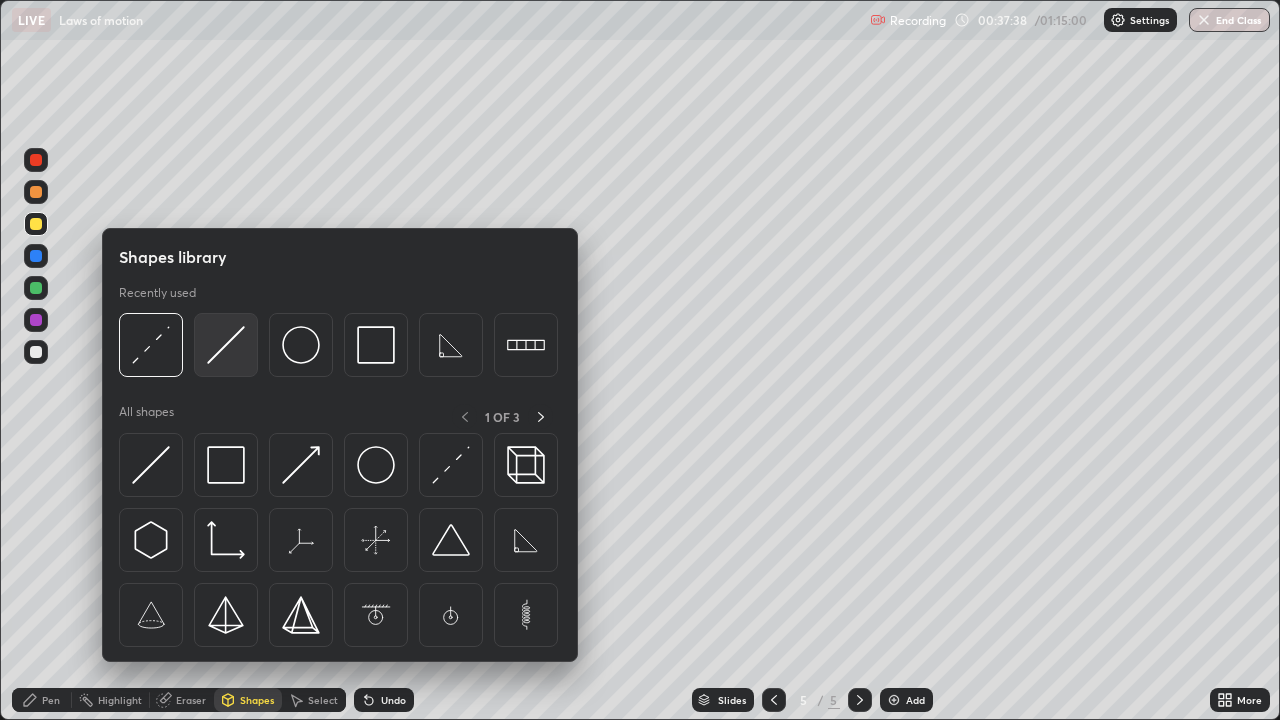 click at bounding box center (226, 345) 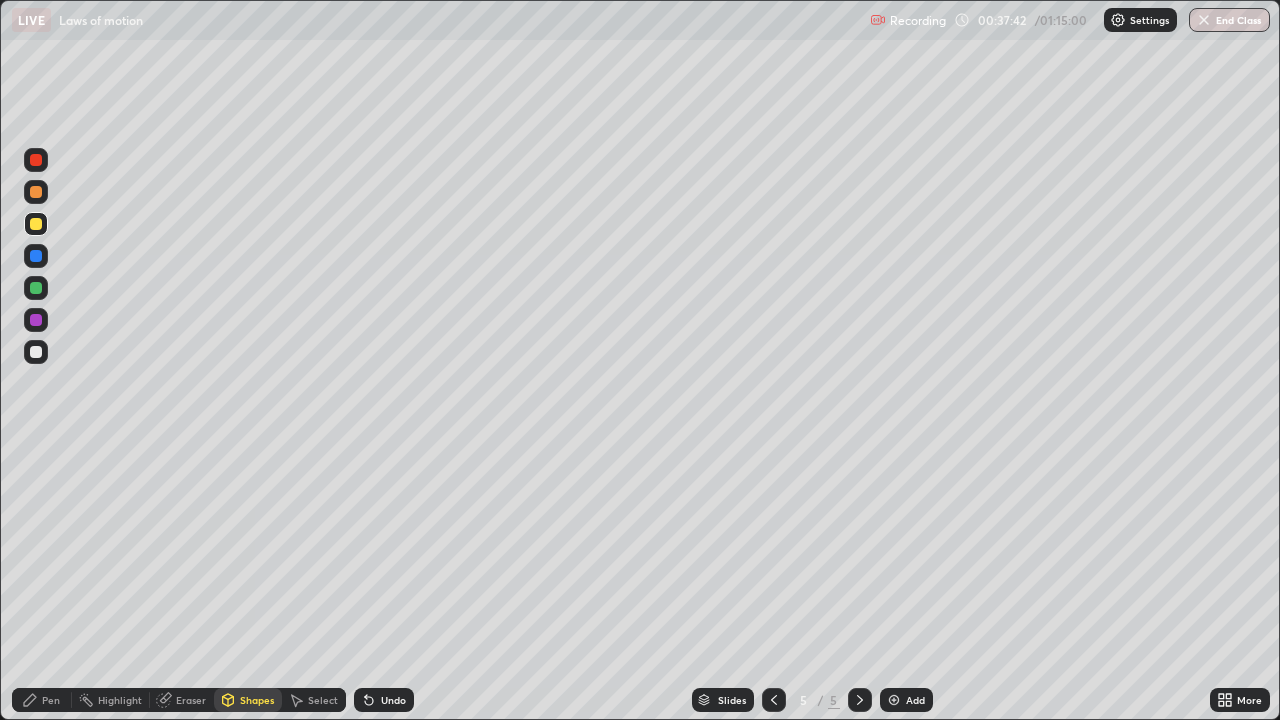 click on "Pen" at bounding box center (51, 700) 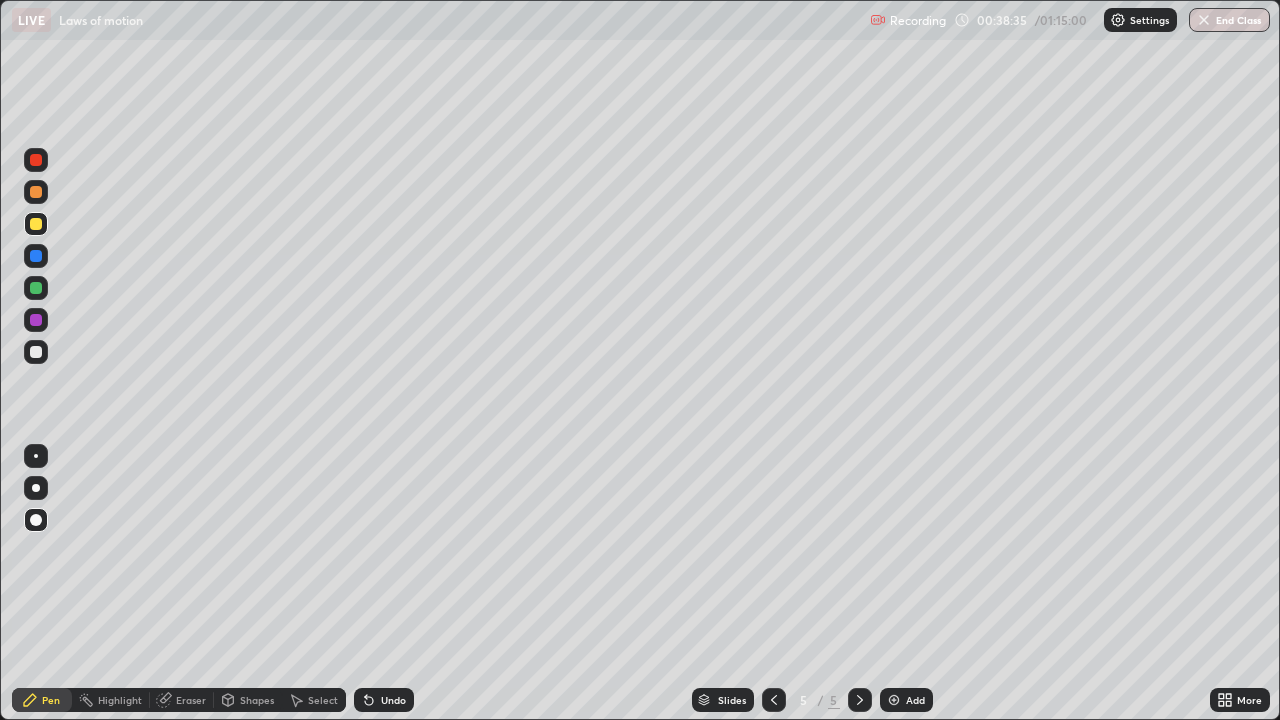 click on "Shapes" at bounding box center [257, 700] 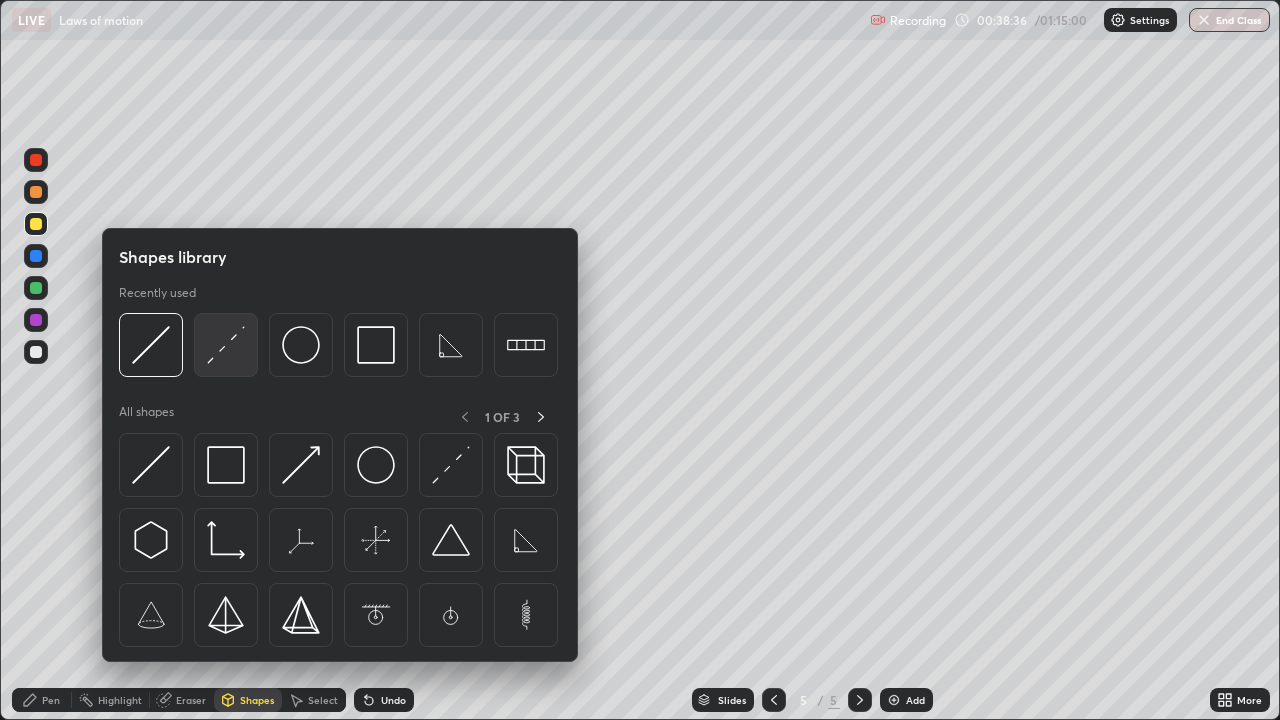 click at bounding box center (226, 345) 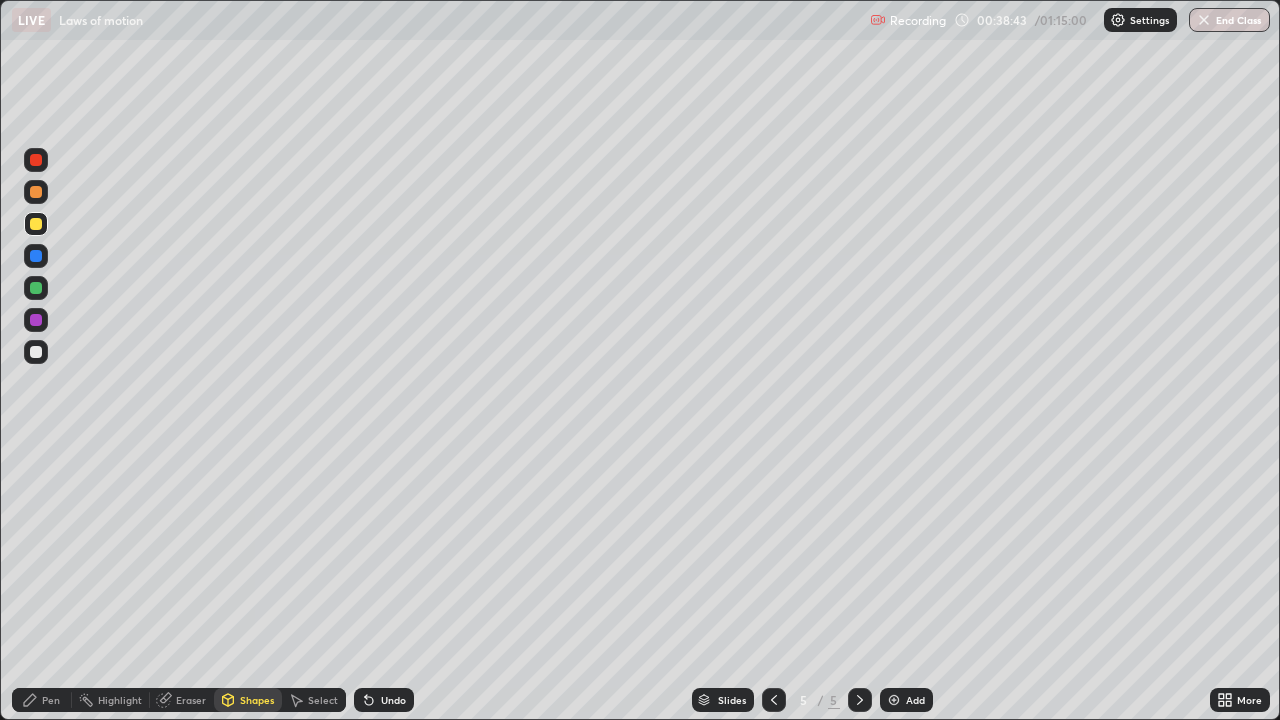 click 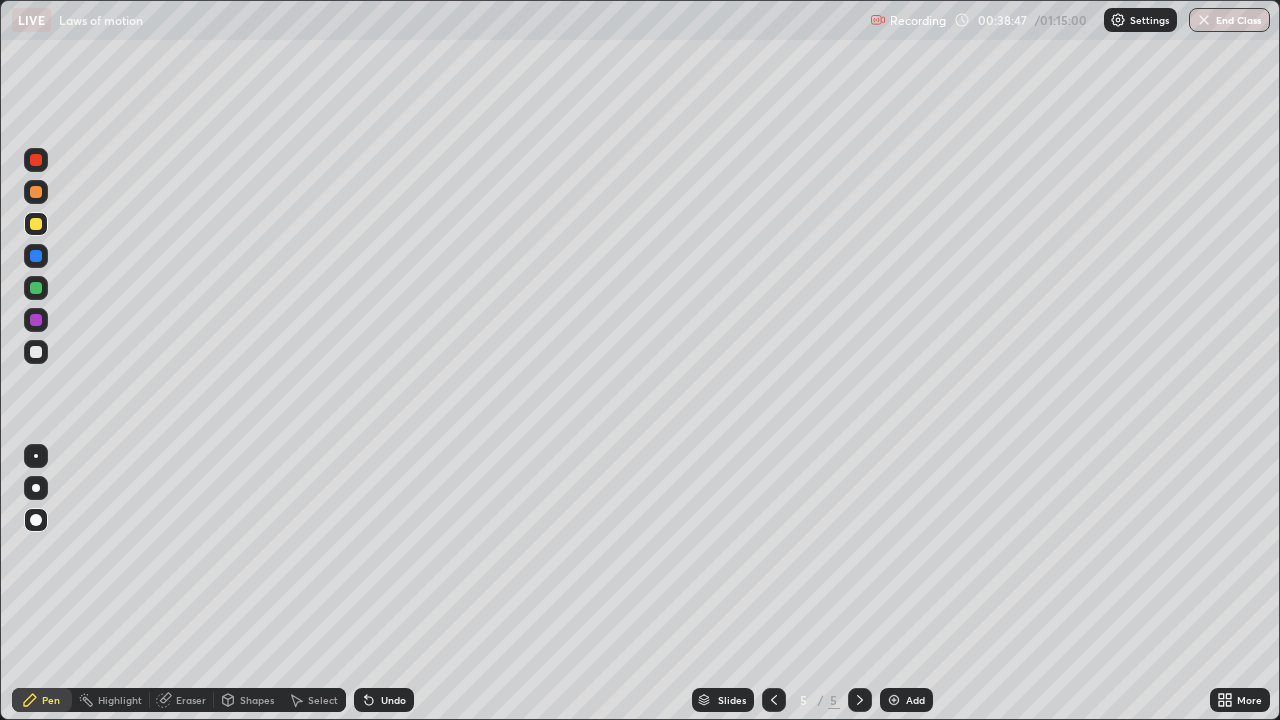 click on "Shapes" at bounding box center [248, 700] 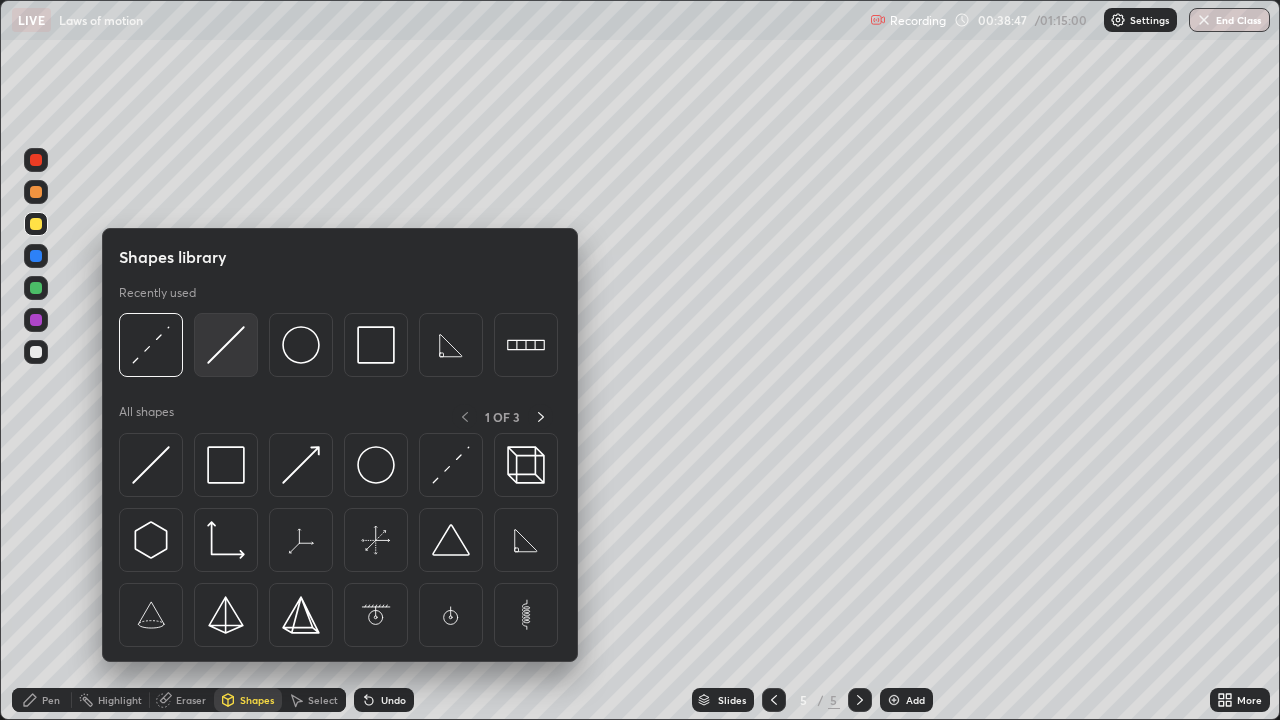 click at bounding box center [226, 345] 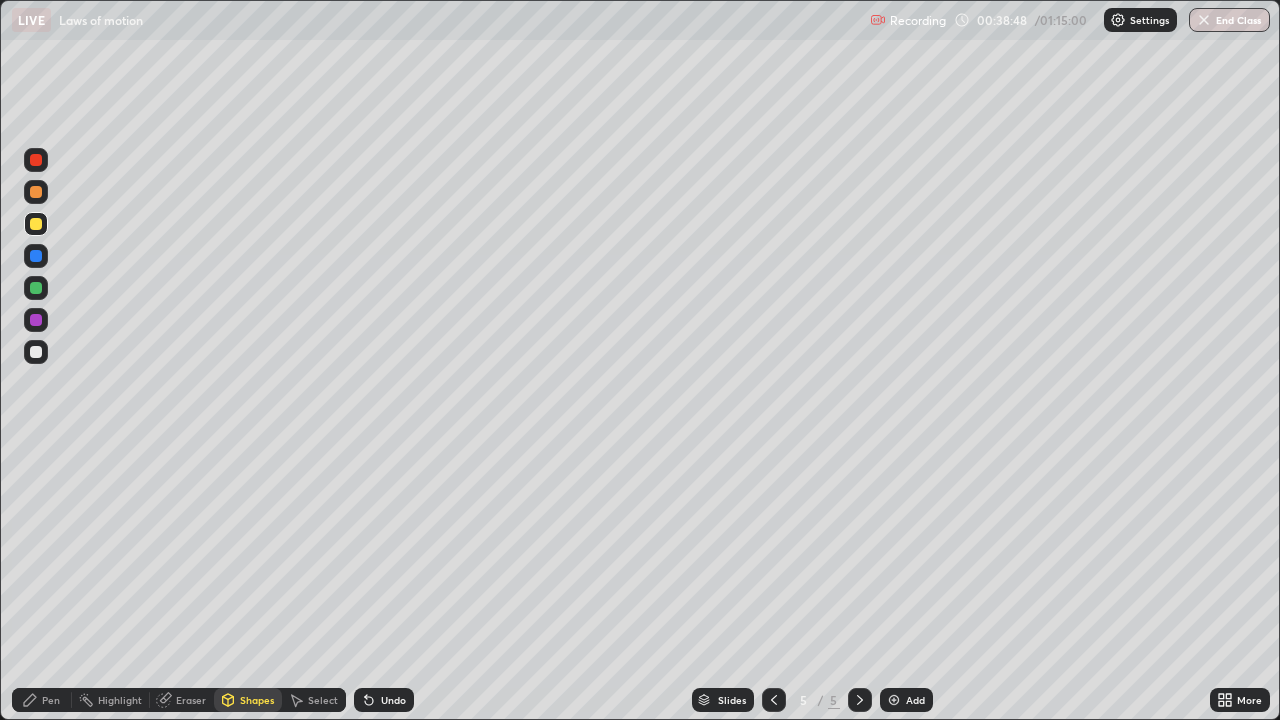 click at bounding box center (36, 352) 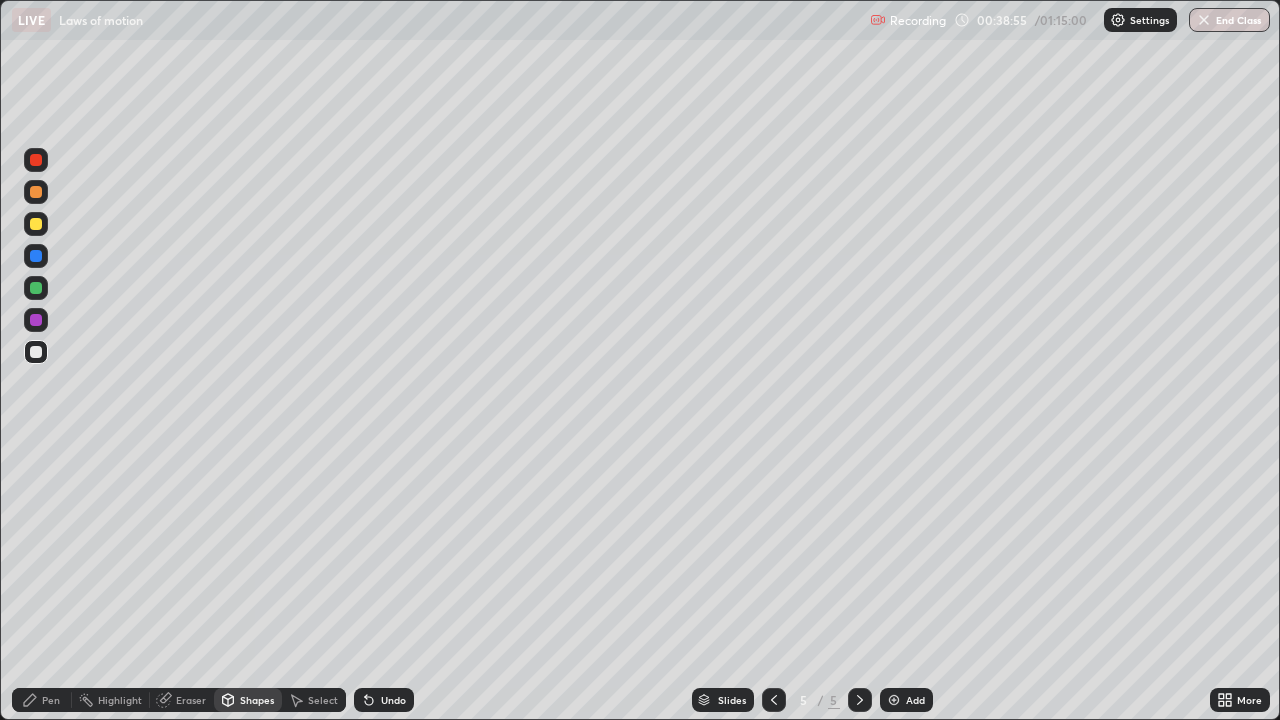 click on "Pen" at bounding box center [42, 700] 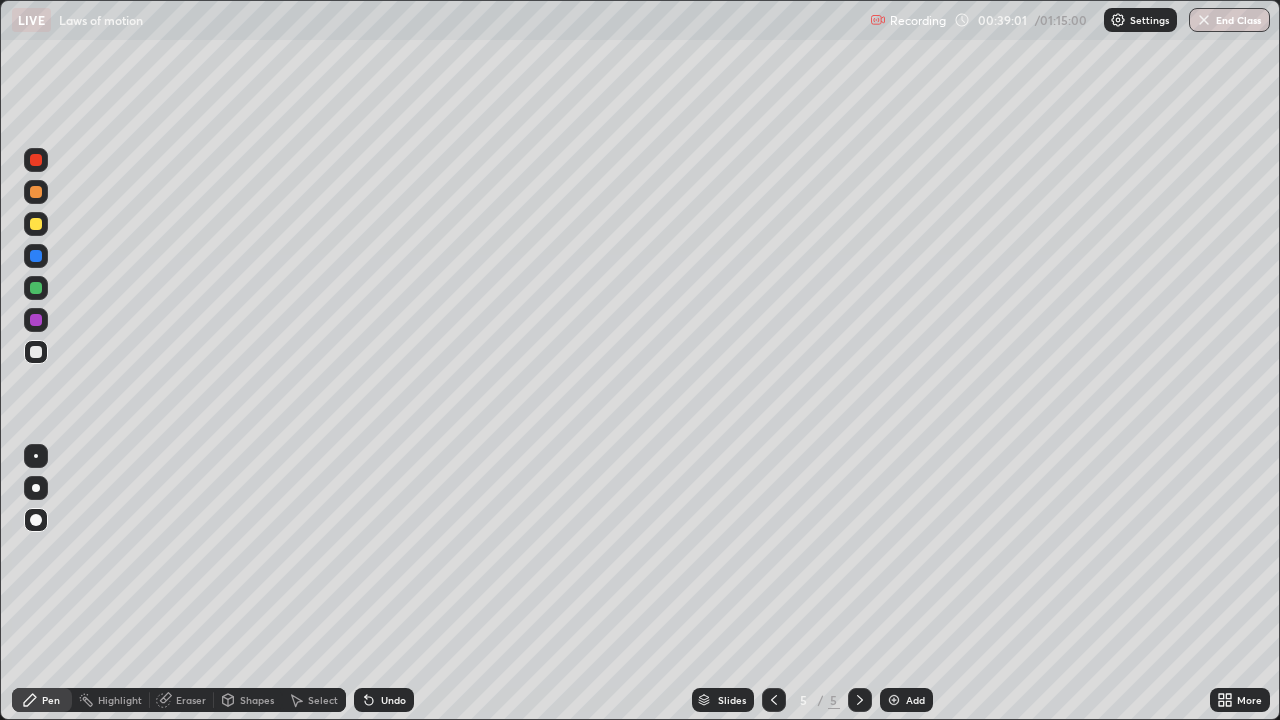 click on "Shapes" at bounding box center (257, 700) 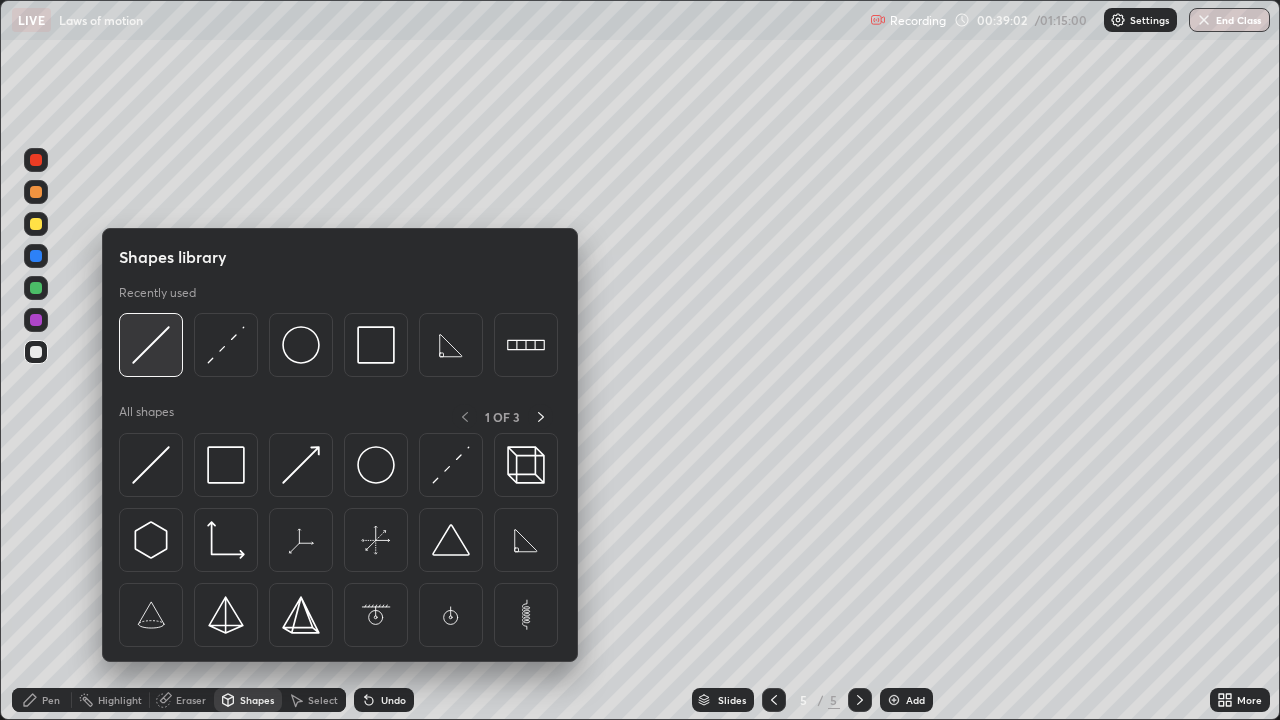 click at bounding box center [151, 345] 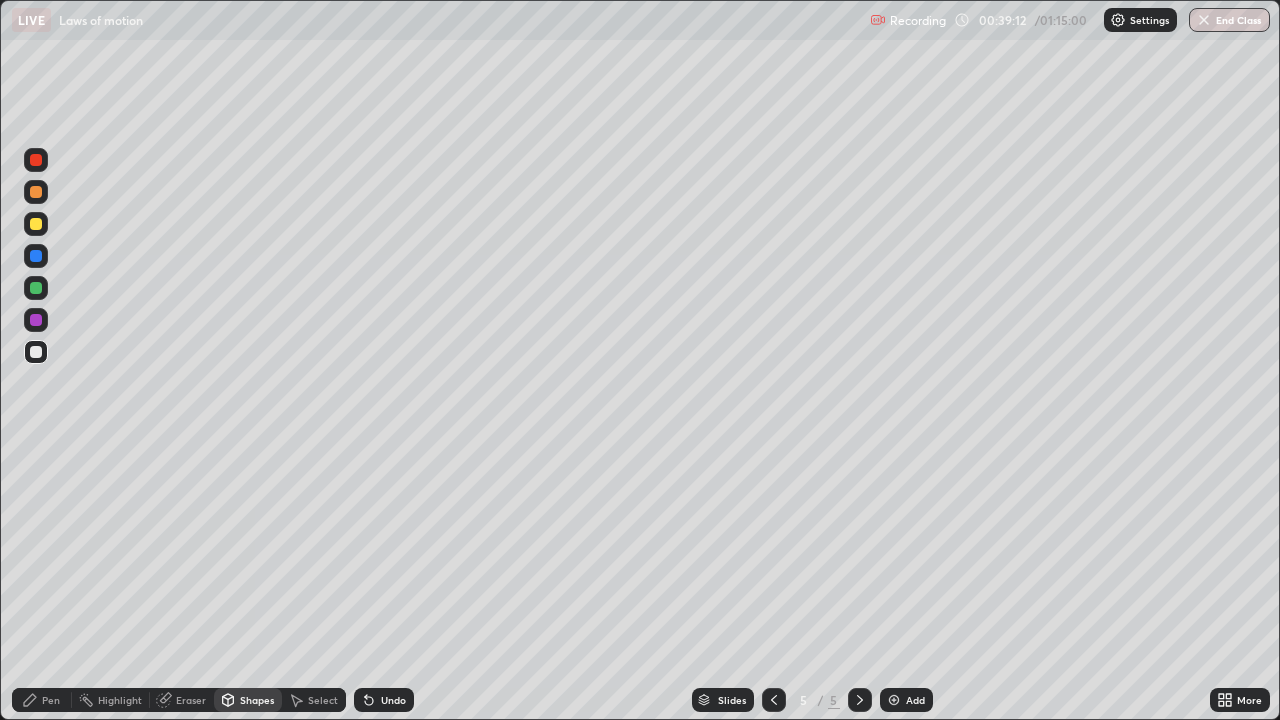 click on "Undo" at bounding box center (393, 700) 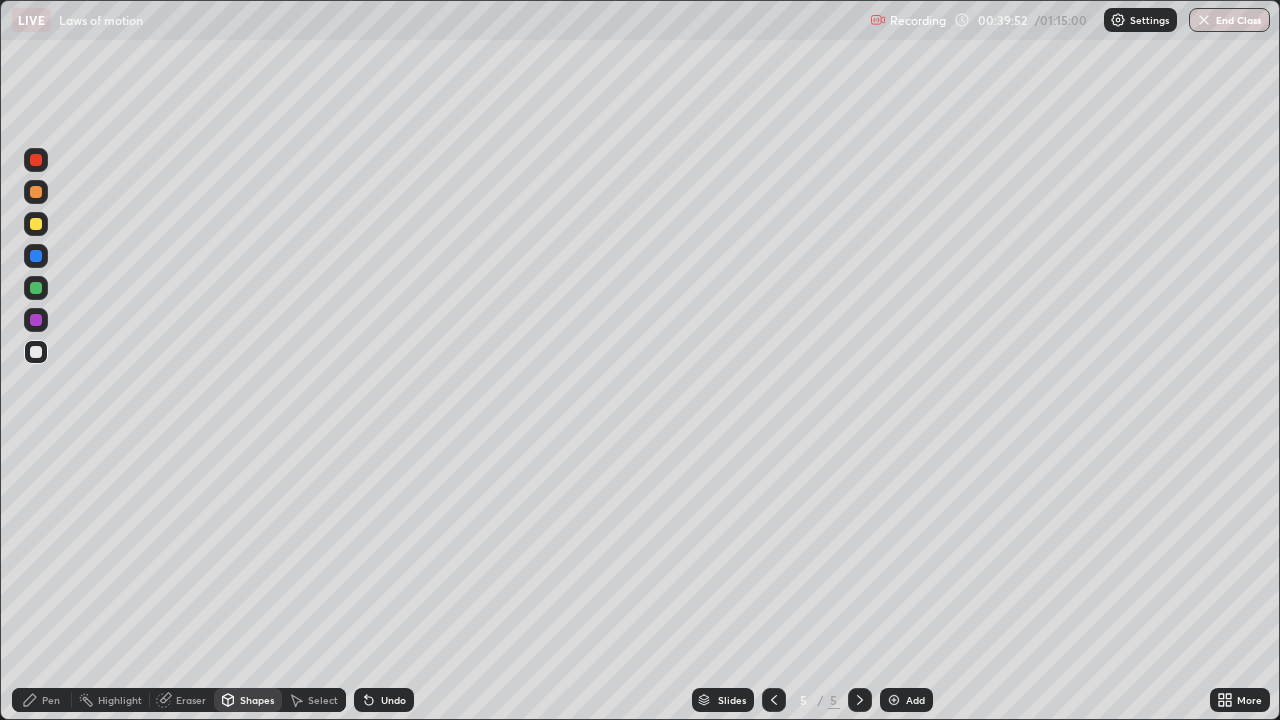 click on "Pen" at bounding box center (51, 700) 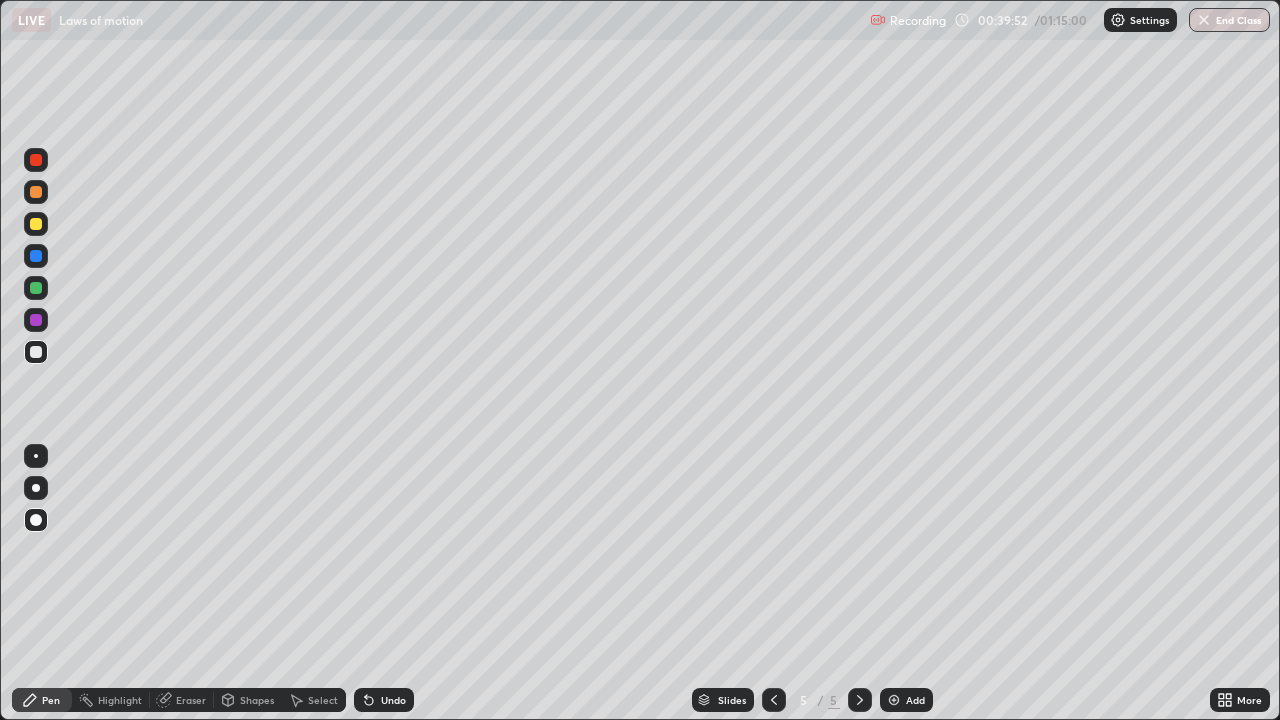 click at bounding box center (36, 352) 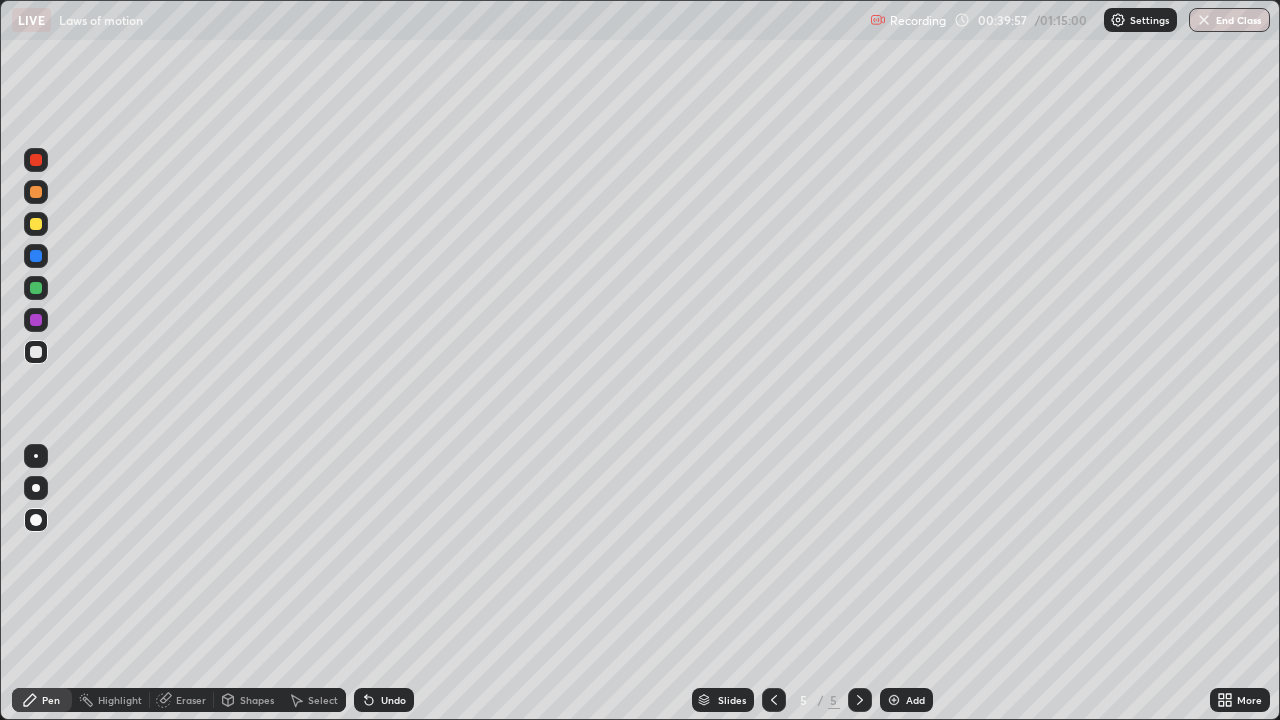 click on "Shapes" at bounding box center [248, 700] 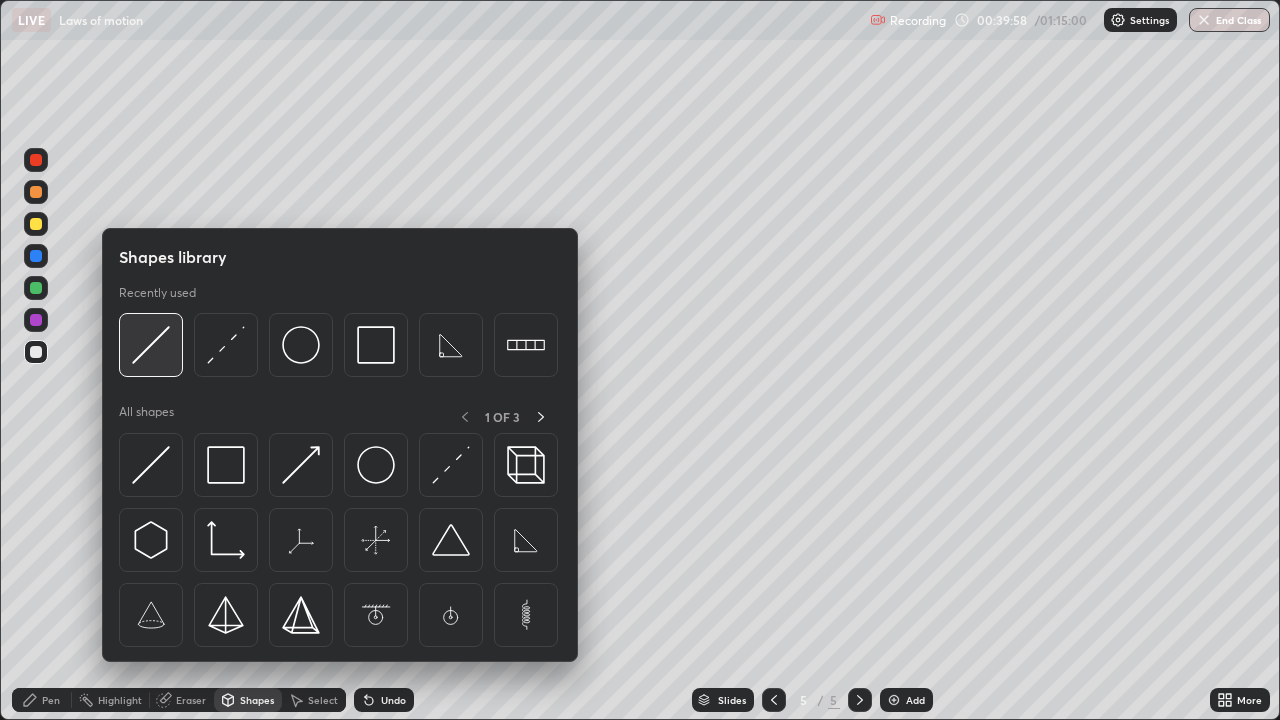 click at bounding box center (151, 345) 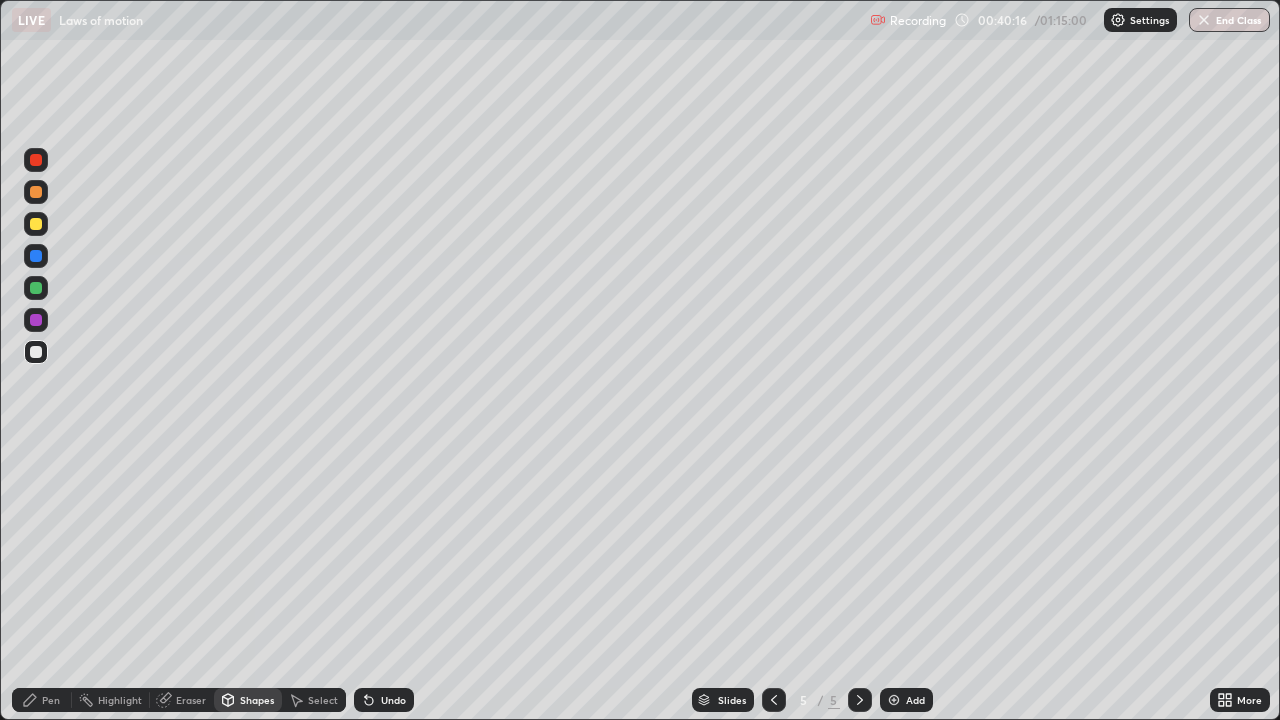 click on "Pen" at bounding box center (42, 700) 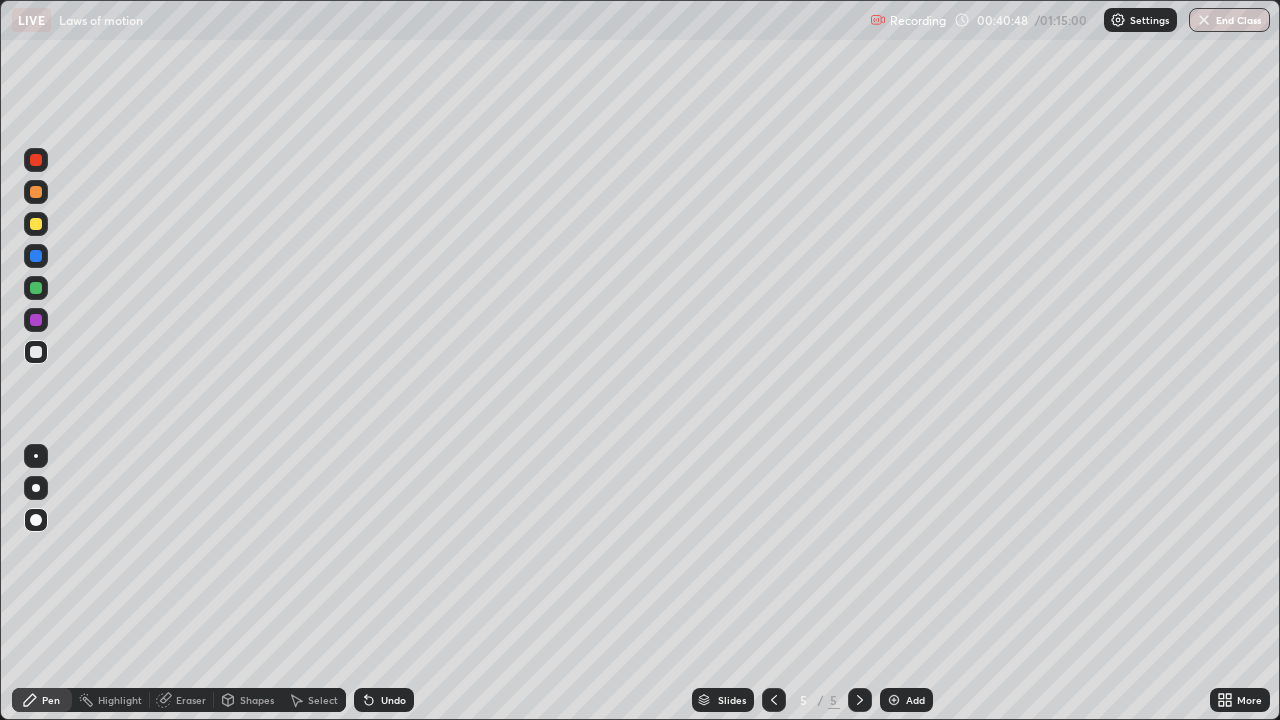 click on "Pen" at bounding box center (42, 700) 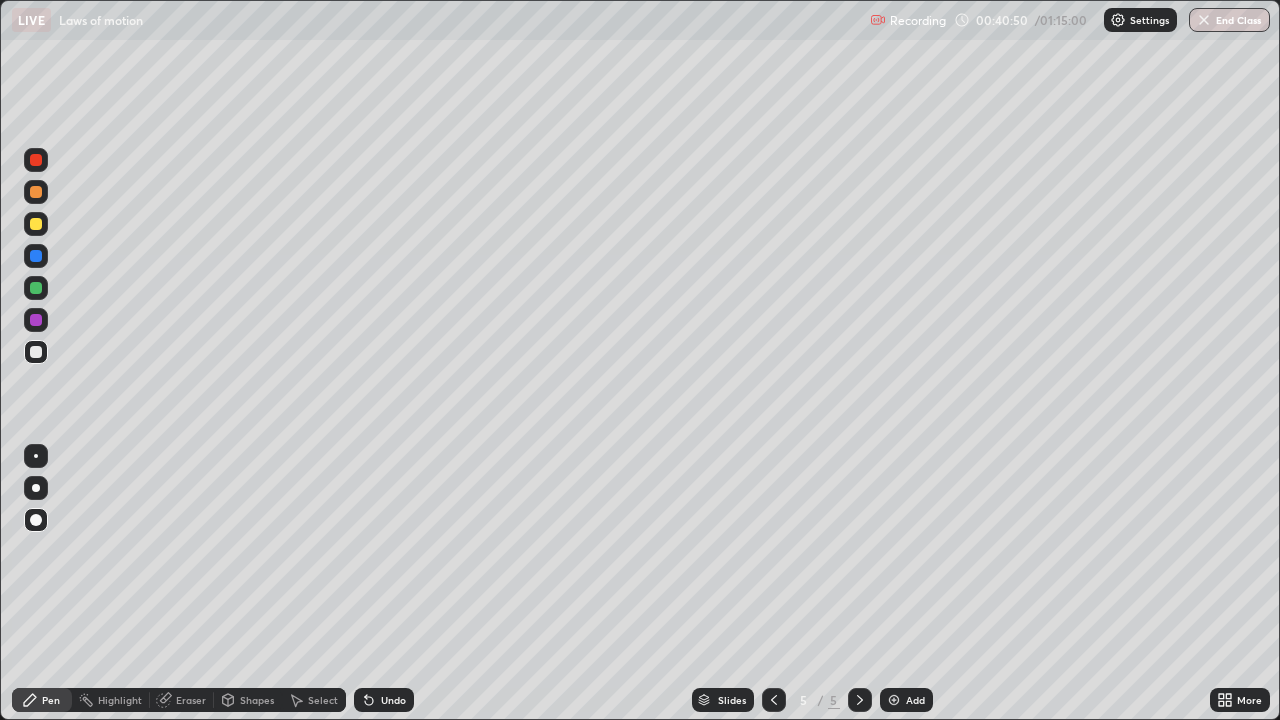click on "Shapes" at bounding box center (257, 700) 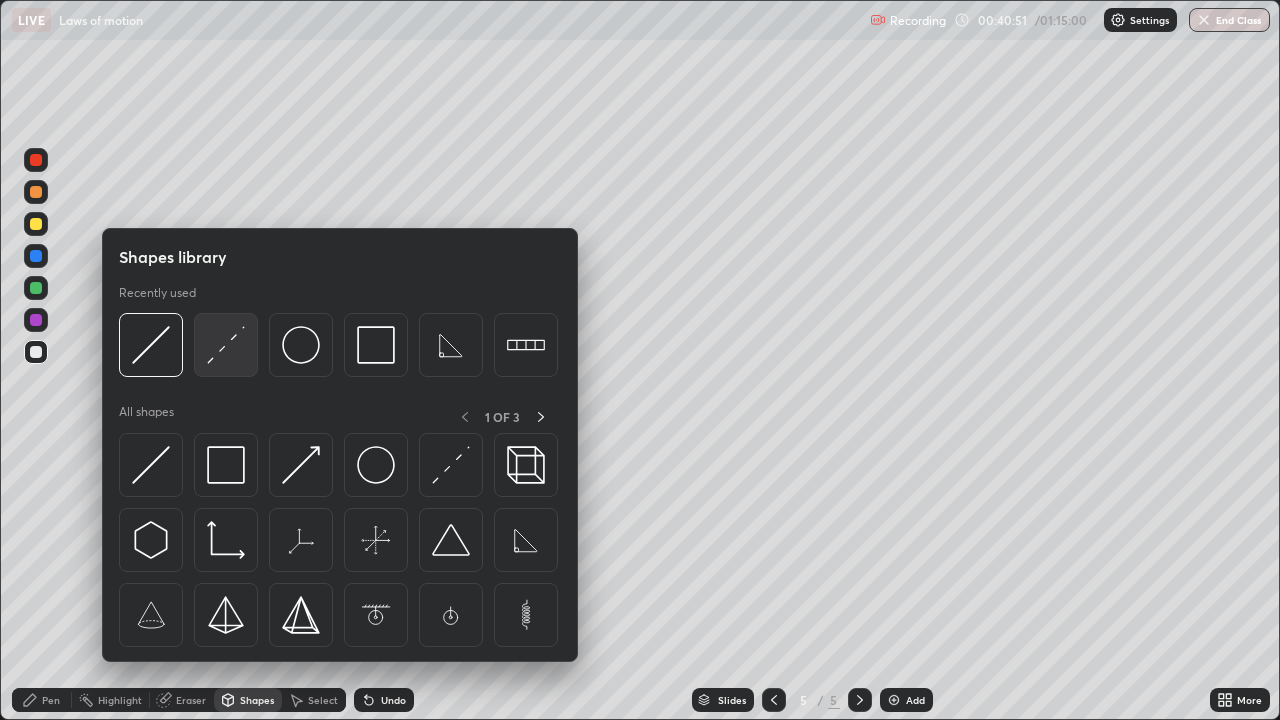 click at bounding box center (226, 345) 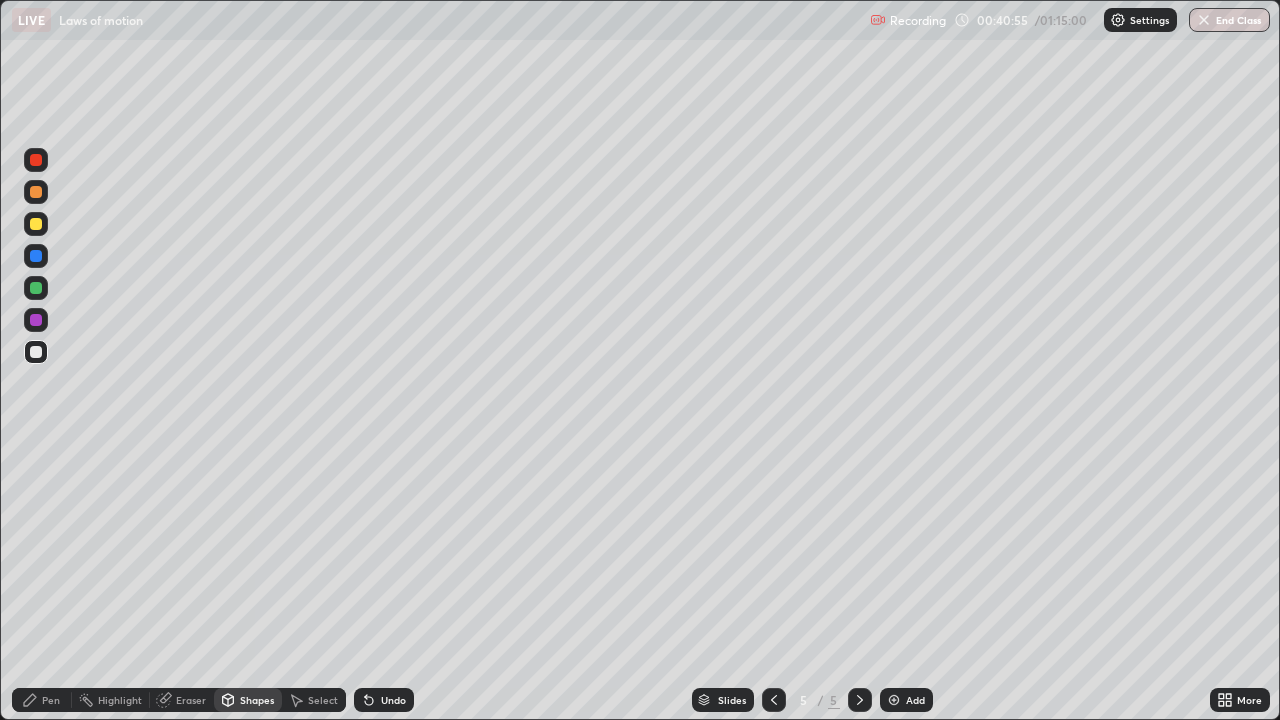 click on "Pen" at bounding box center (42, 700) 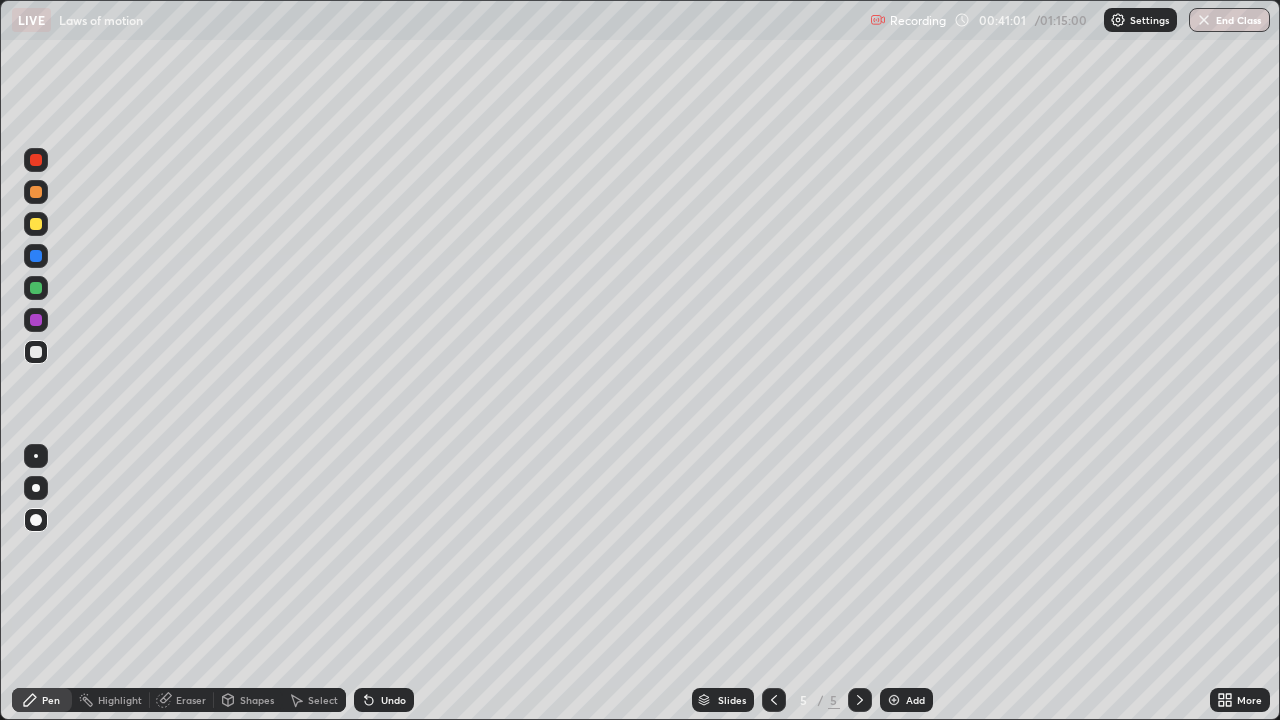 click on "Shapes" at bounding box center (257, 700) 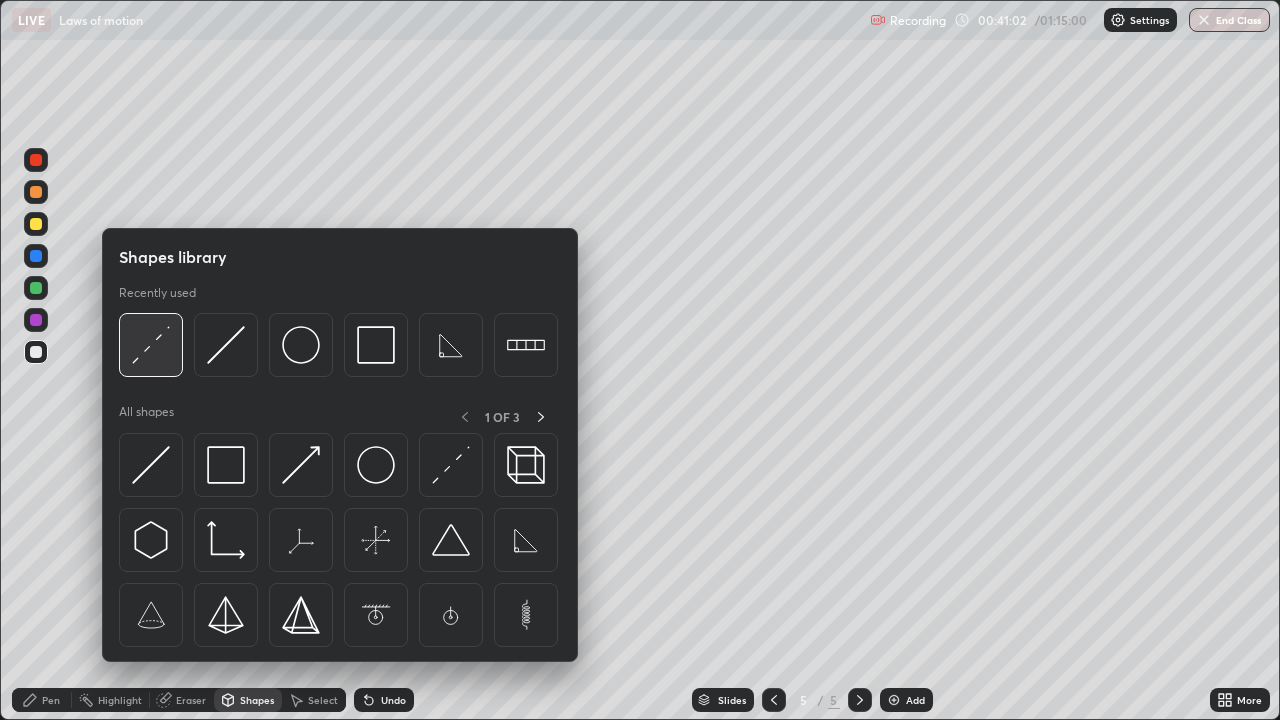 click at bounding box center (151, 345) 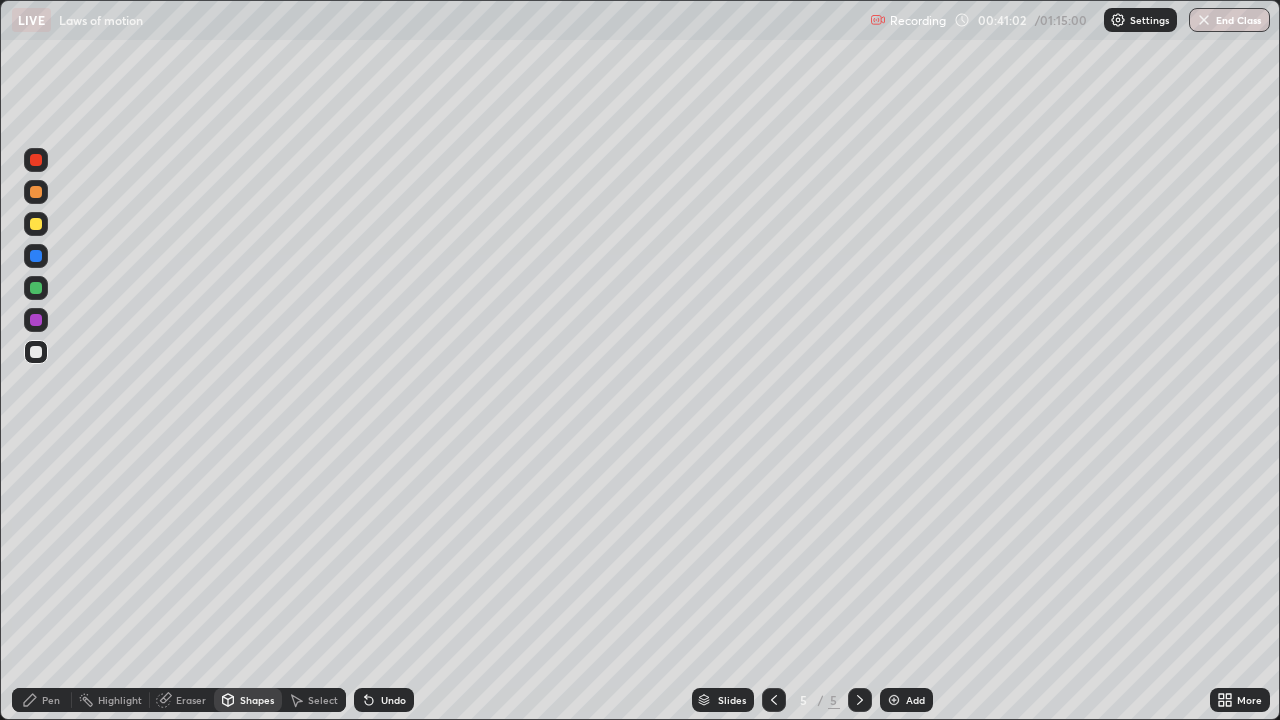 click at bounding box center [36, 224] 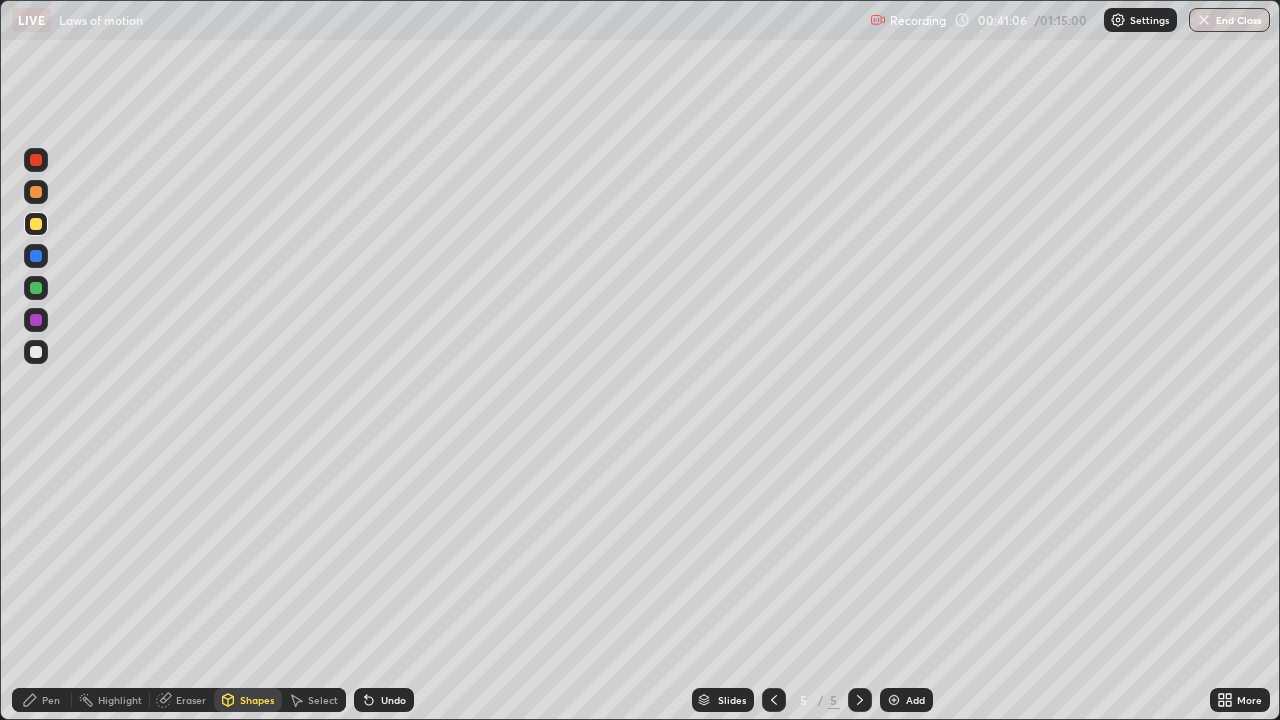 click on "Pen" at bounding box center [51, 700] 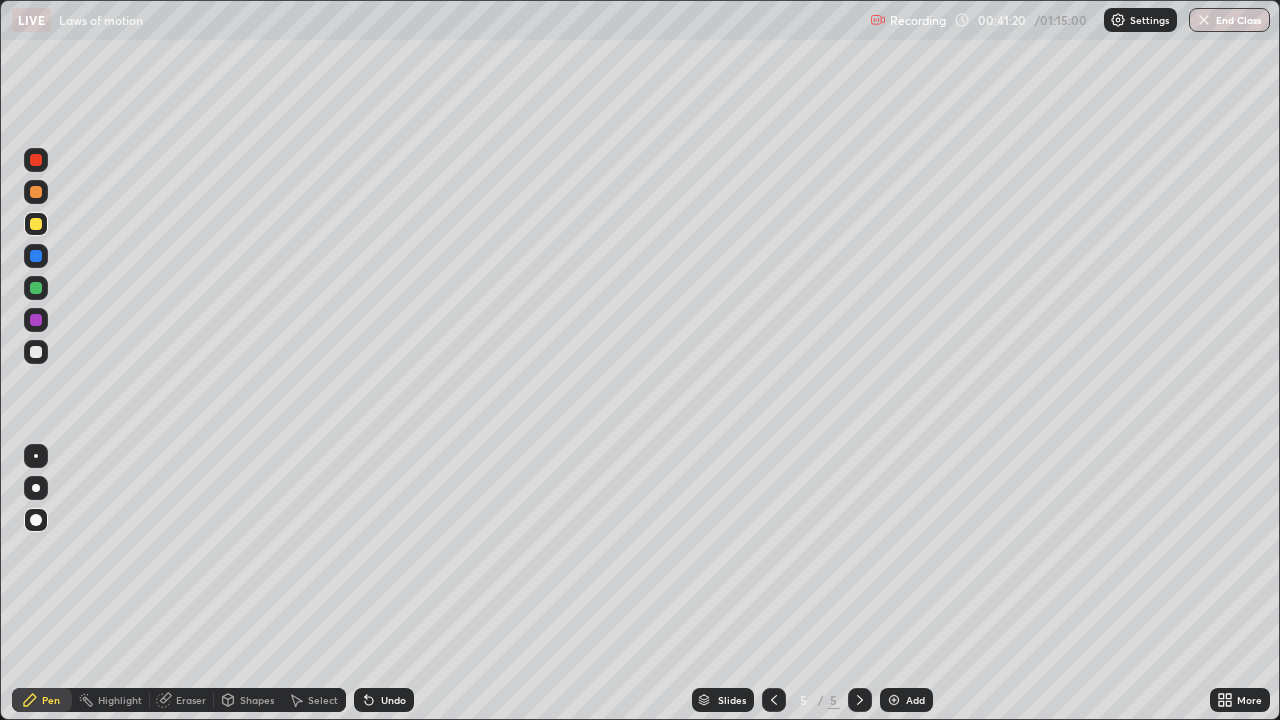 click on "Shapes" at bounding box center [248, 700] 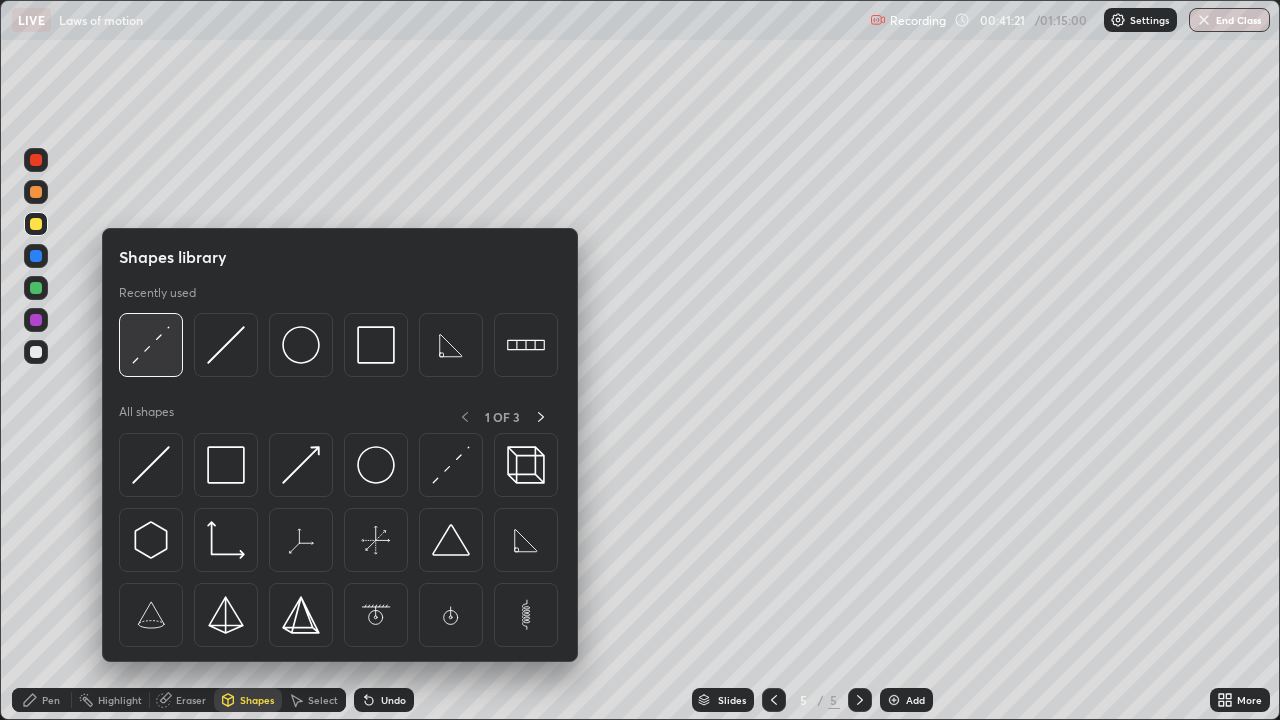 click at bounding box center (151, 345) 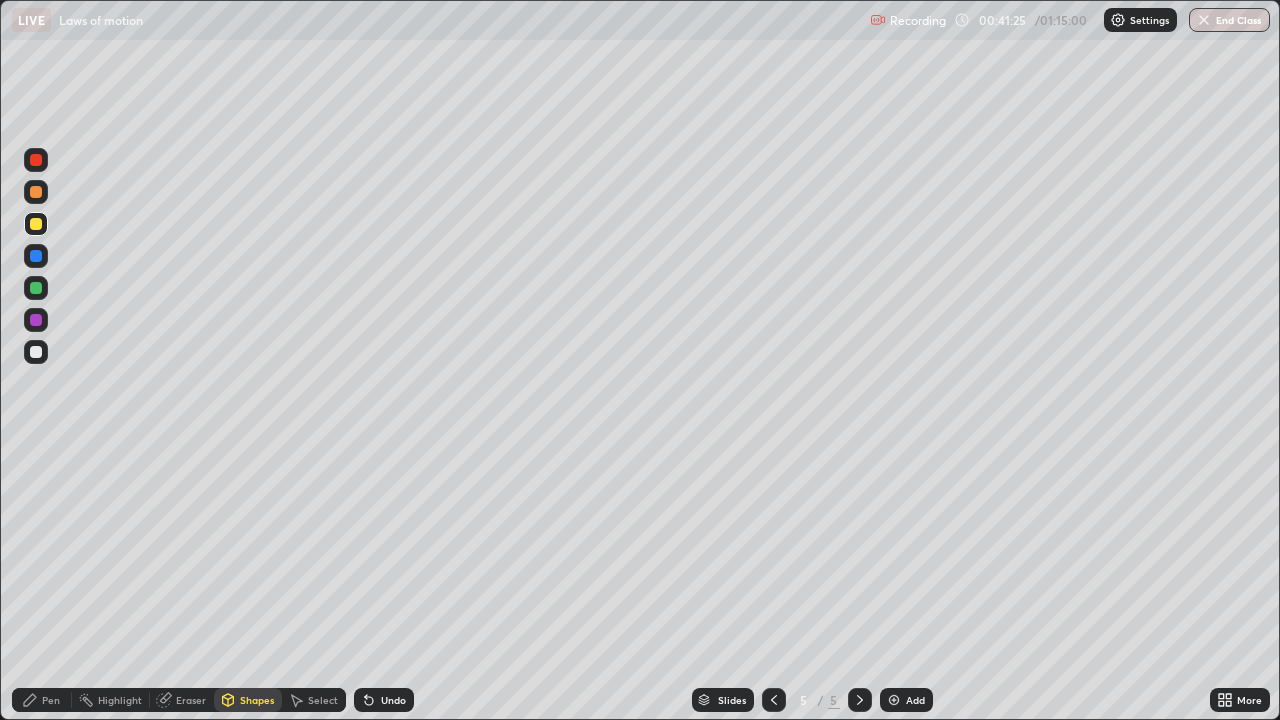 click on "Pen" at bounding box center (42, 700) 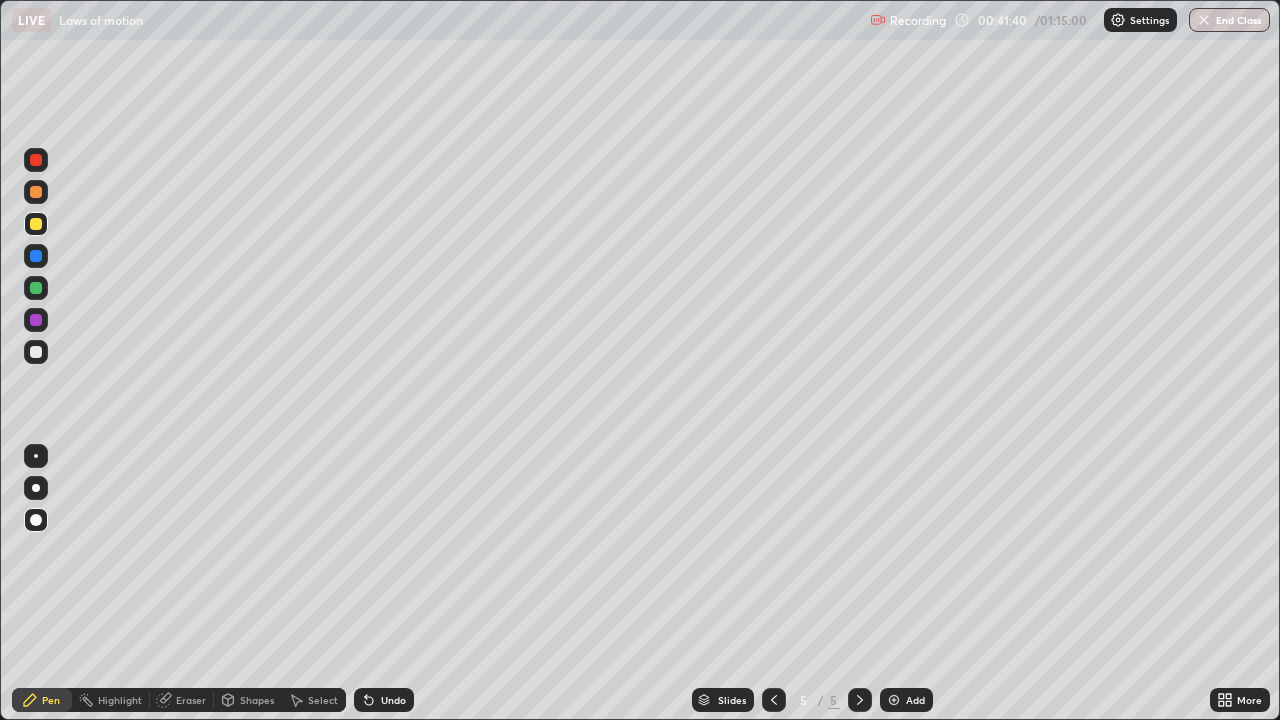 click on "Shapes" at bounding box center [248, 700] 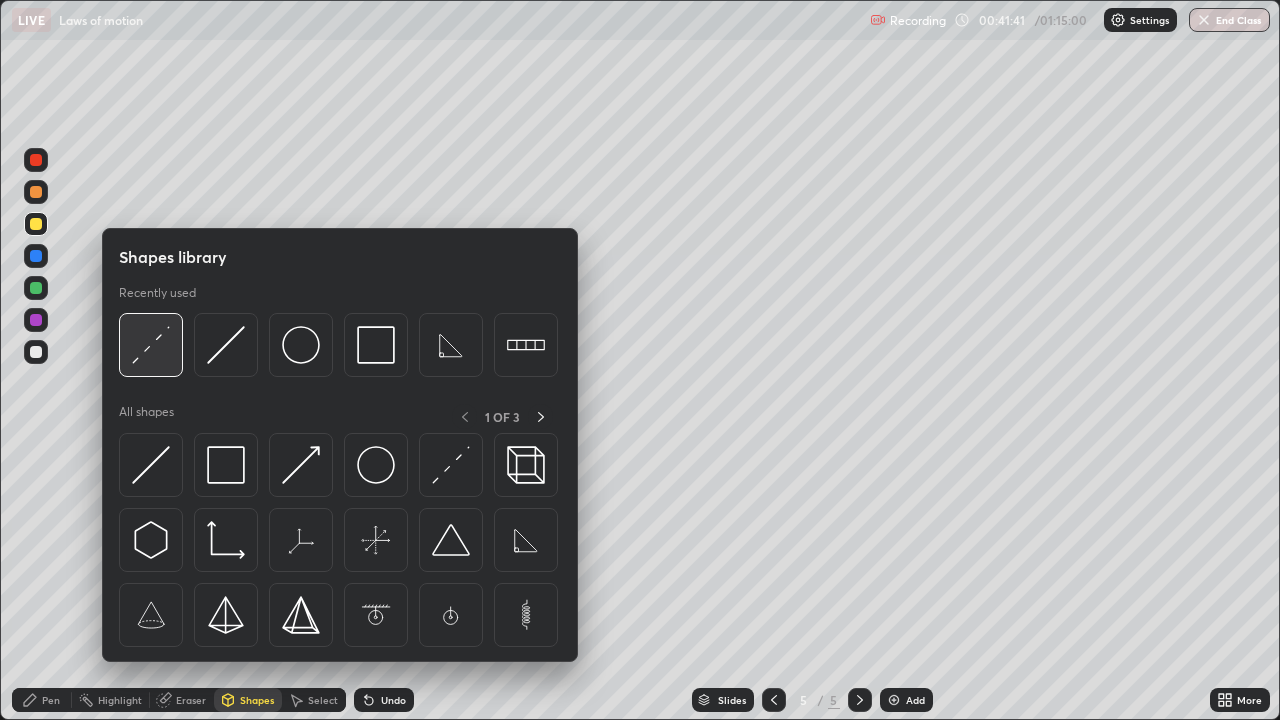 click at bounding box center (151, 345) 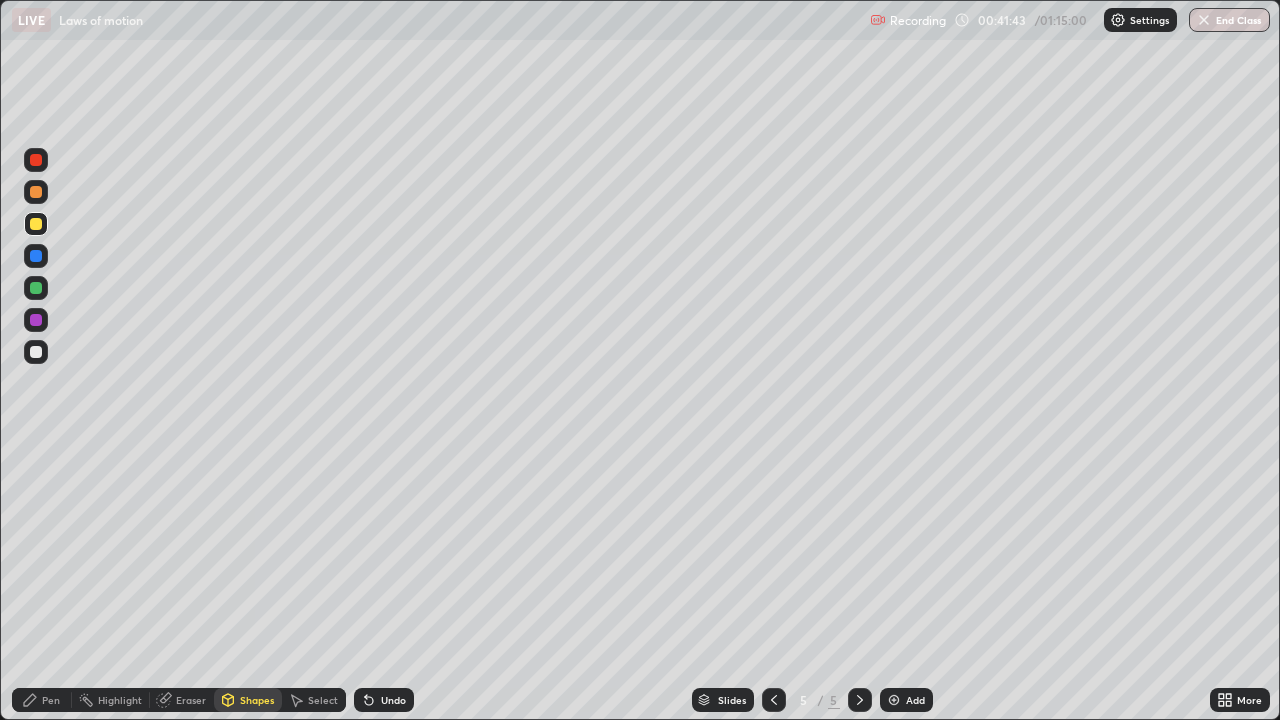 click on "Undo" at bounding box center [393, 700] 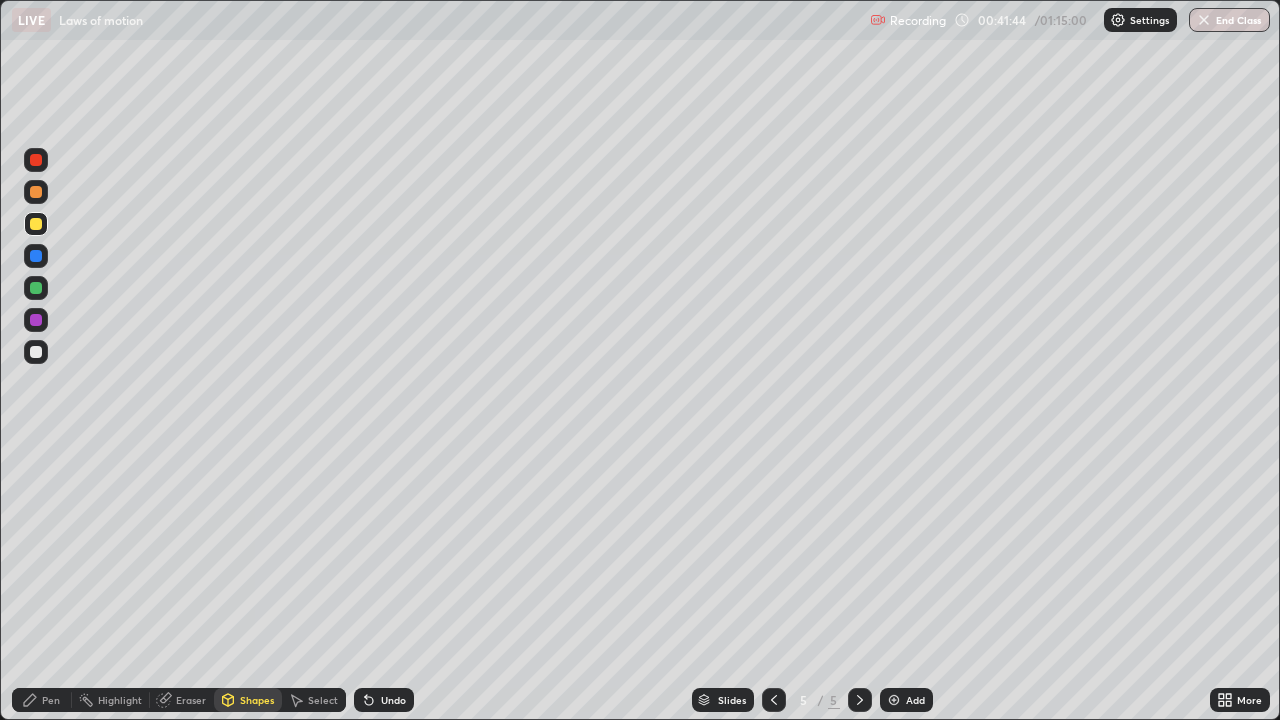 click at bounding box center [36, 352] 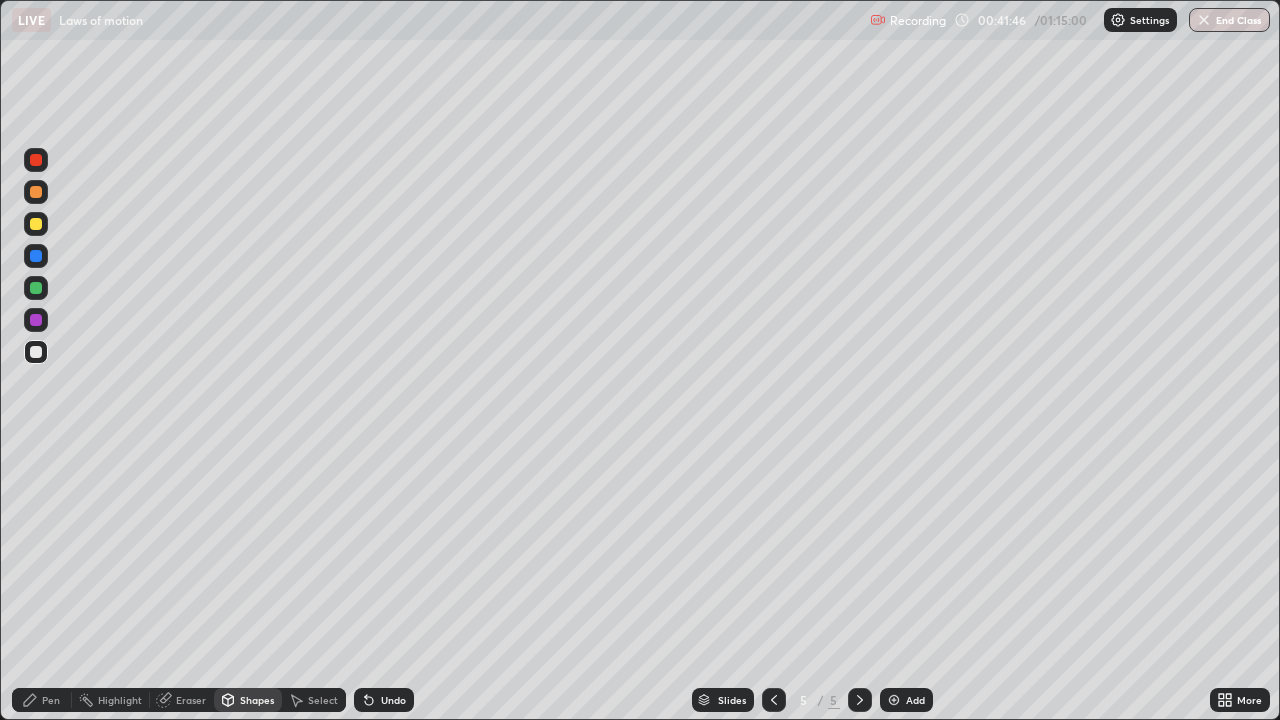 click on "Pen" at bounding box center [51, 700] 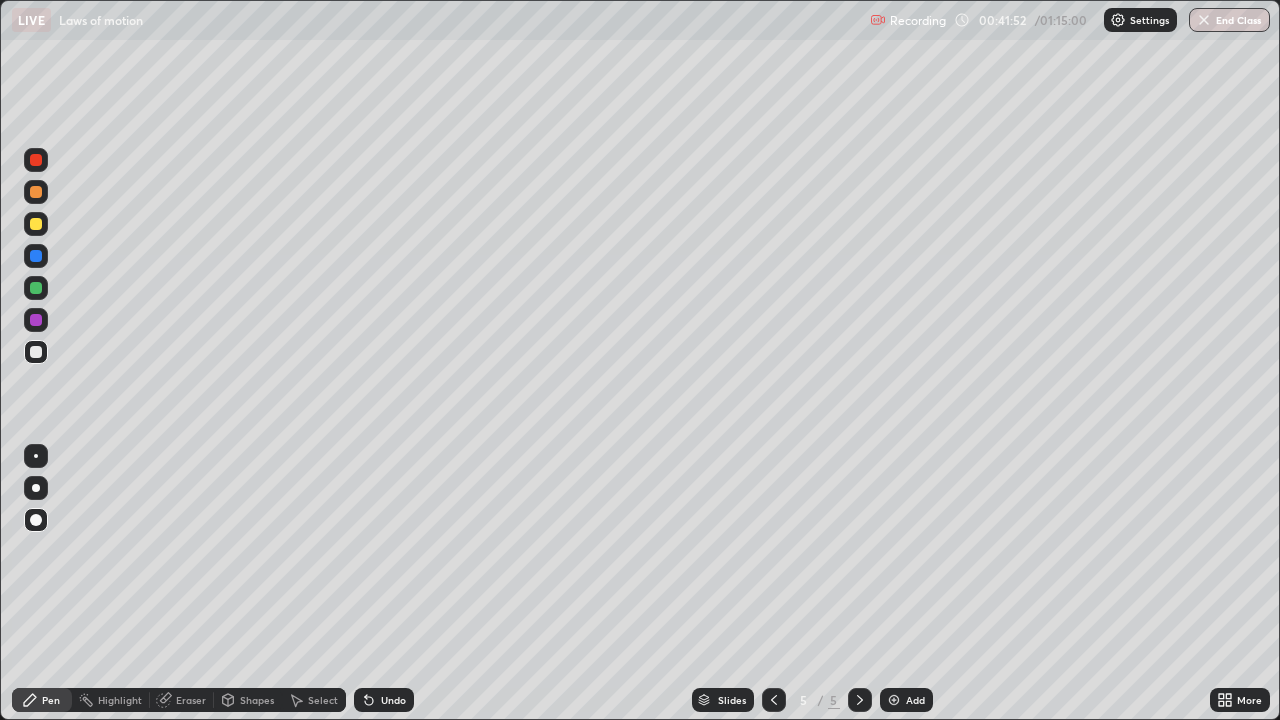 click on "Shapes" at bounding box center [257, 700] 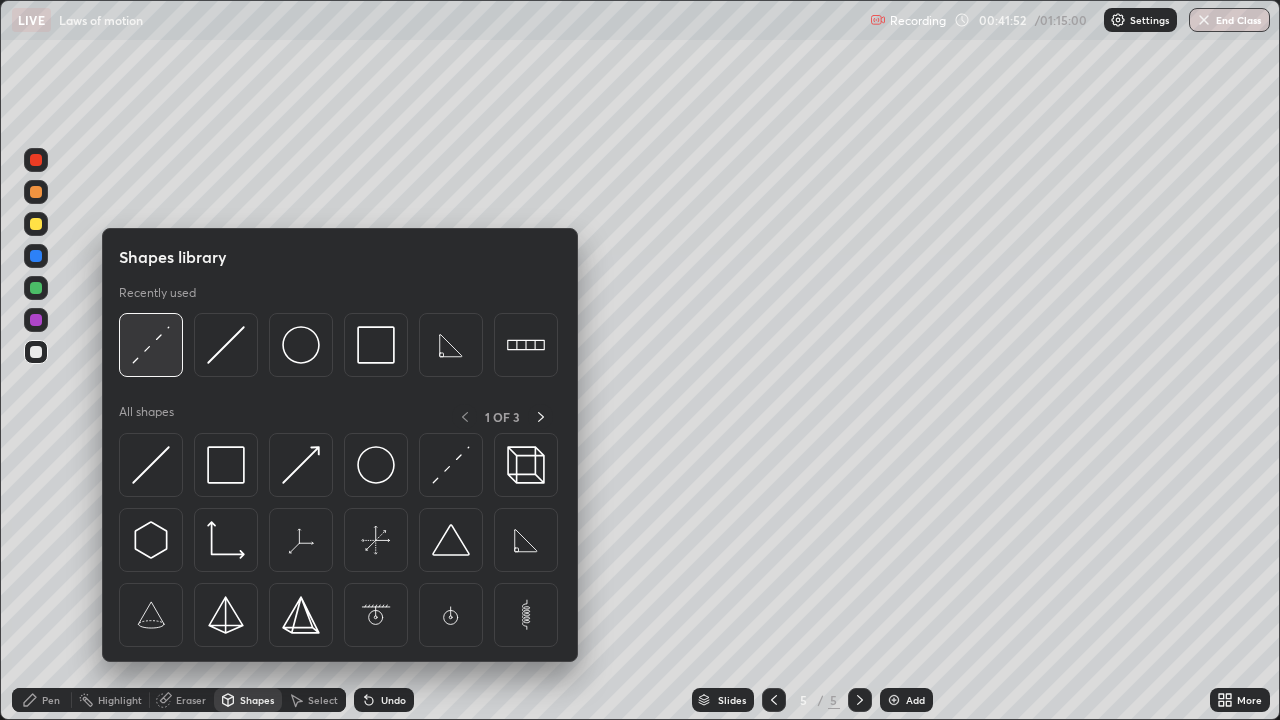 click at bounding box center [151, 345] 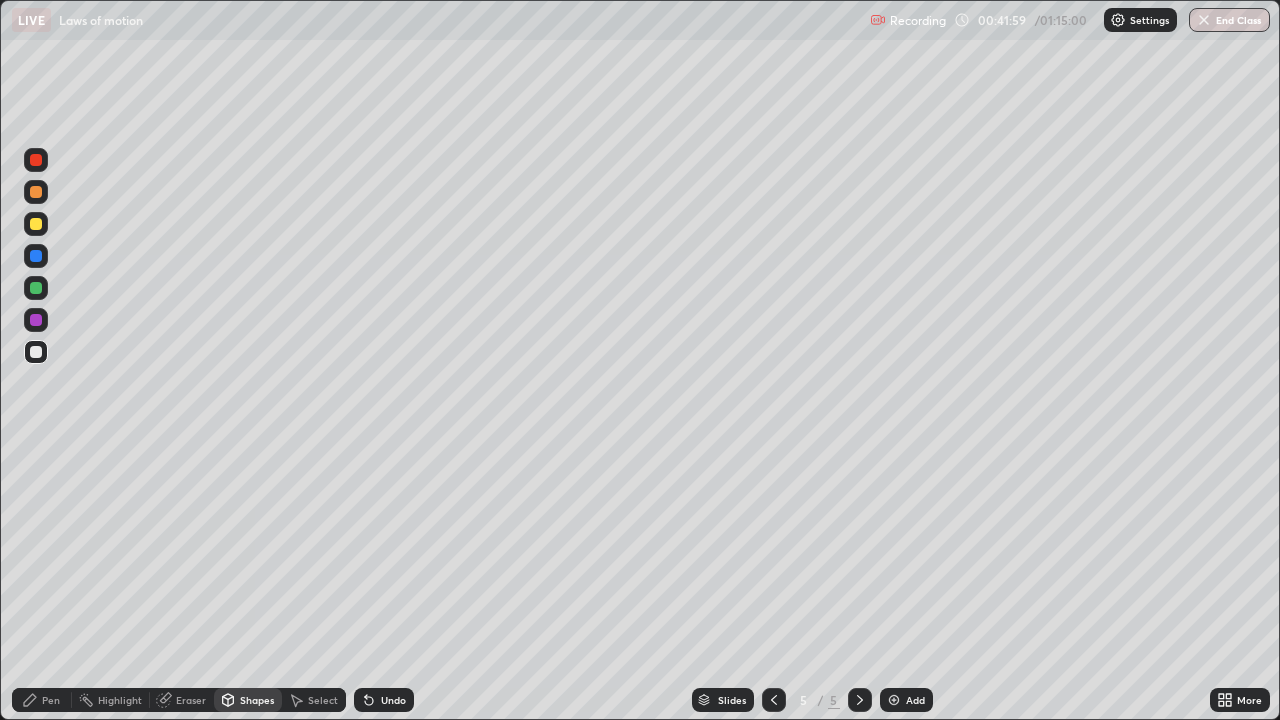 click on "Pen" at bounding box center (51, 700) 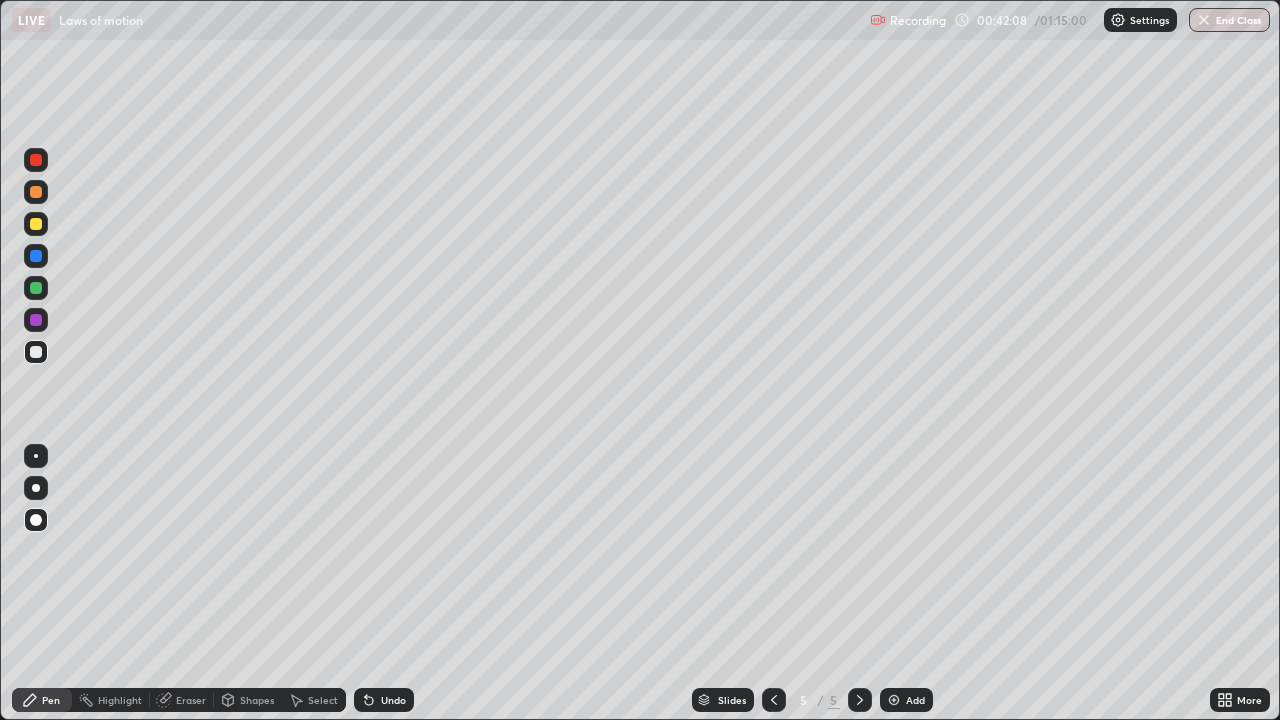 click on "Shapes" at bounding box center (248, 700) 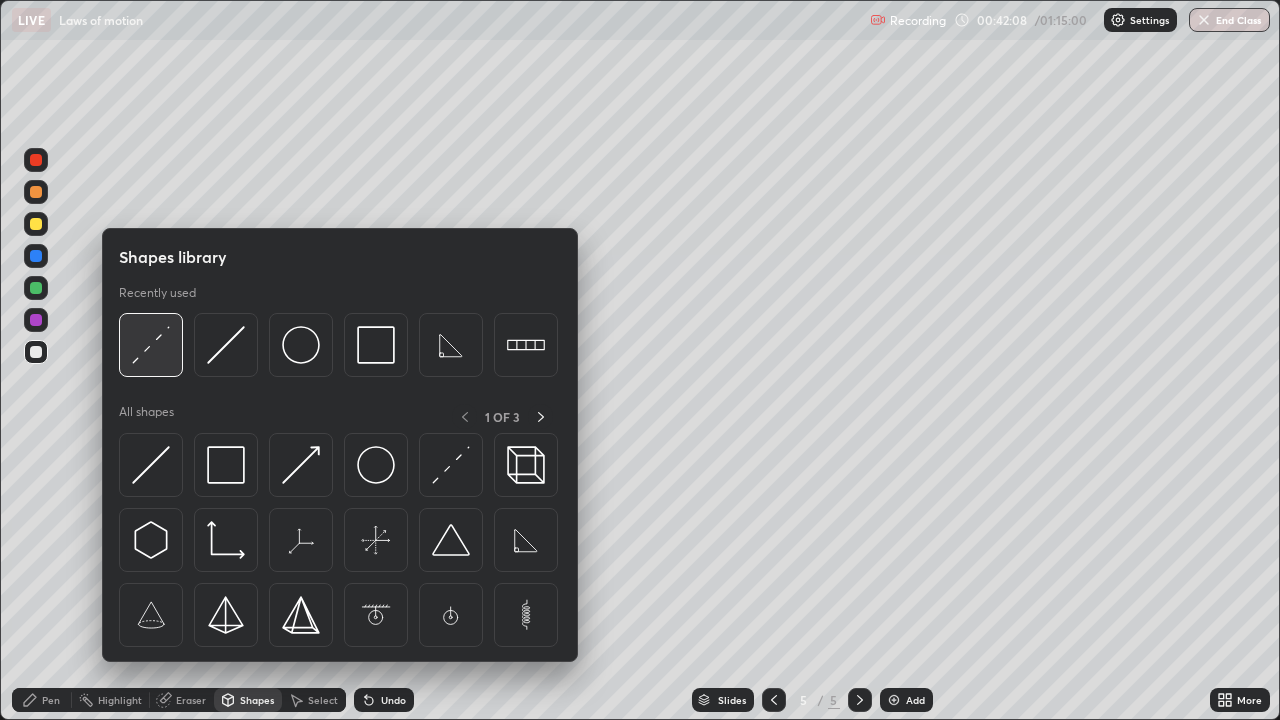 click at bounding box center [151, 345] 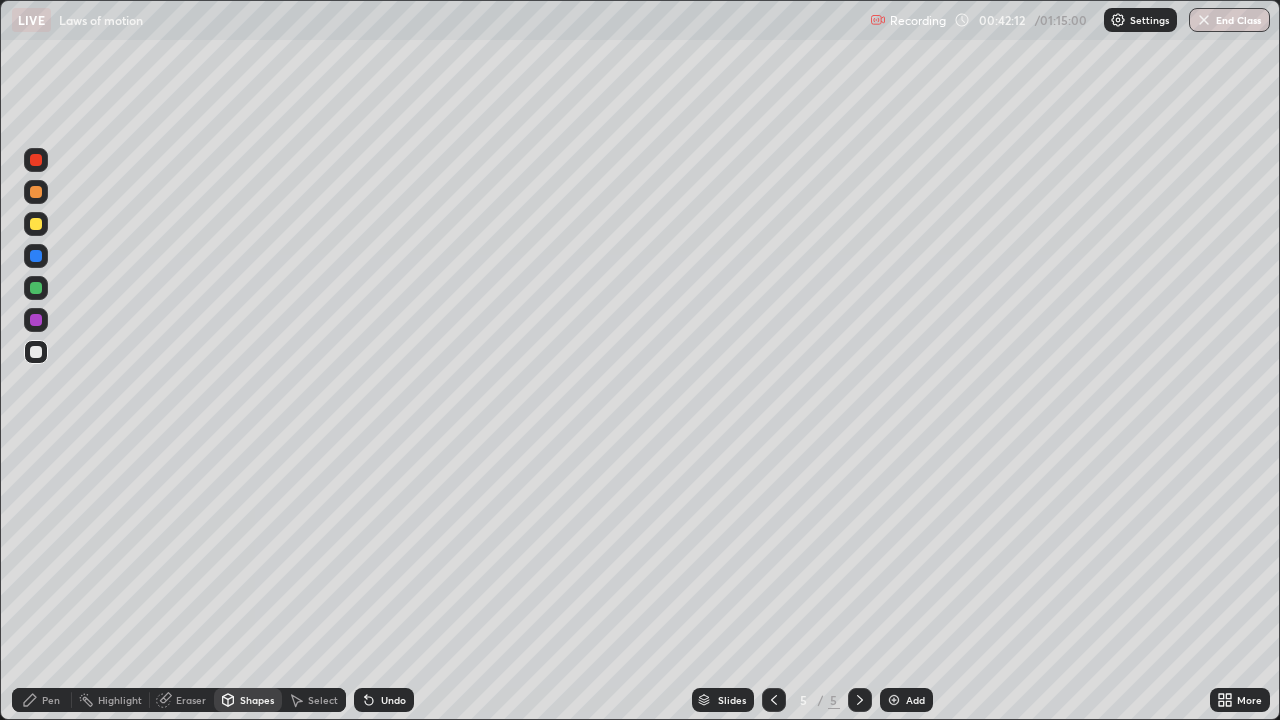 click on "Pen" at bounding box center [51, 700] 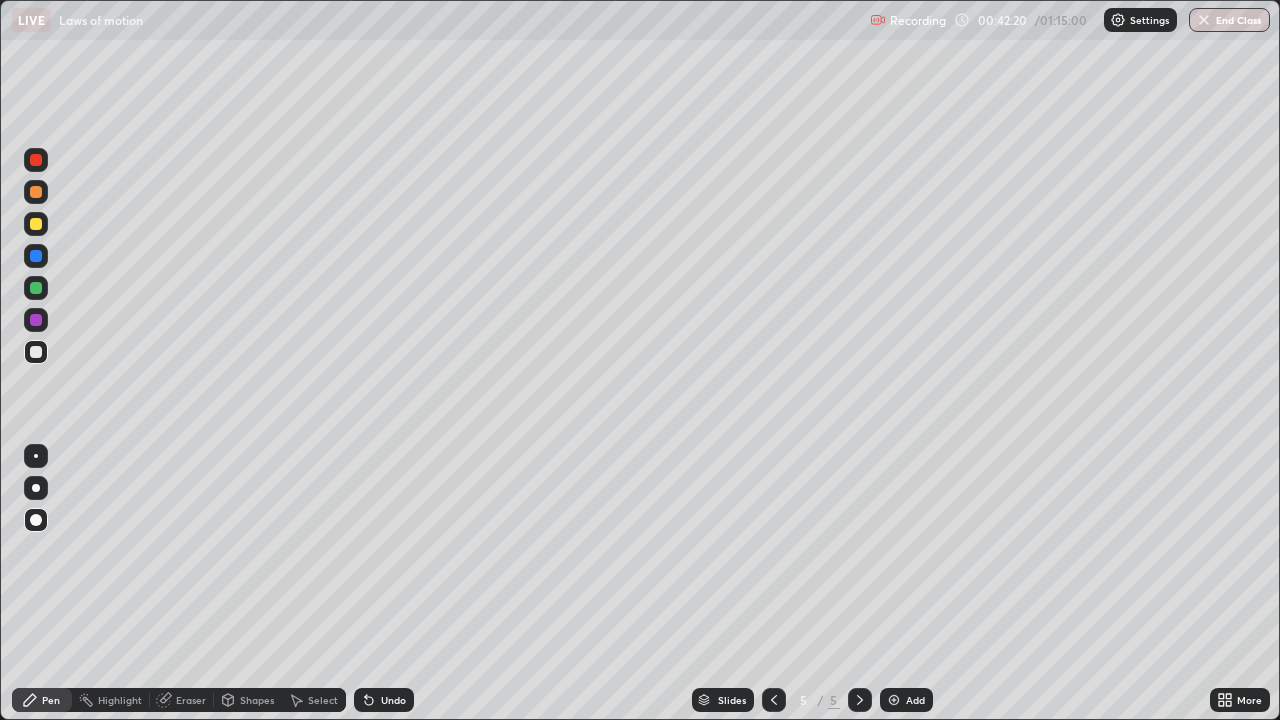 click on "Pen" at bounding box center (42, 700) 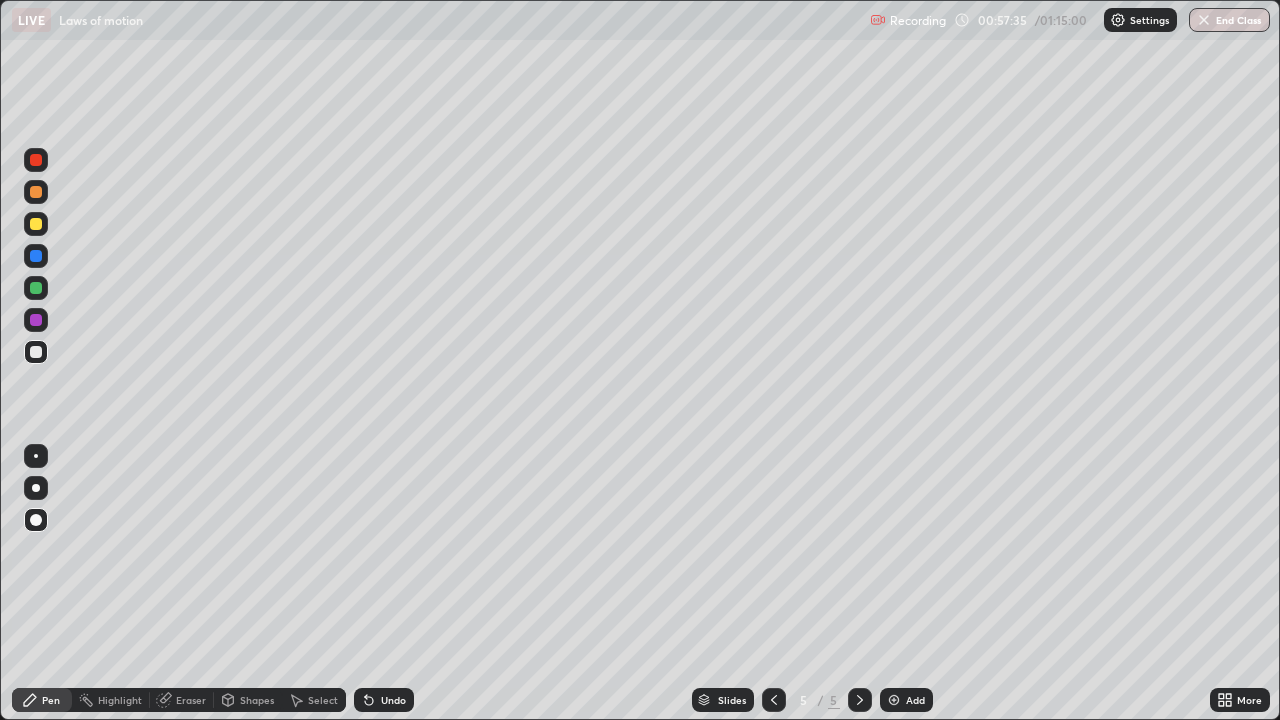 click on "Add" at bounding box center (915, 700) 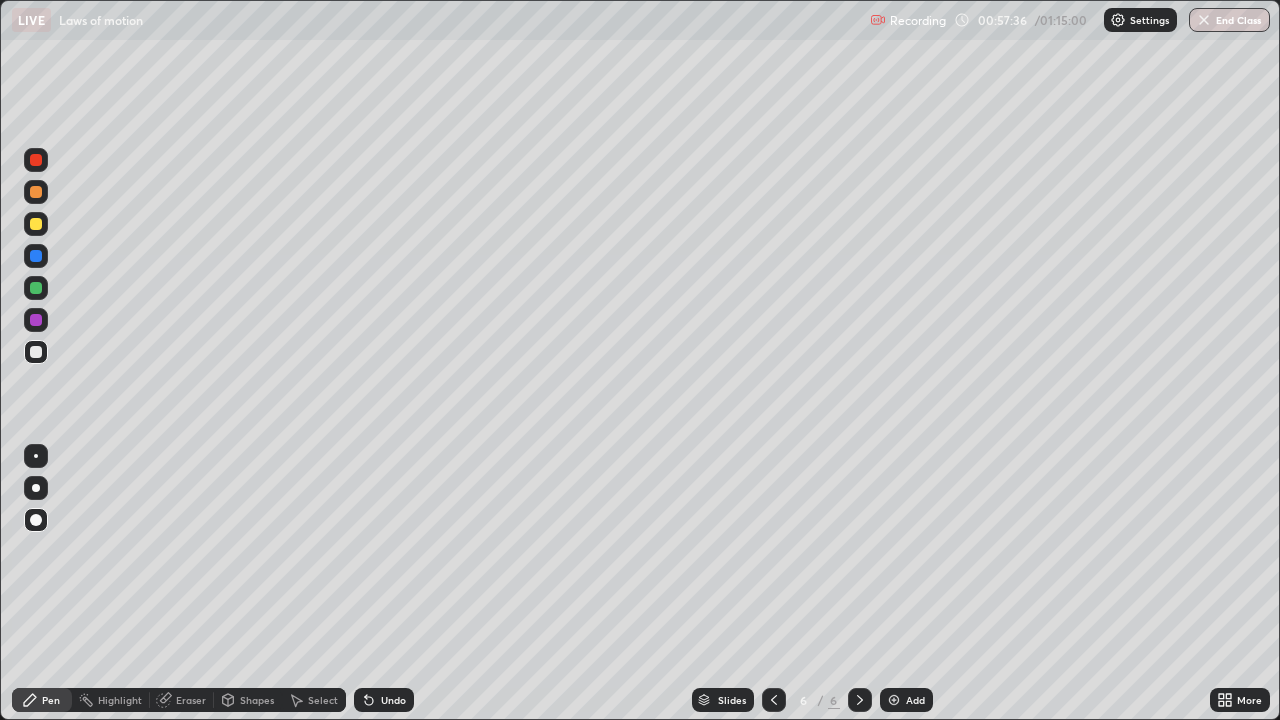 click on "Shapes" at bounding box center [257, 700] 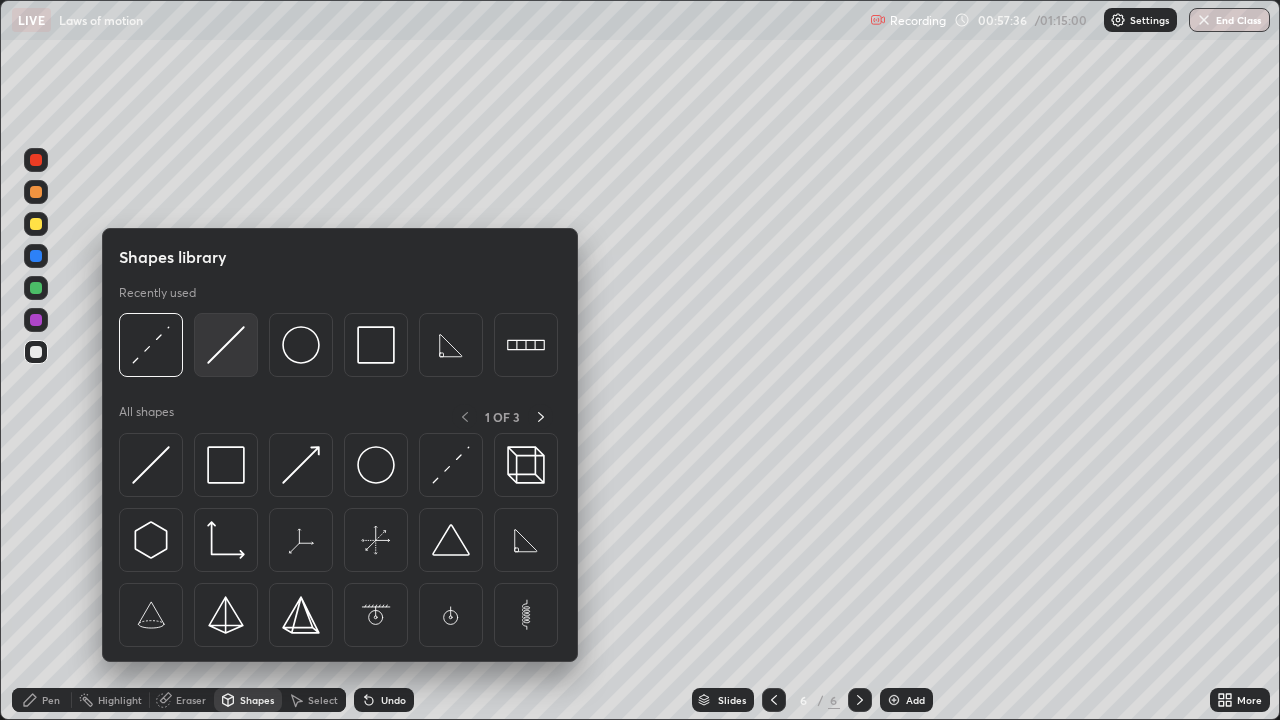 click at bounding box center (226, 345) 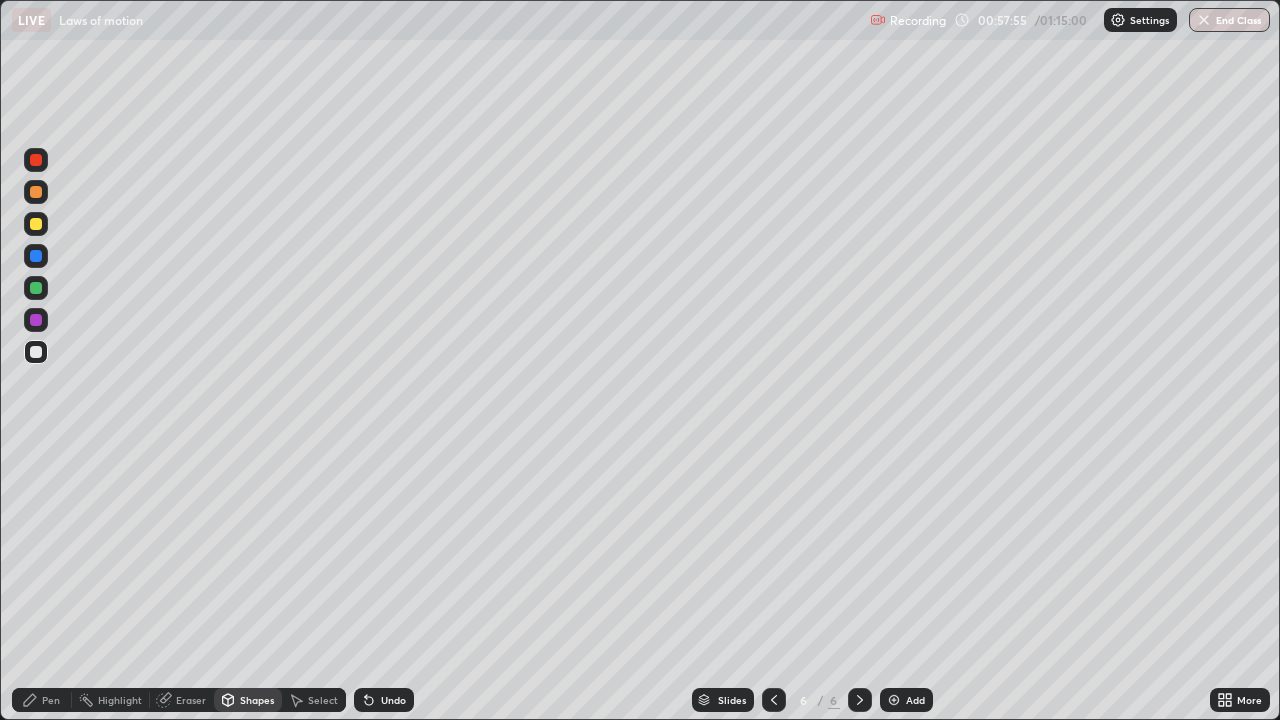click on "Pen" at bounding box center [51, 700] 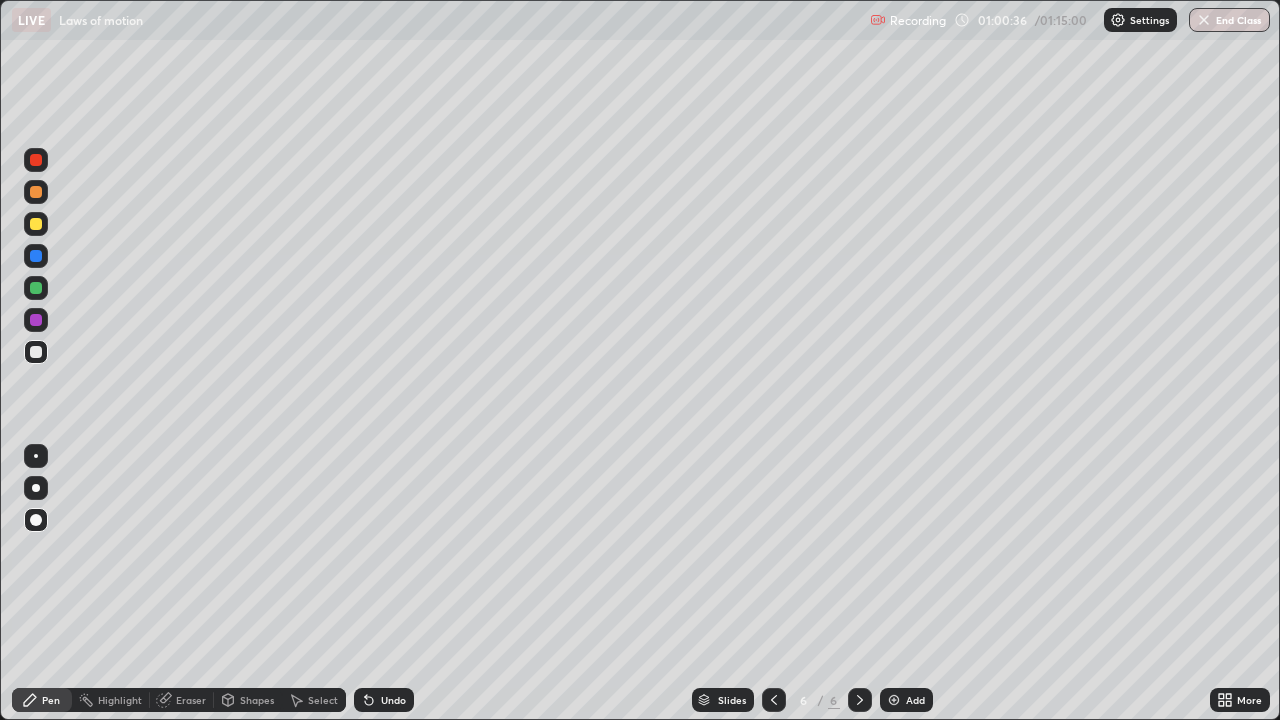 click on "Pen" at bounding box center [51, 700] 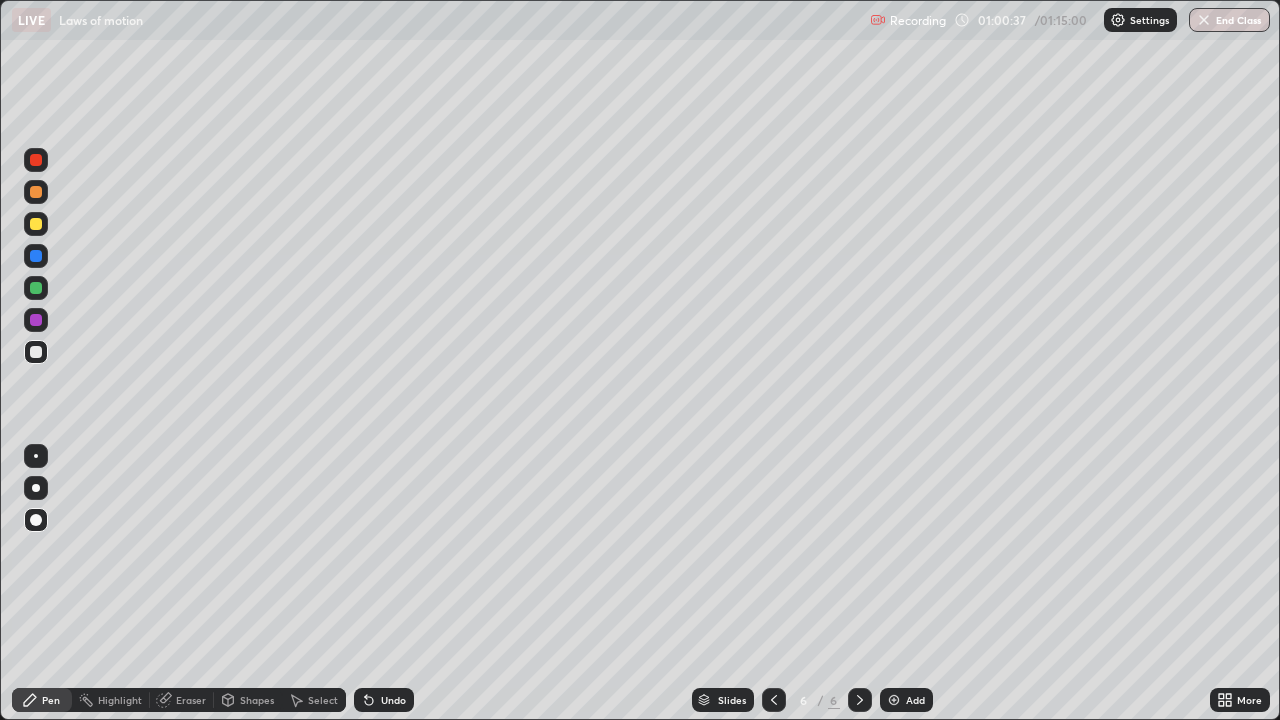 click at bounding box center [36, 224] 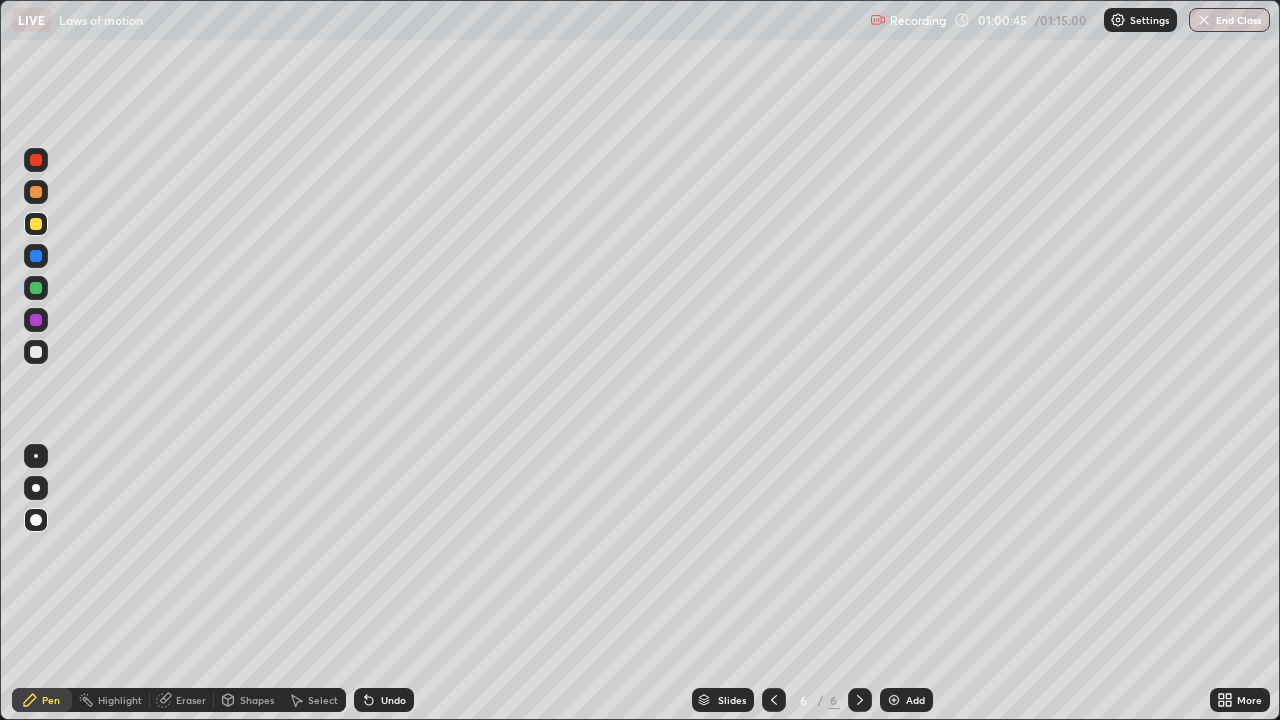 click on "Undo" at bounding box center [393, 700] 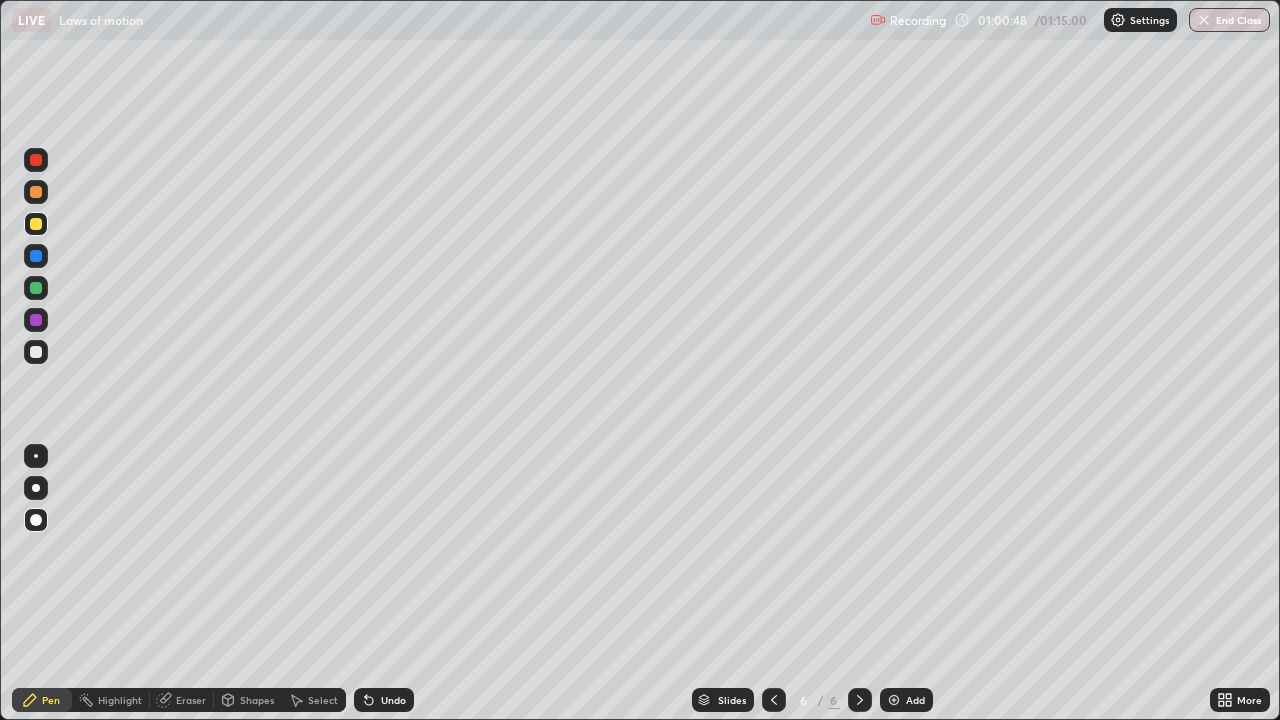 click on "Shapes" at bounding box center [257, 700] 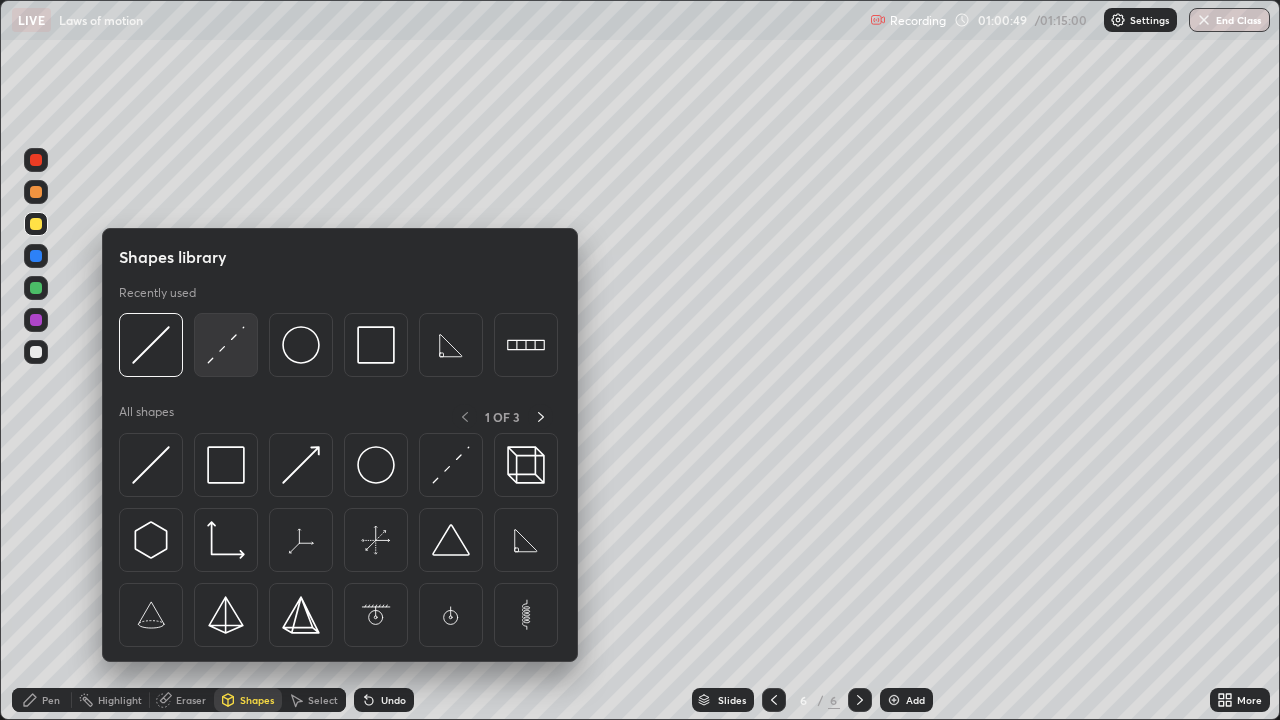 click at bounding box center [226, 345] 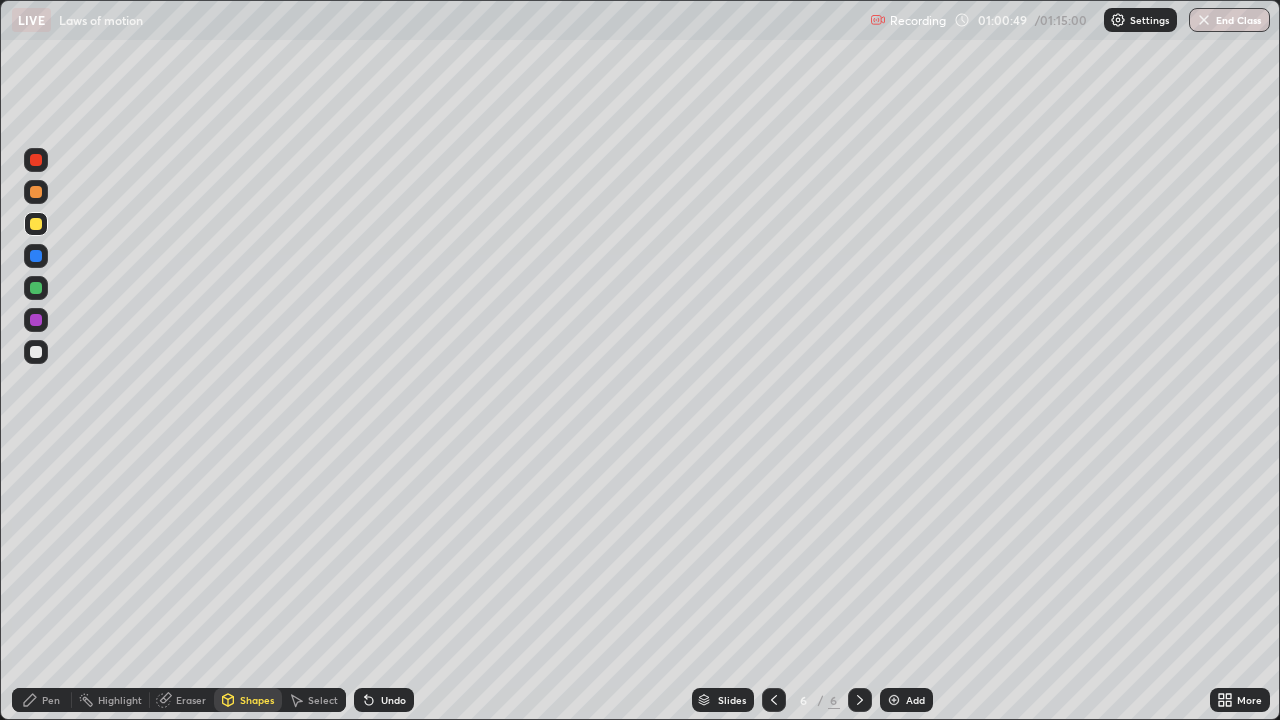 click at bounding box center (36, 352) 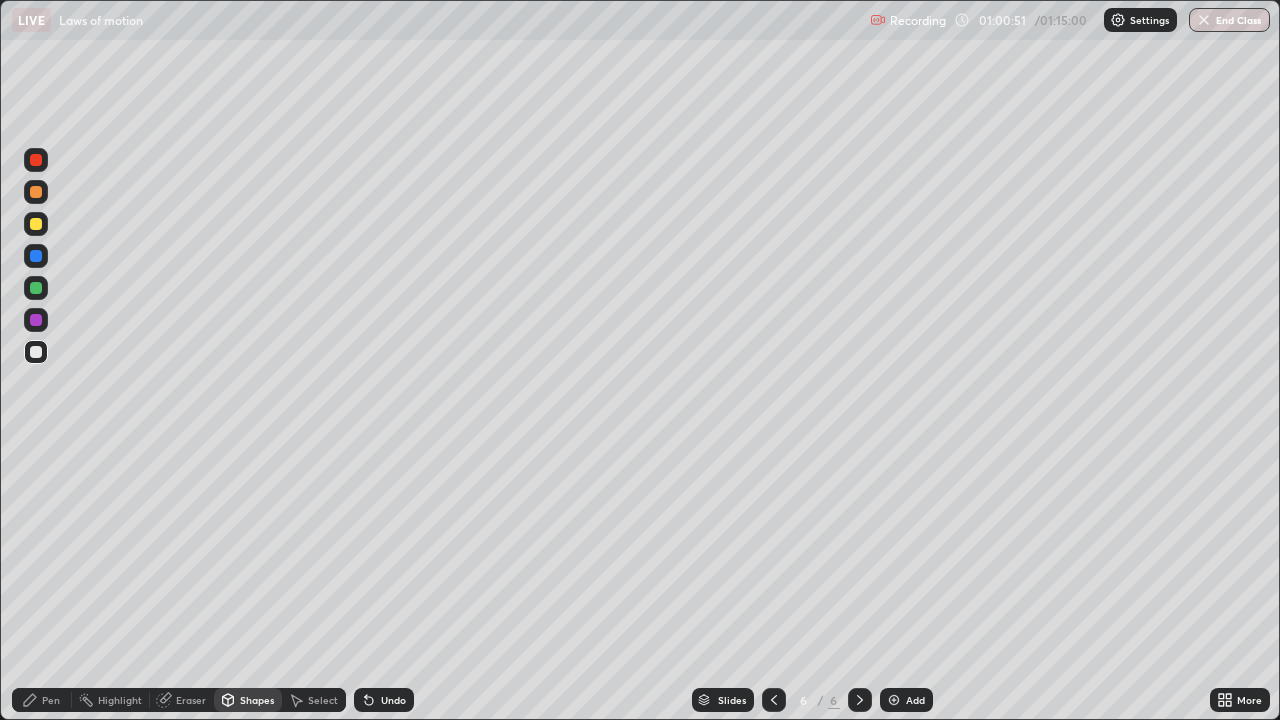 click on "Pen" at bounding box center (42, 700) 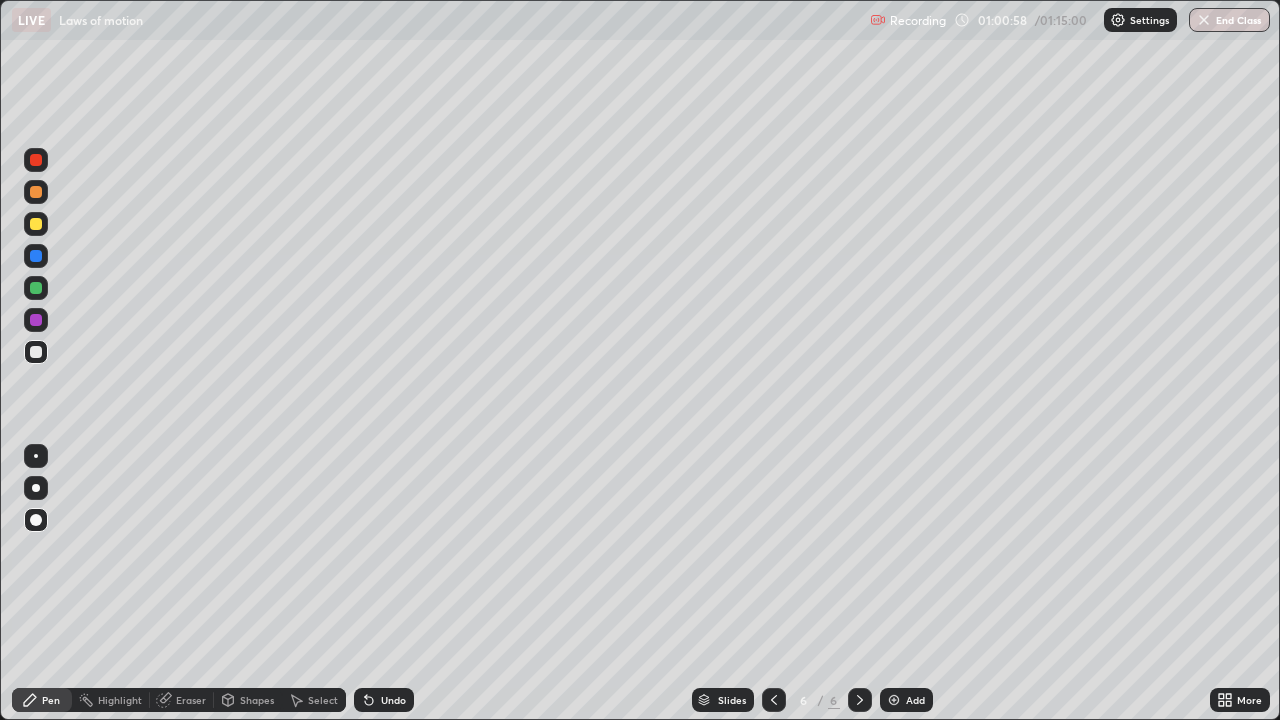 click on "Undo" at bounding box center (393, 700) 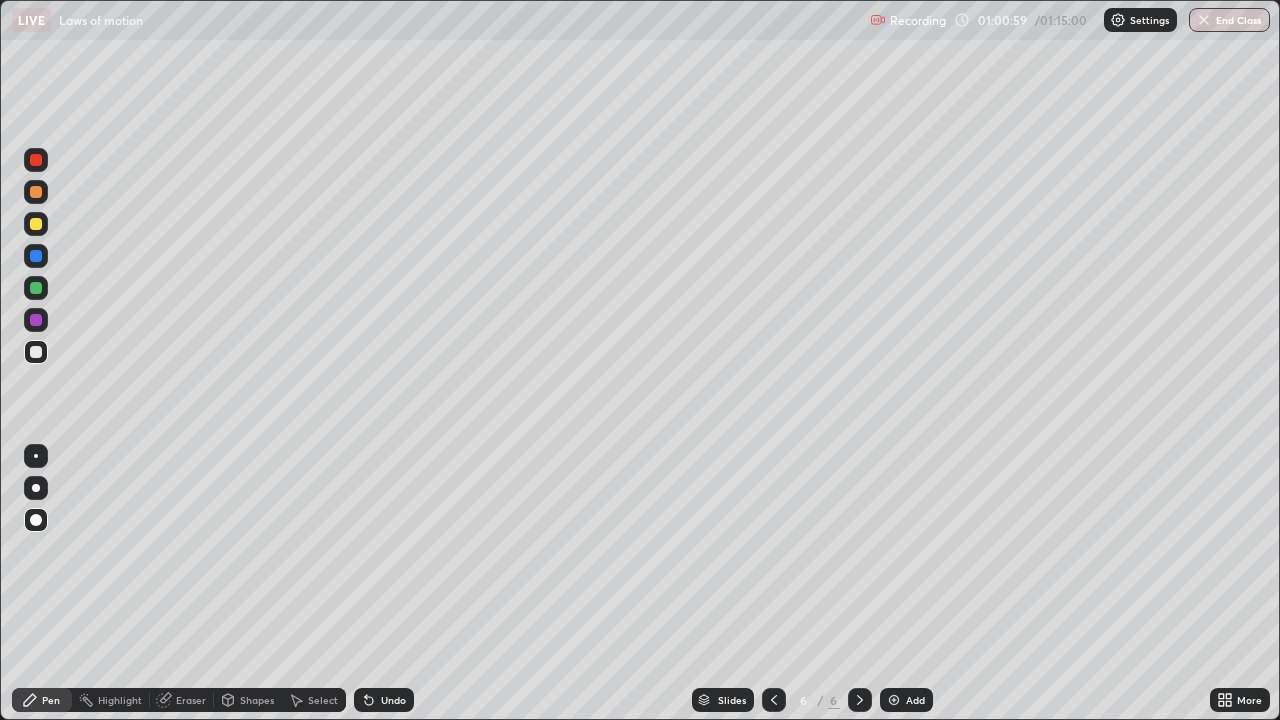 click on "Undo" at bounding box center [393, 700] 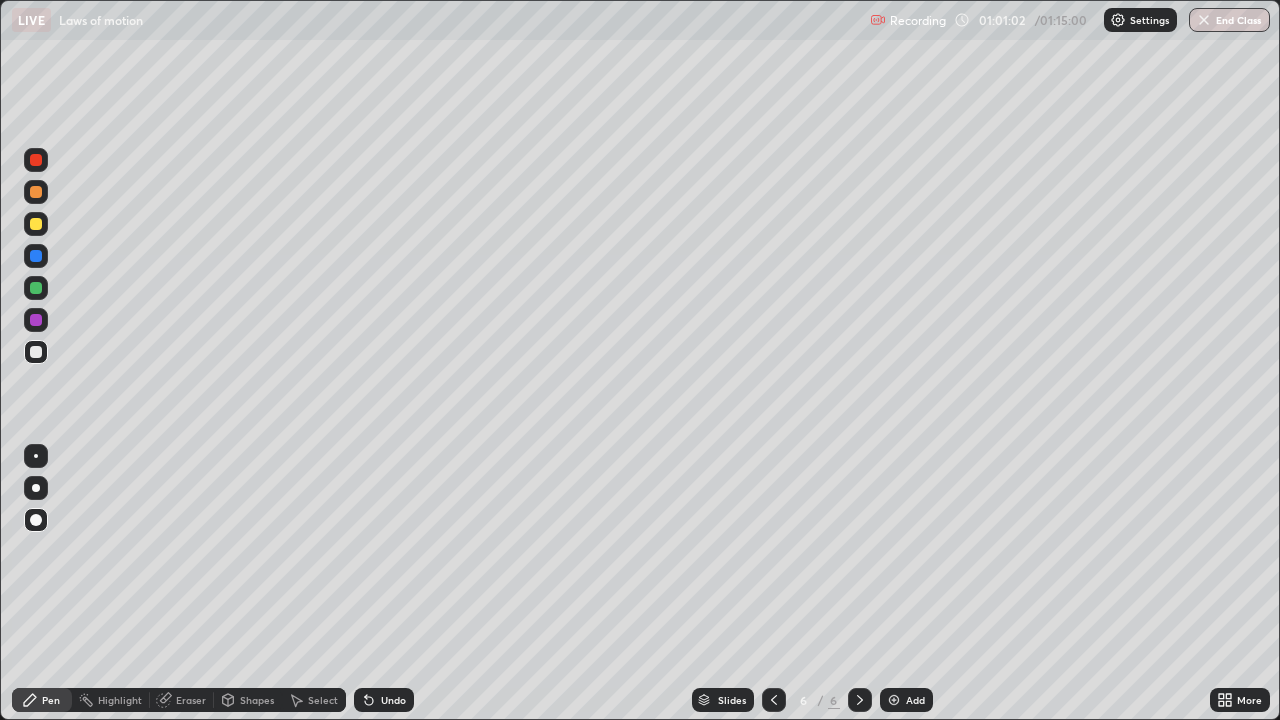 click on "Shapes" at bounding box center (257, 700) 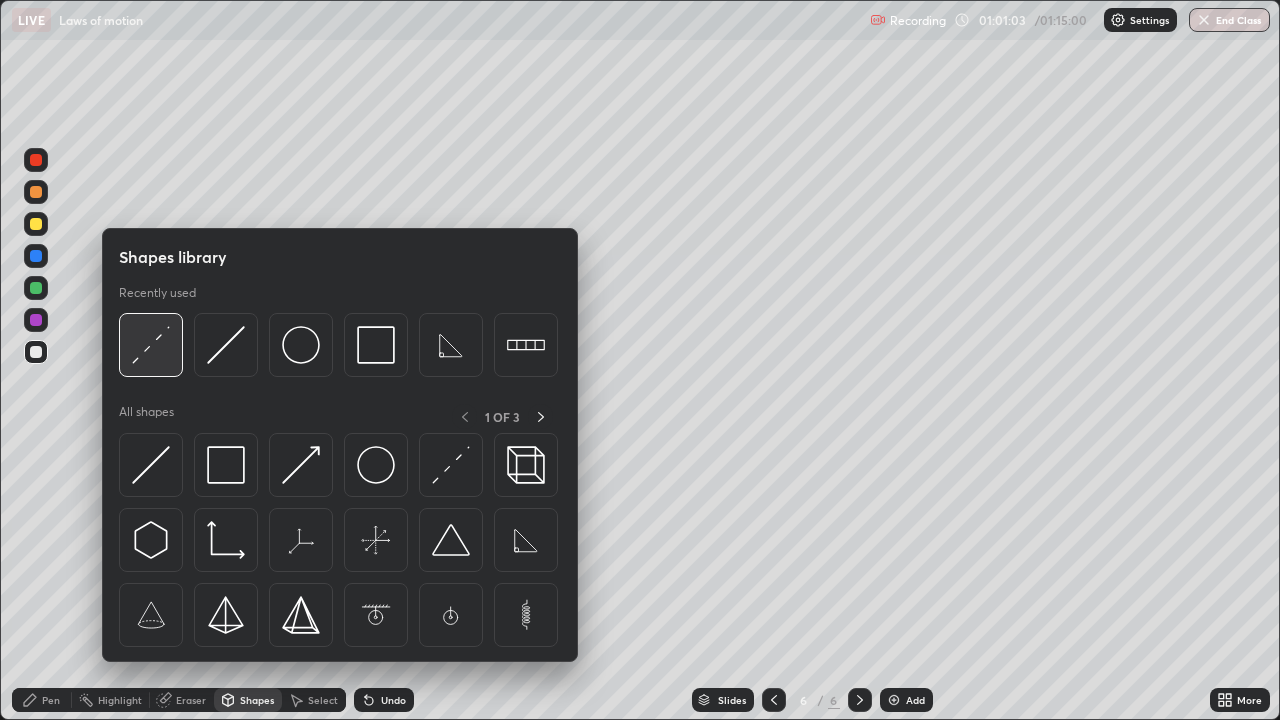 click at bounding box center [151, 345] 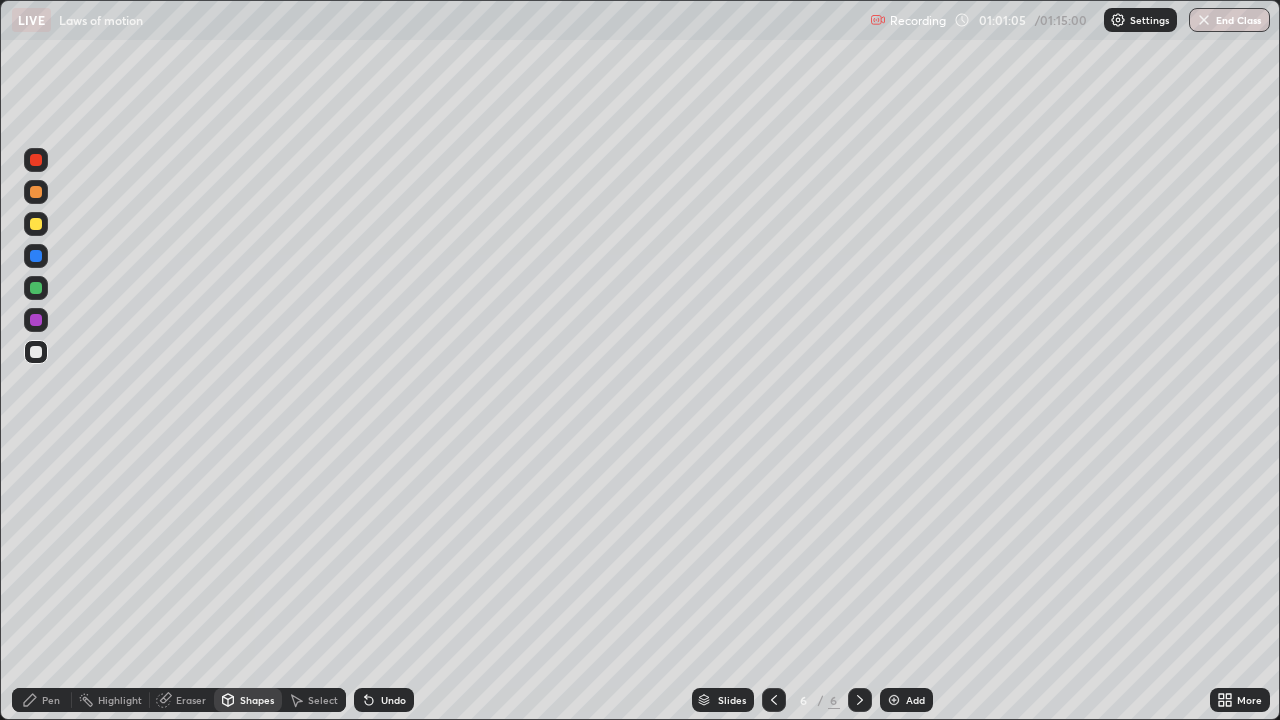 click on "Shapes" at bounding box center [257, 700] 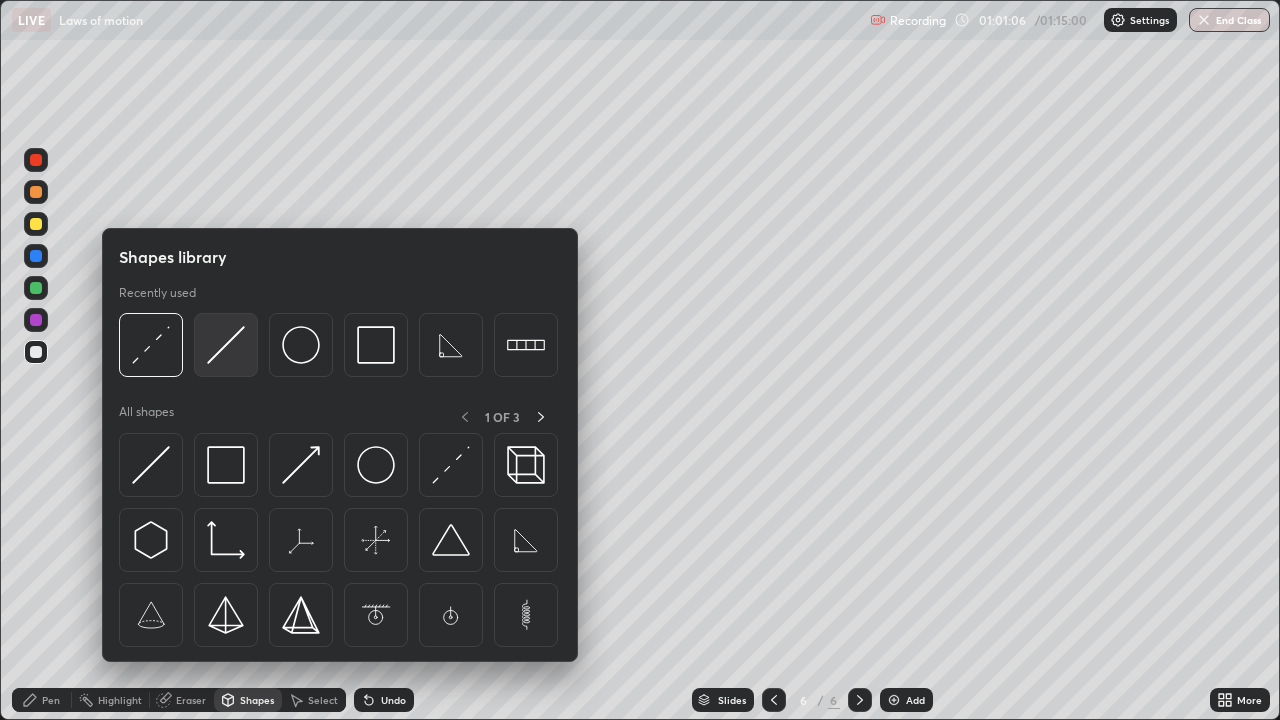click at bounding box center [226, 345] 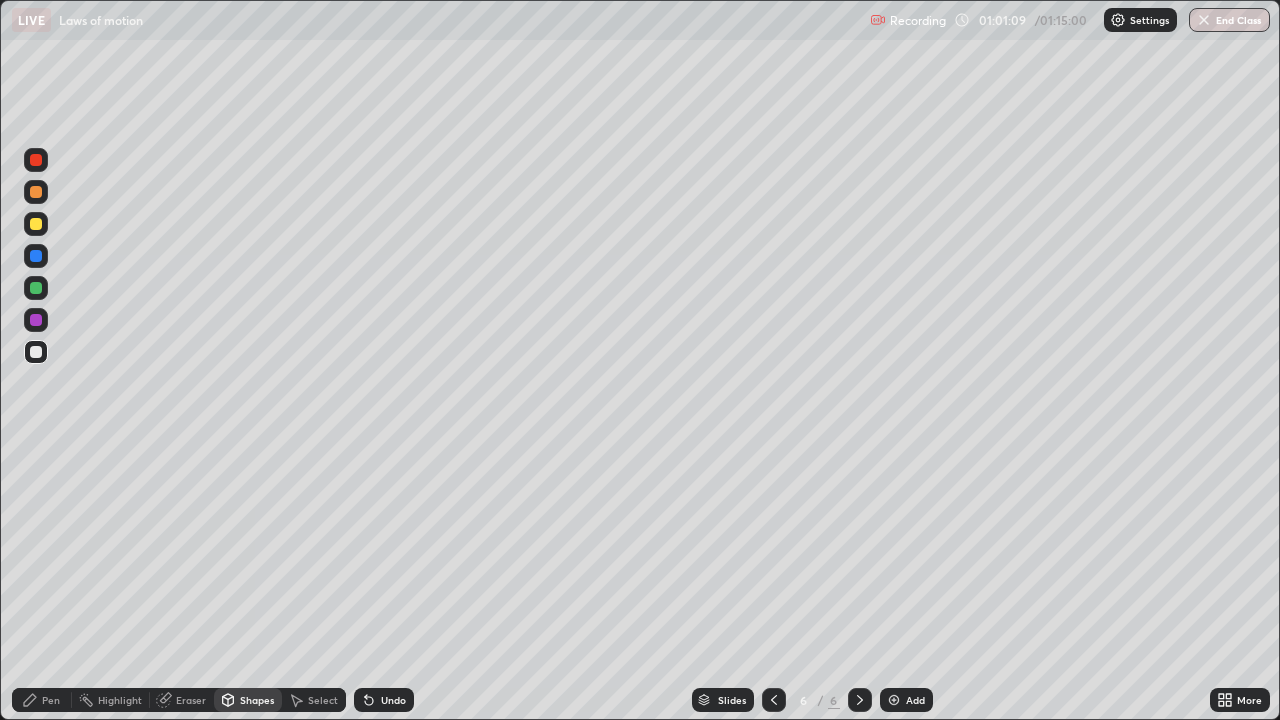 click on "Pen" at bounding box center (42, 700) 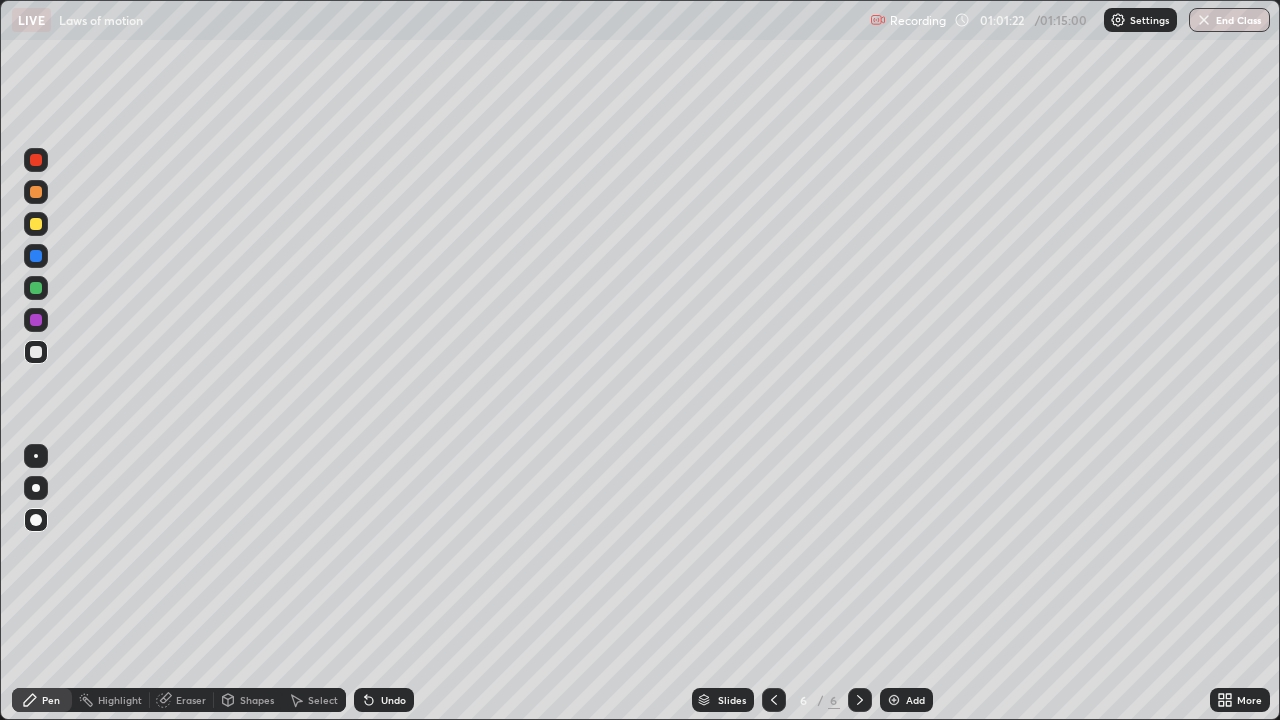 click on "Shapes" at bounding box center (257, 700) 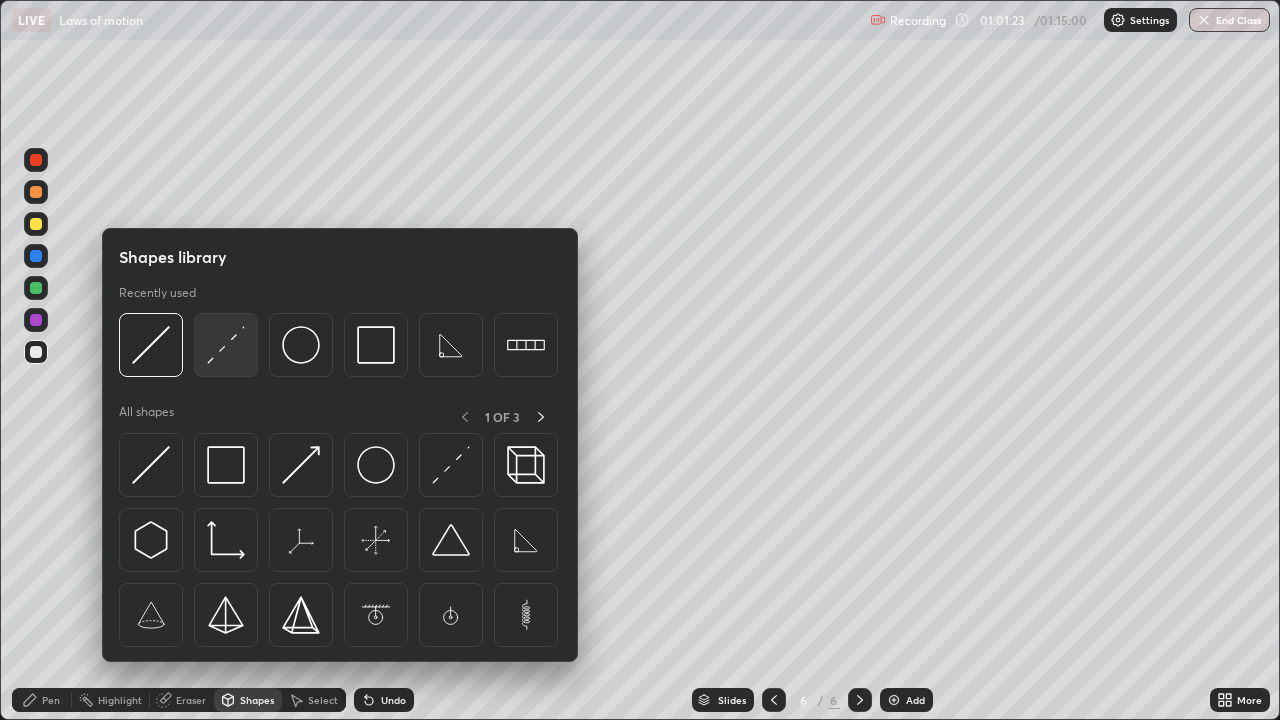 click at bounding box center [226, 345] 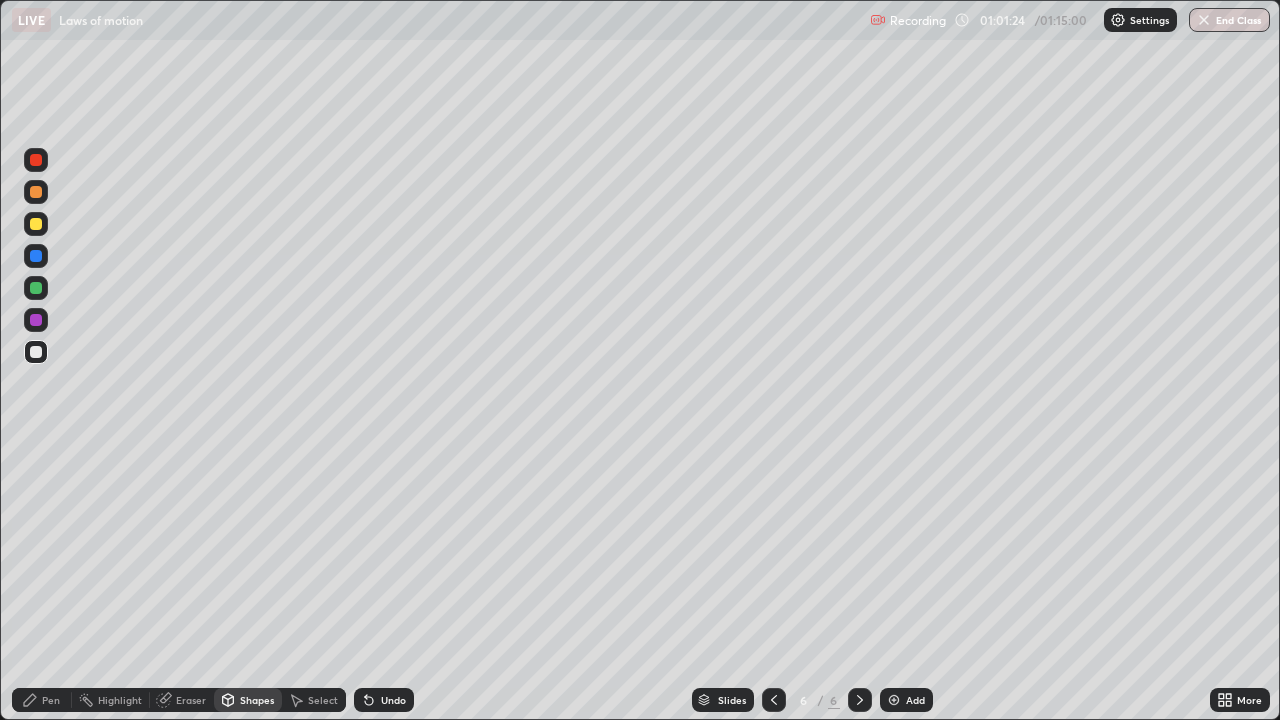 click at bounding box center [36, 224] 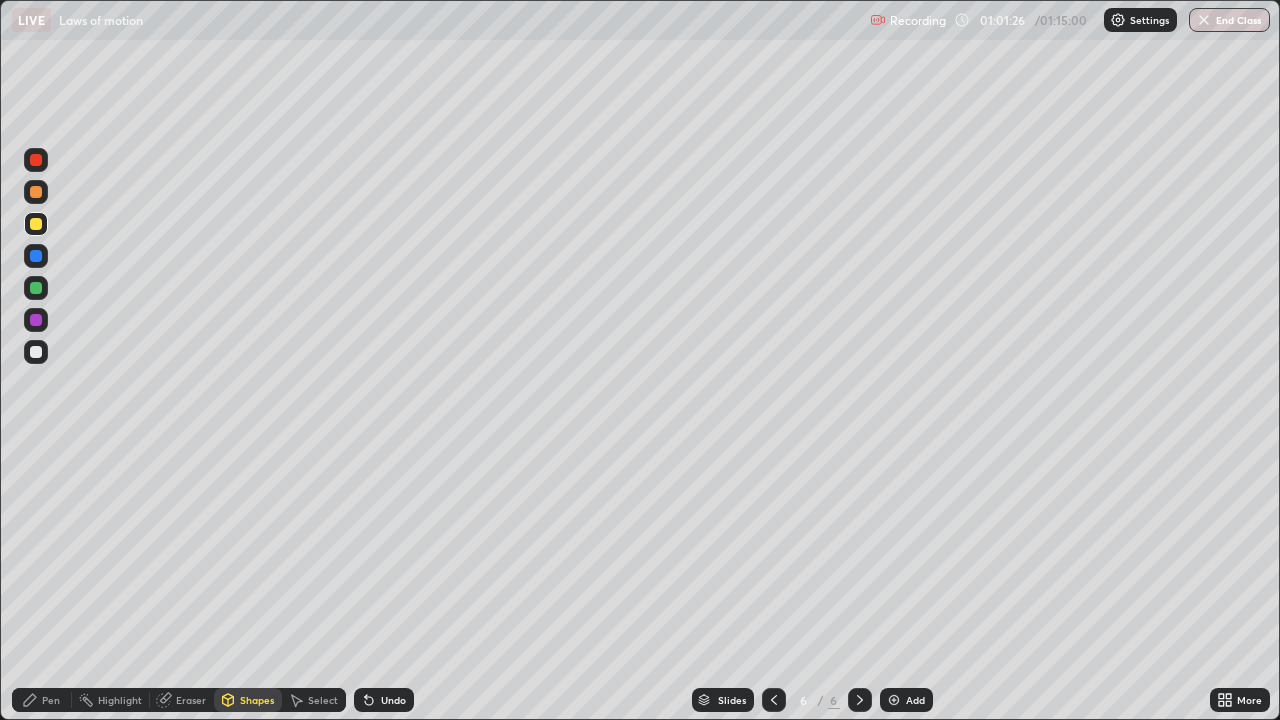 click on "Pen" at bounding box center (51, 700) 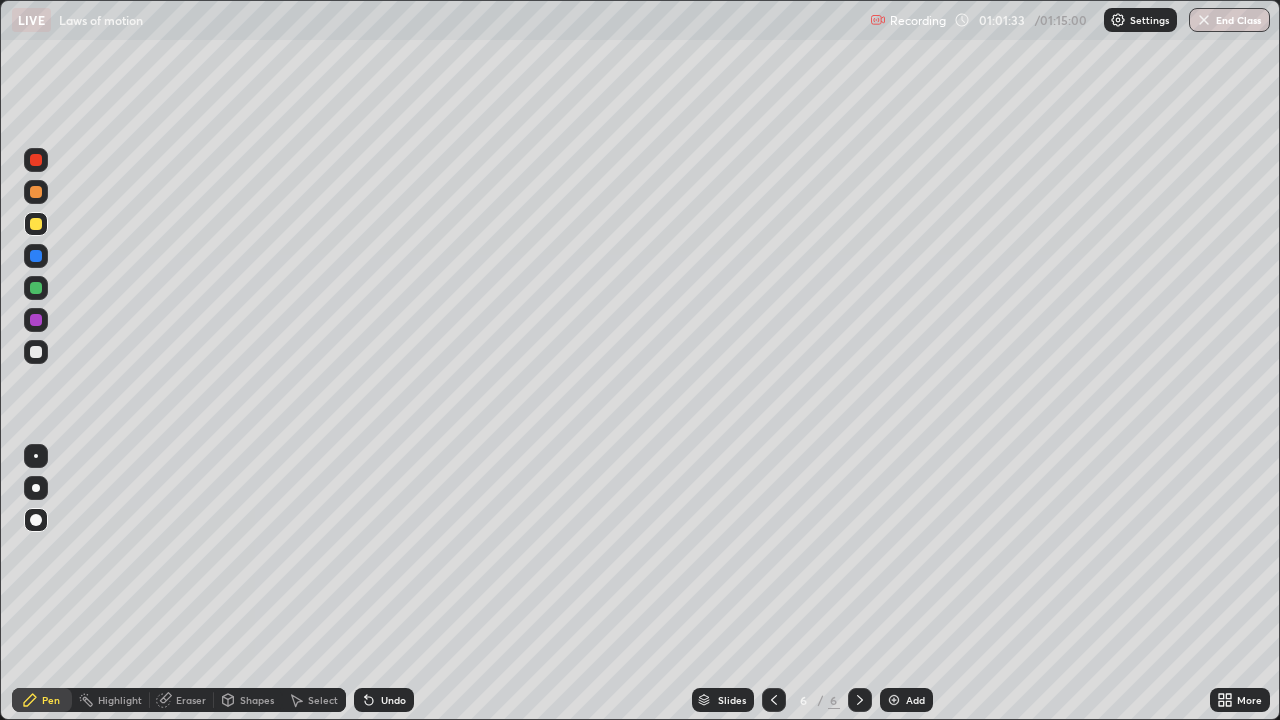 click on "Shapes" at bounding box center (248, 700) 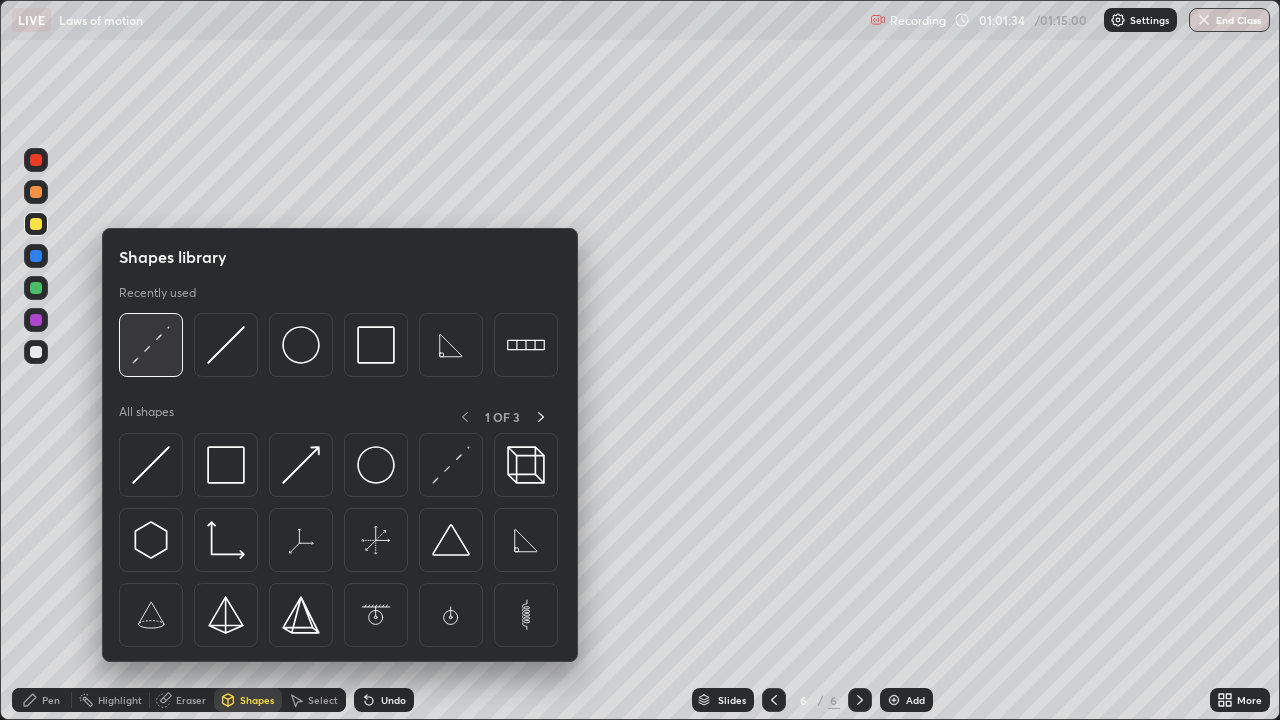 click at bounding box center (151, 345) 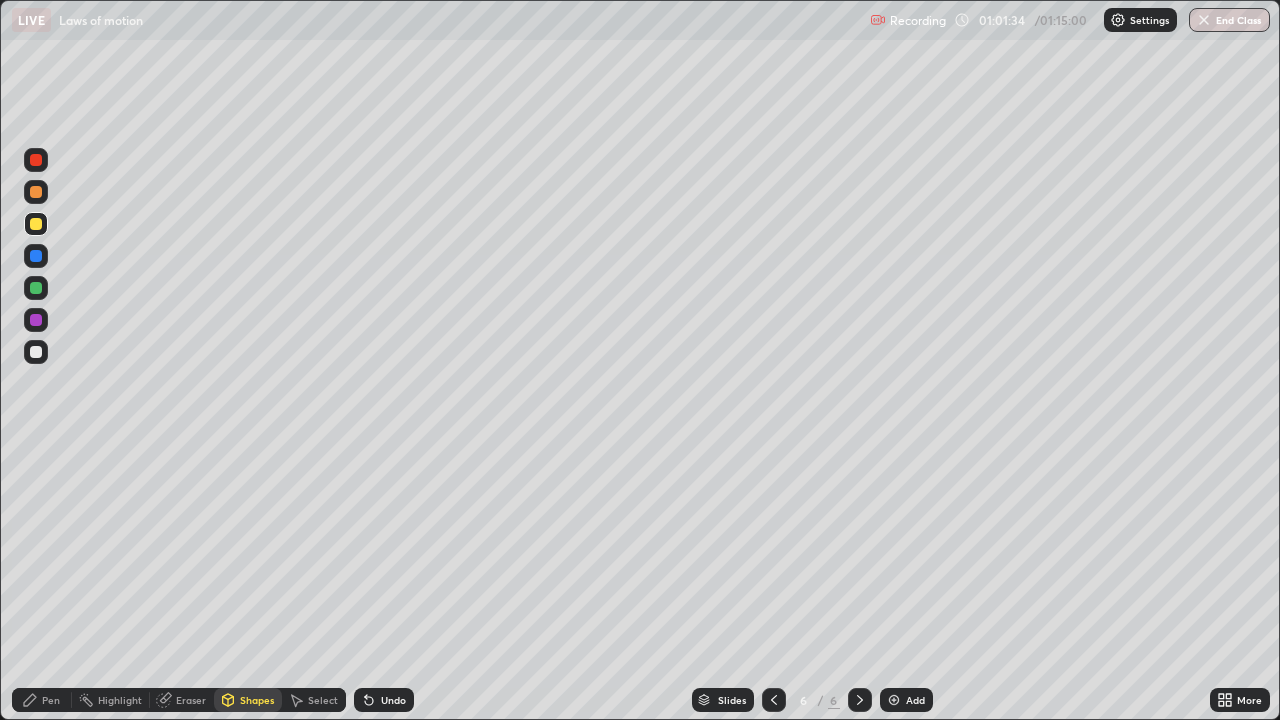 click at bounding box center [36, 352] 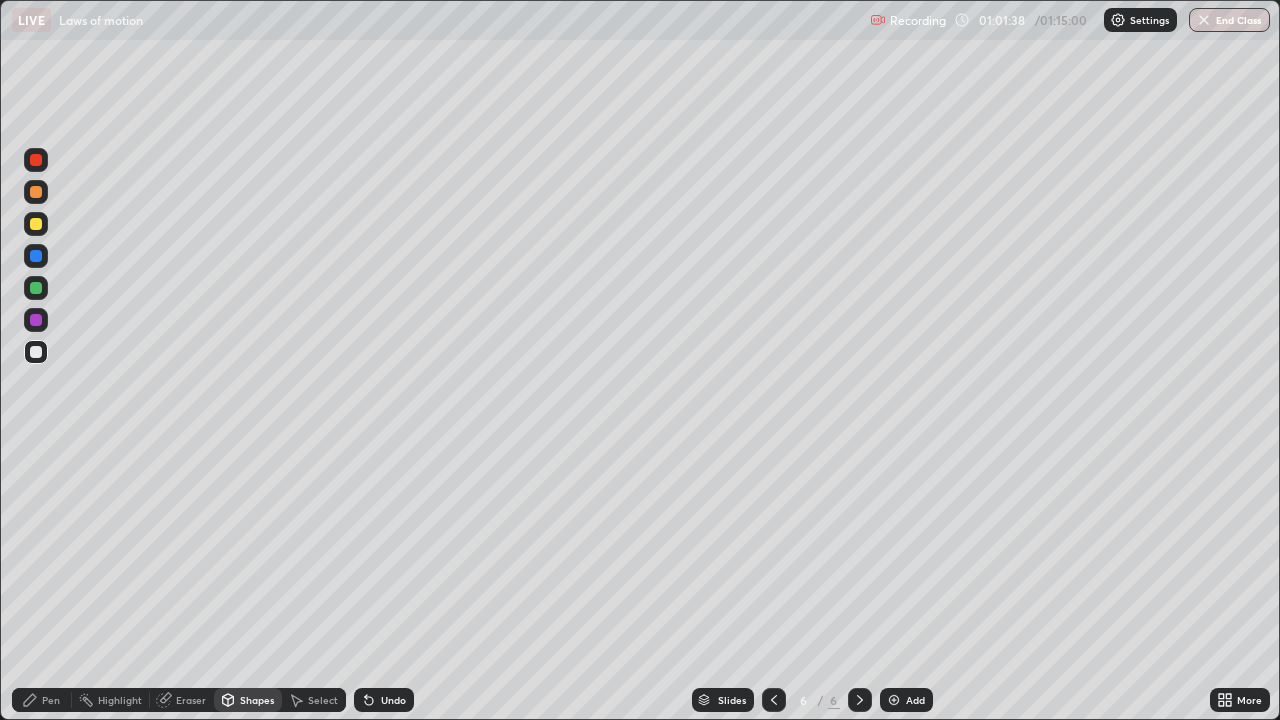 click on "Shapes" at bounding box center [257, 700] 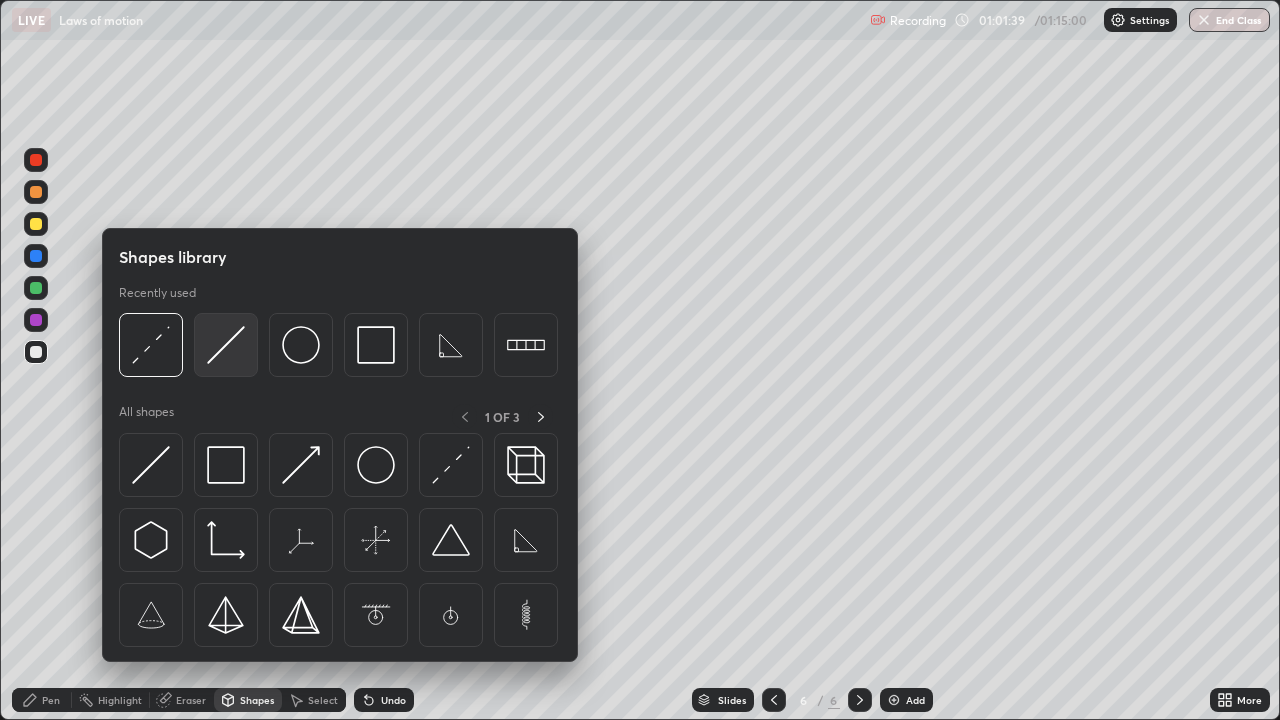 click at bounding box center [226, 345] 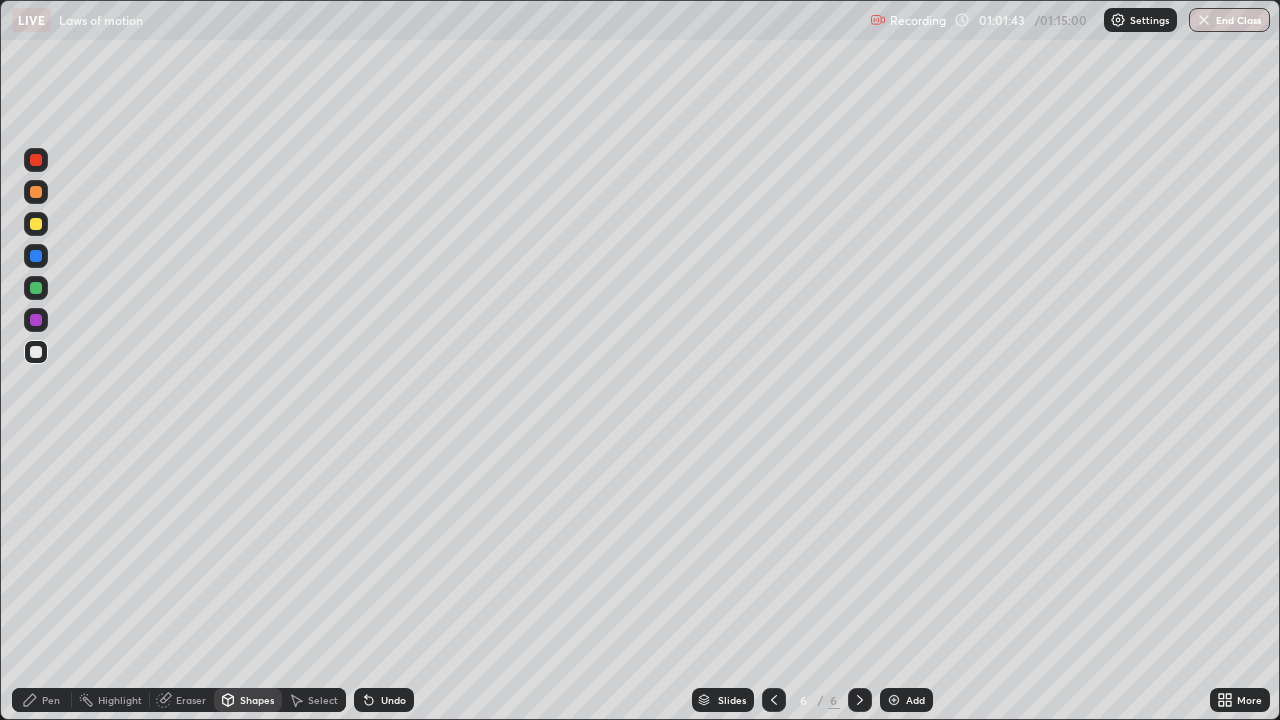 click on "Pen" at bounding box center [42, 700] 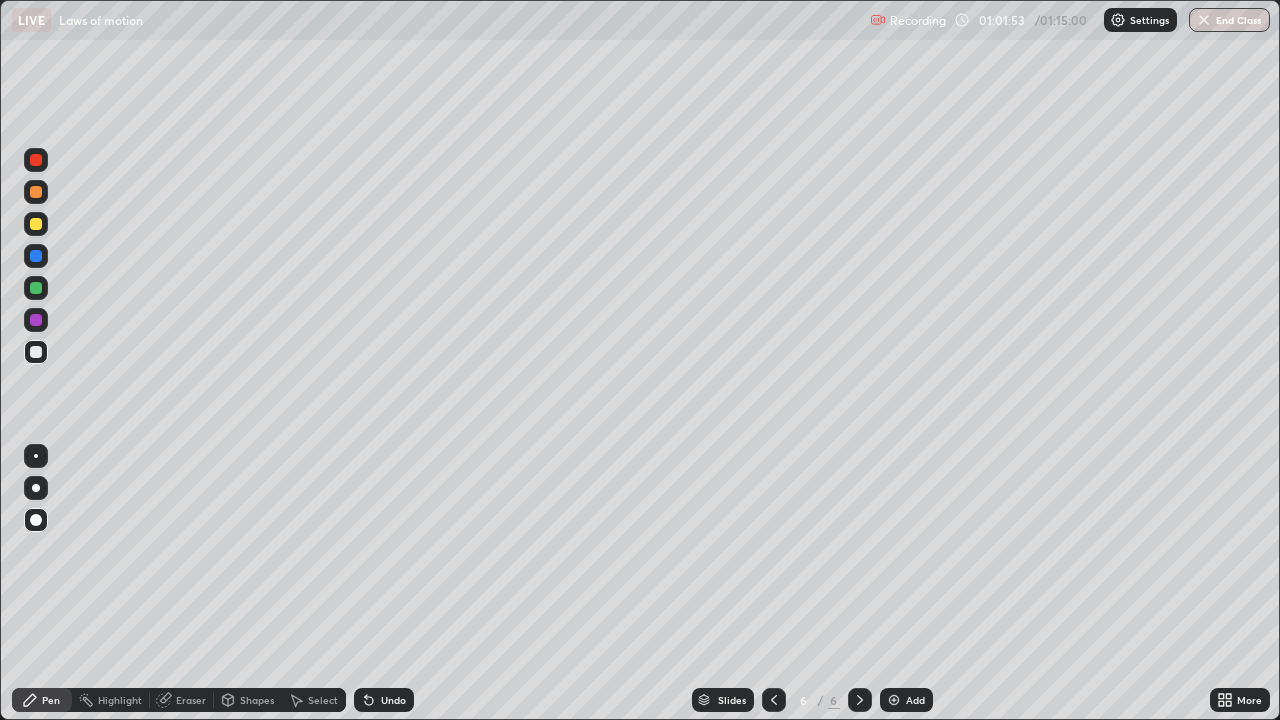 click on "Shapes" at bounding box center (257, 700) 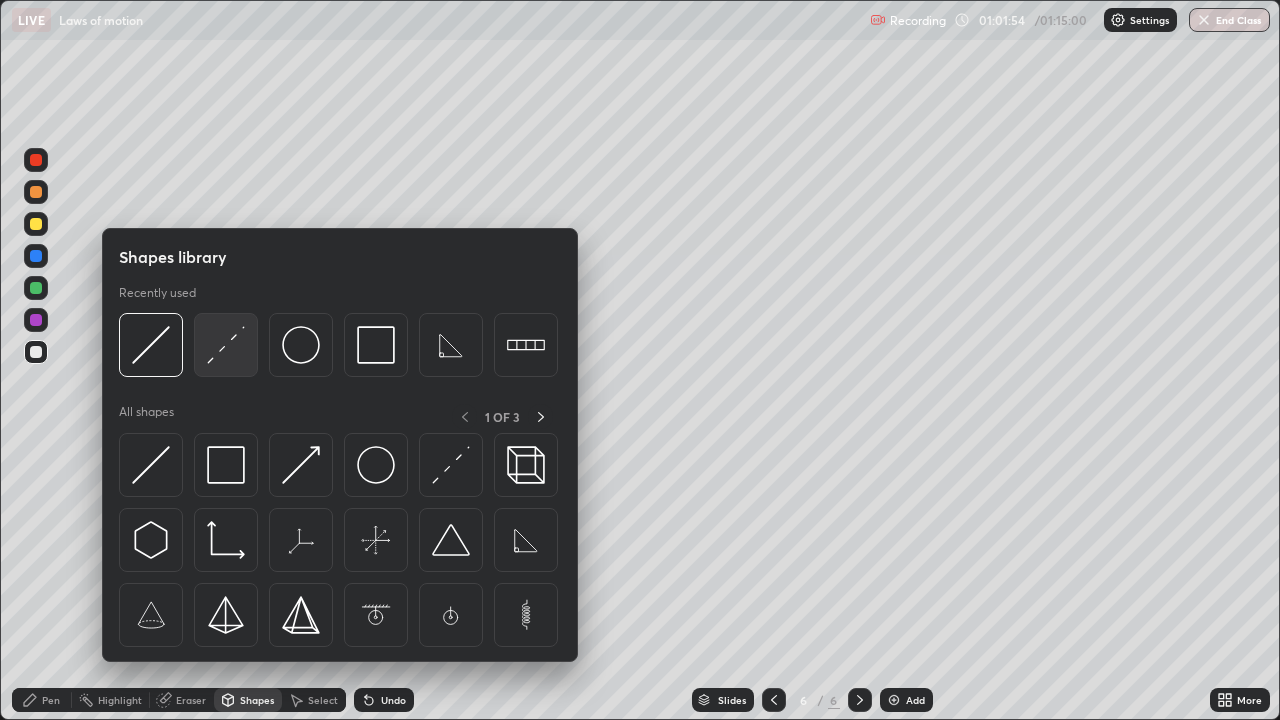 click at bounding box center (226, 345) 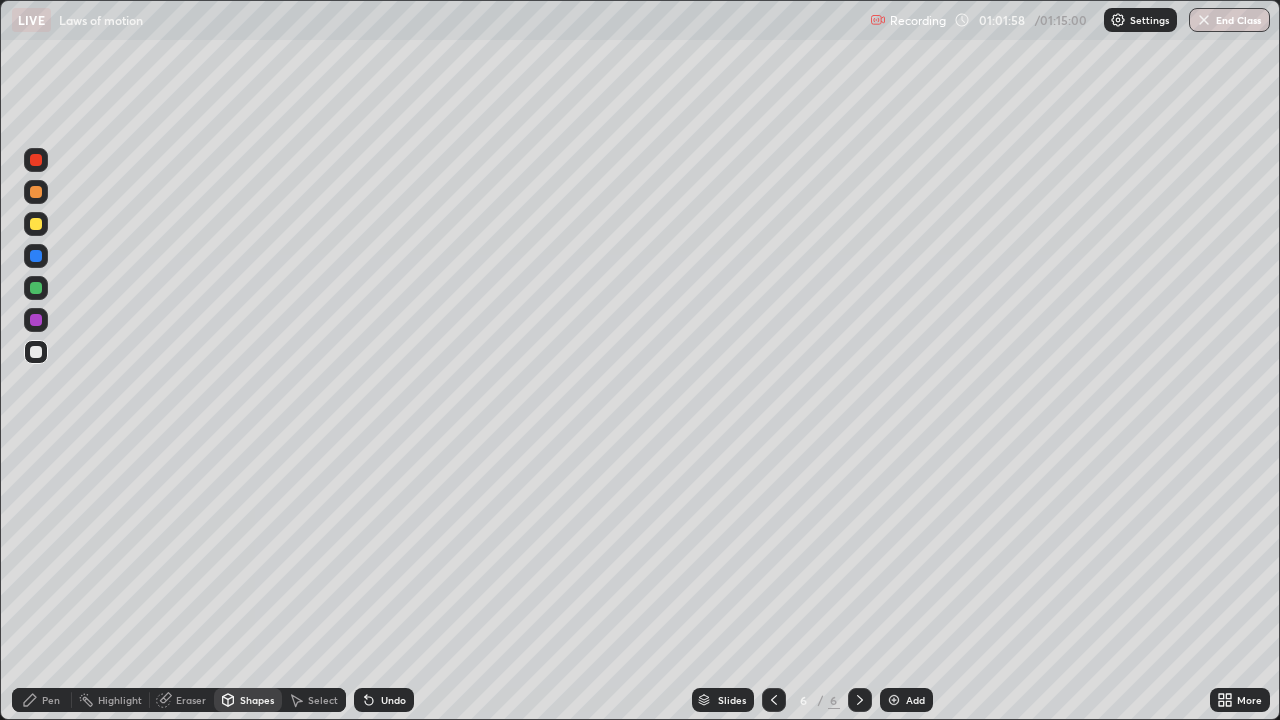 click on "Pen" at bounding box center [51, 700] 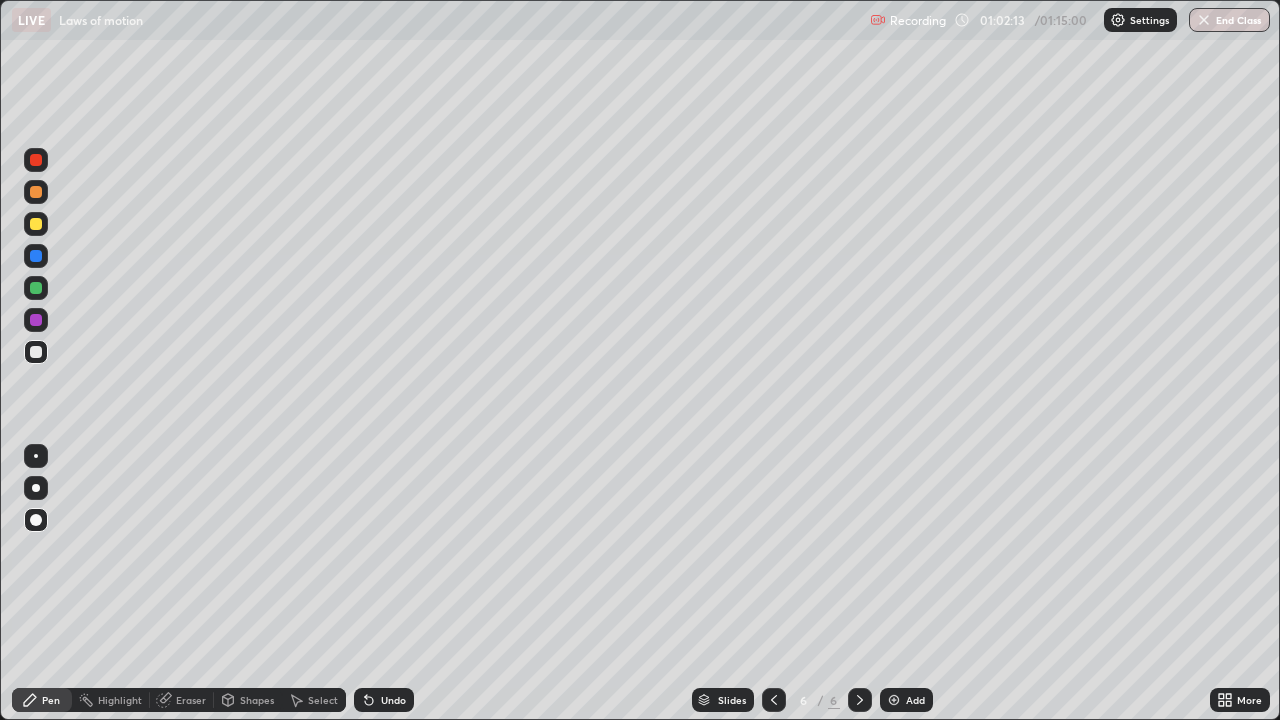 click on "Eraser" at bounding box center (191, 700) 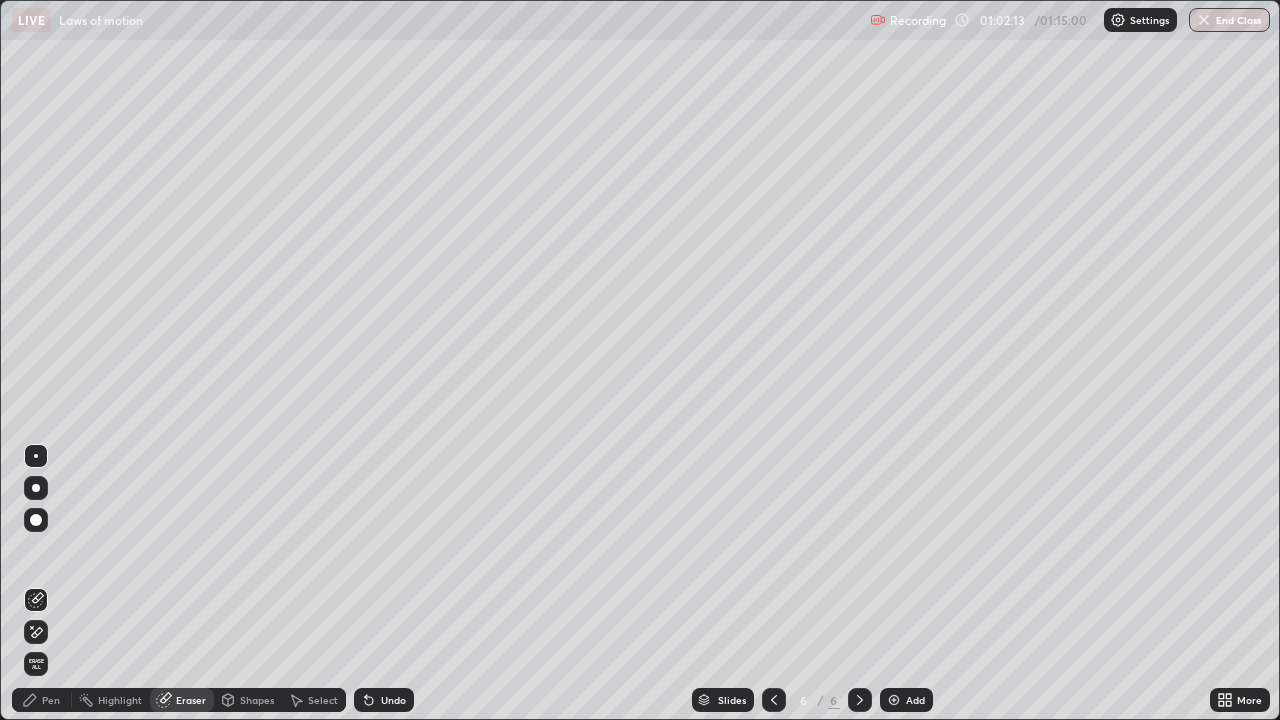 click on "Shapes" at bounding box center [257, 700] 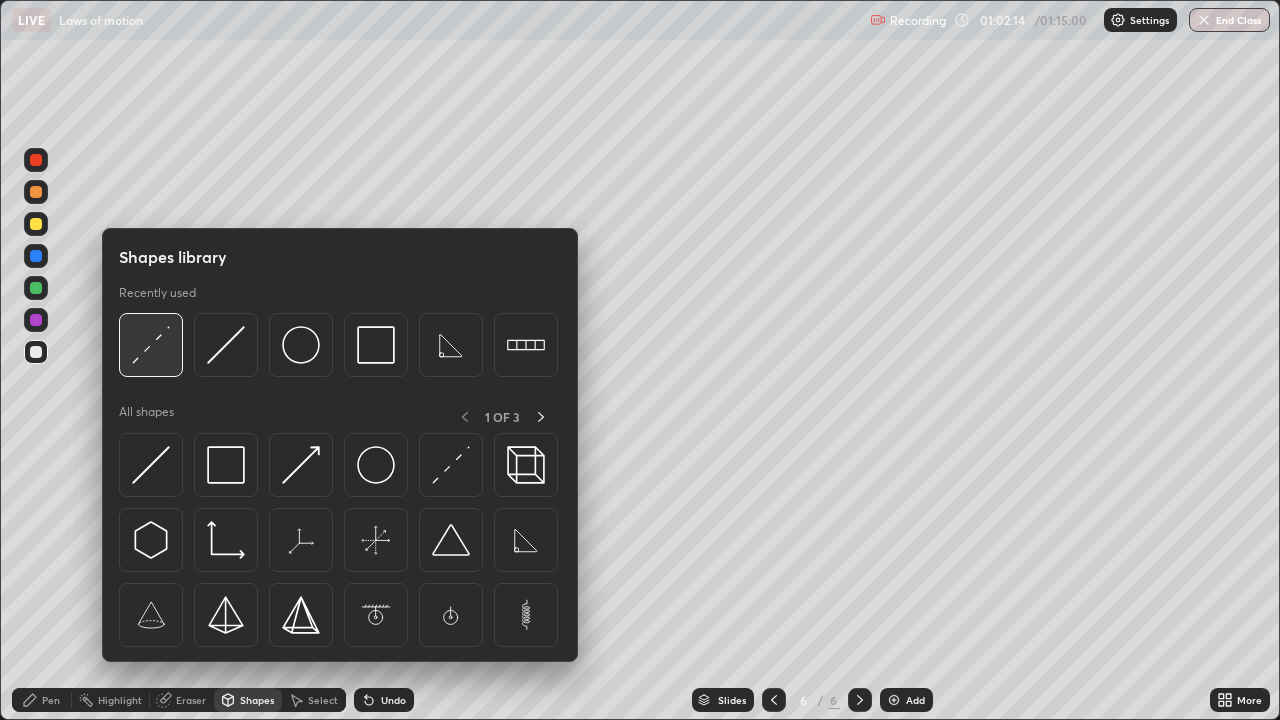 click at bounding box center [151, 345] 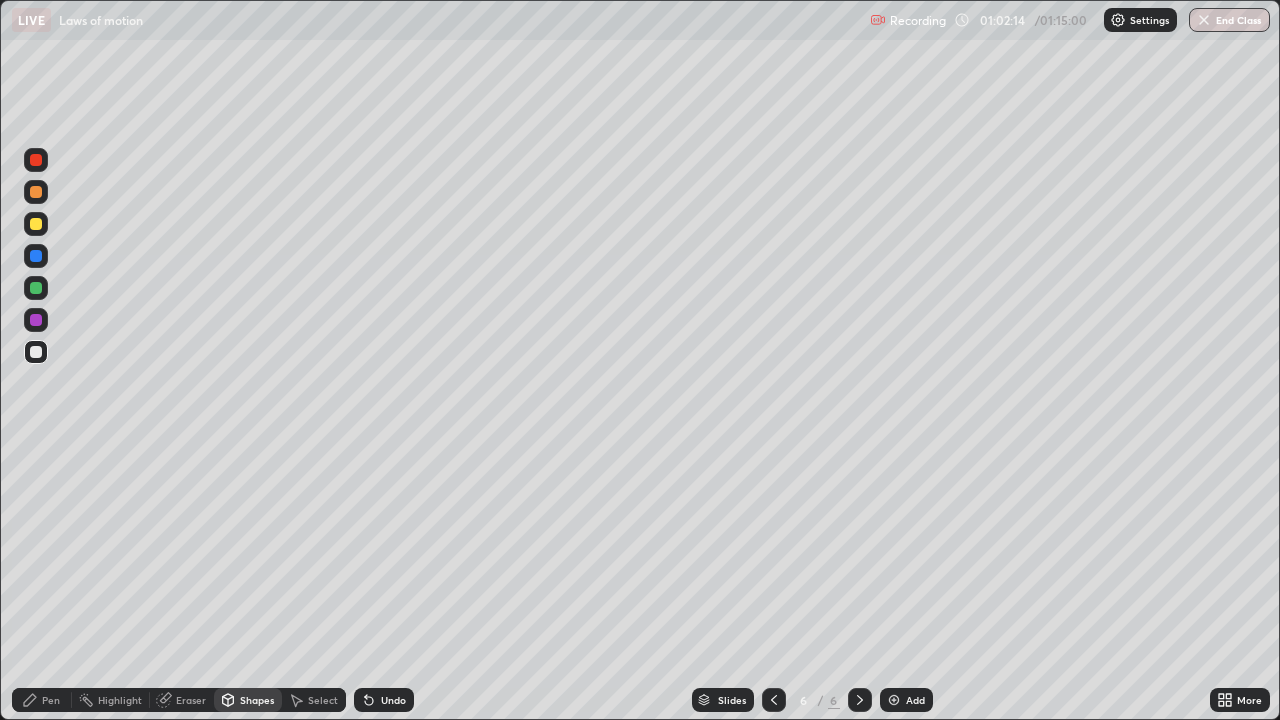 click at bounding box center [36, 224] 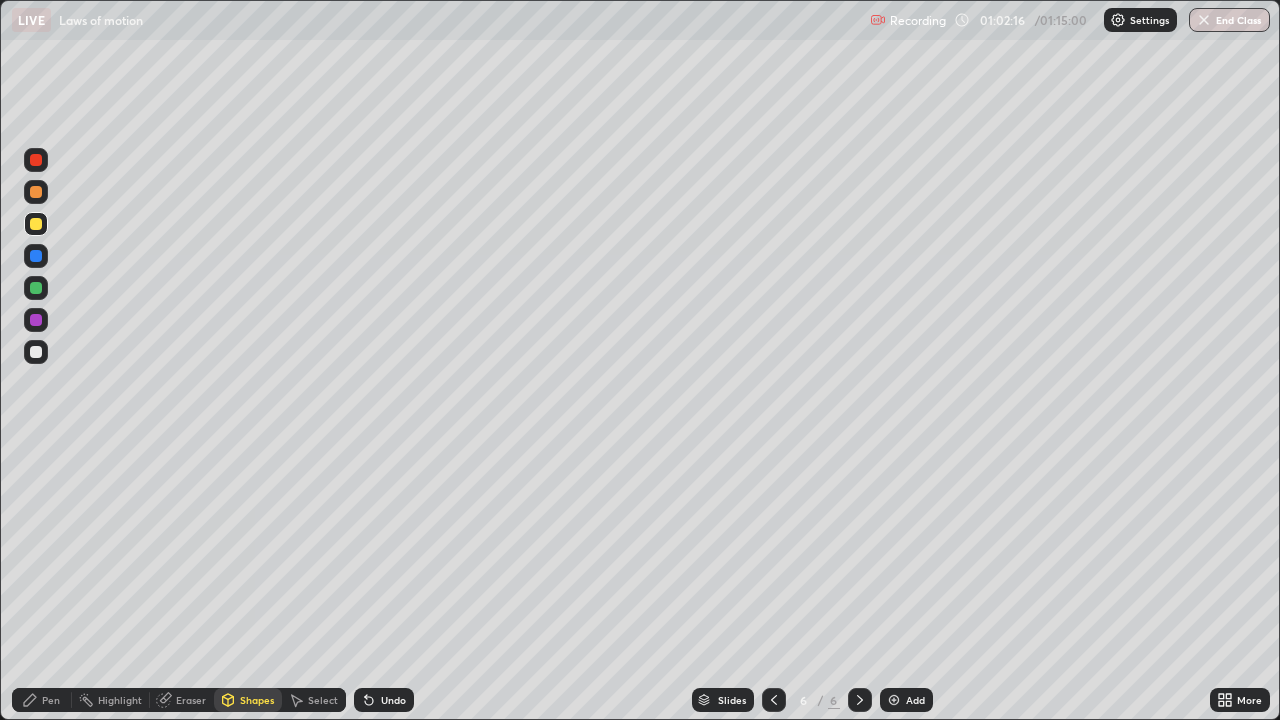 click on "Pen" at bounding box center (51, 700) 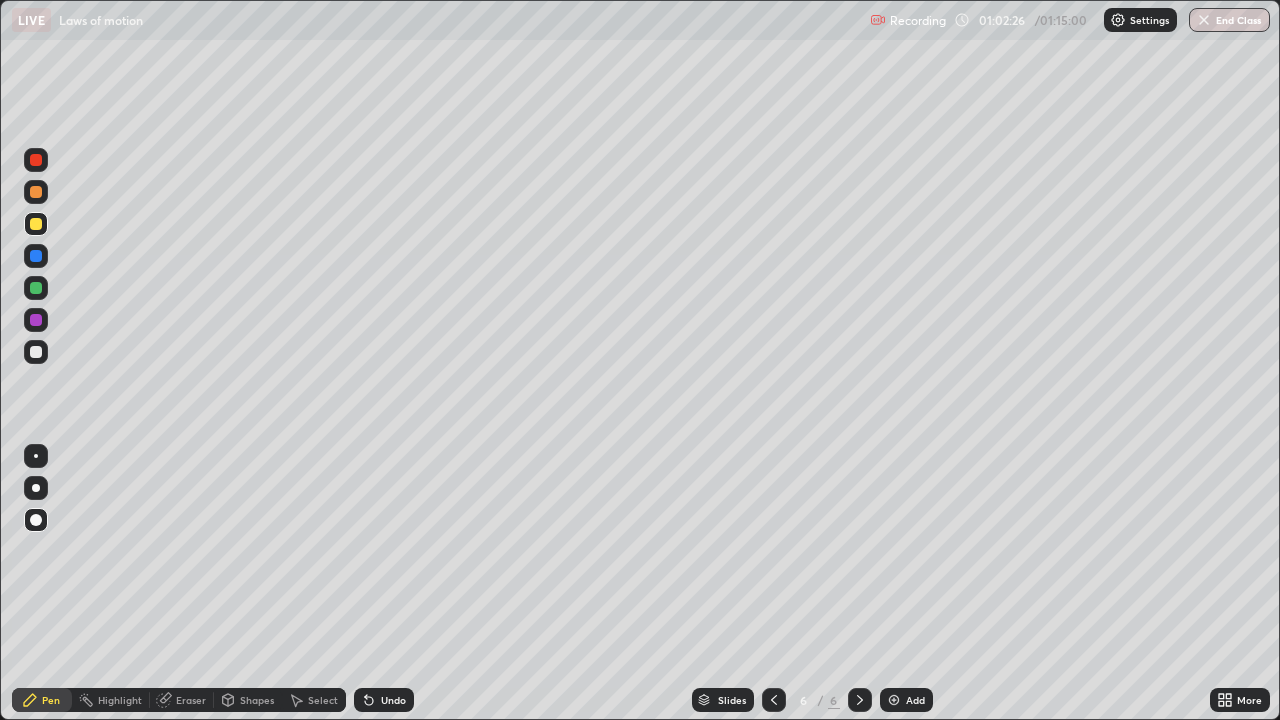 click on "Shapes" at bounding box center [257, 700] 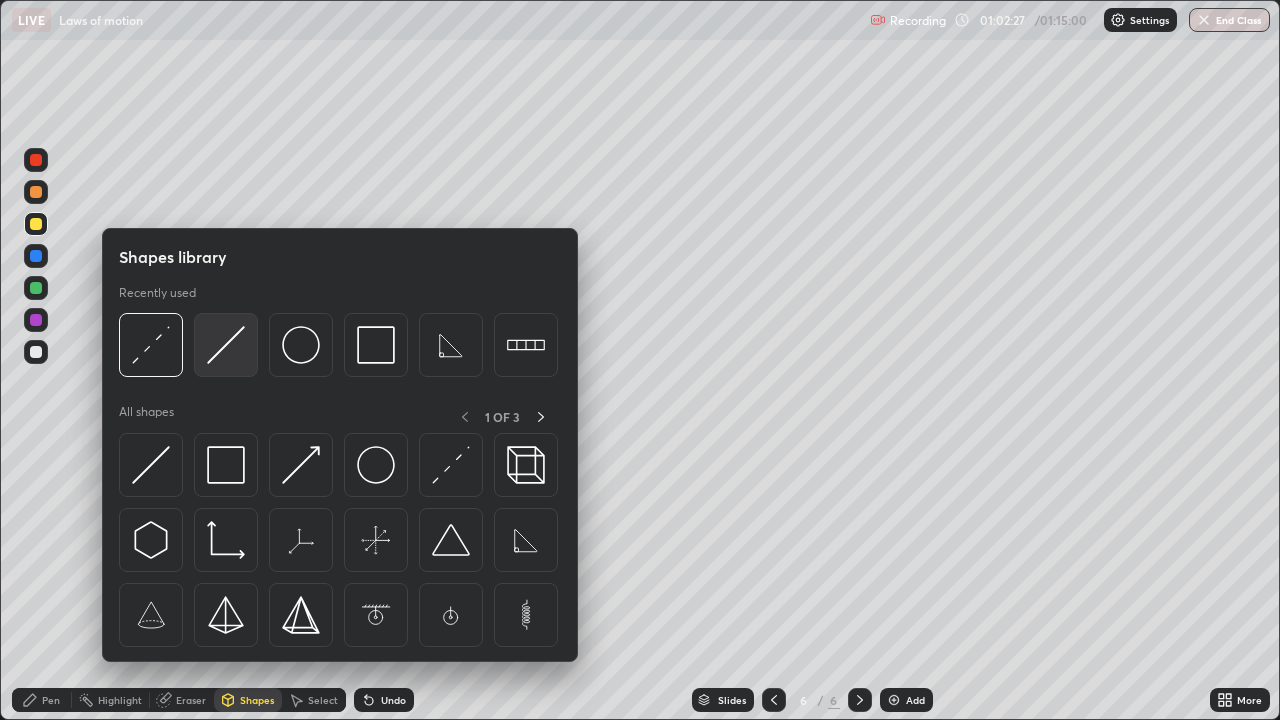 click at bounding box center (226, 345) 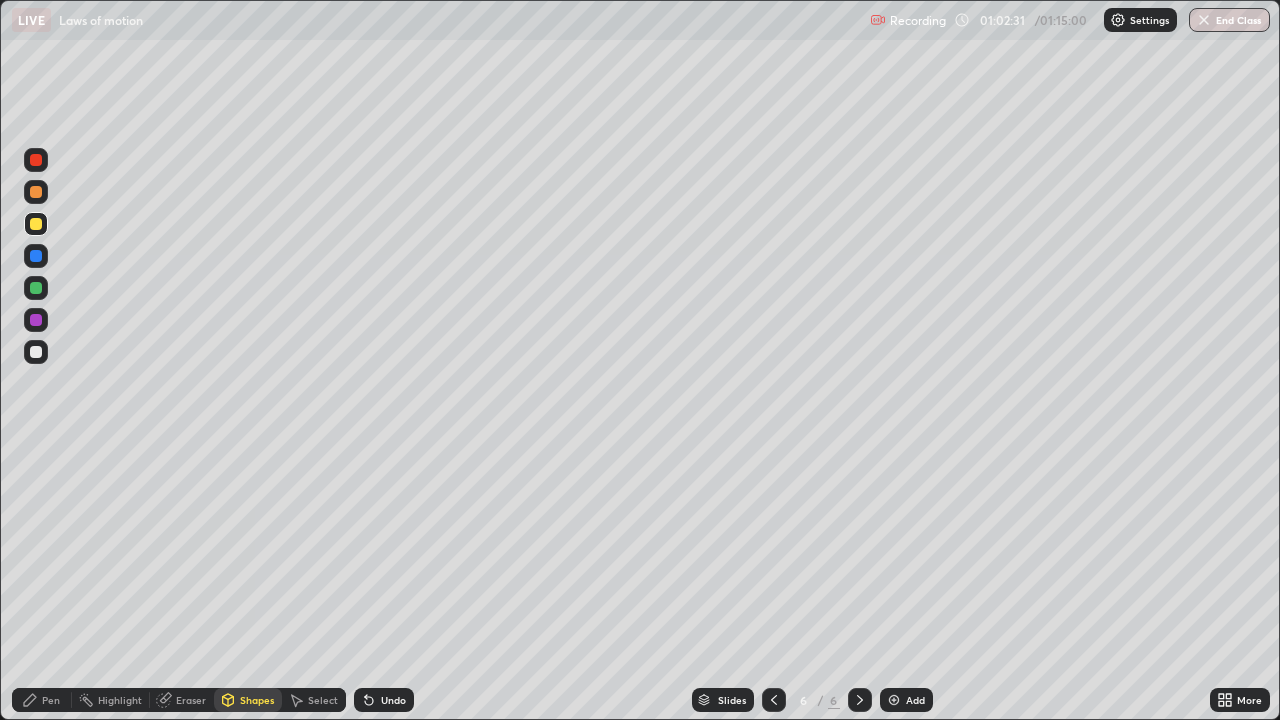click on "Pen" at bounding box center (51, 700) 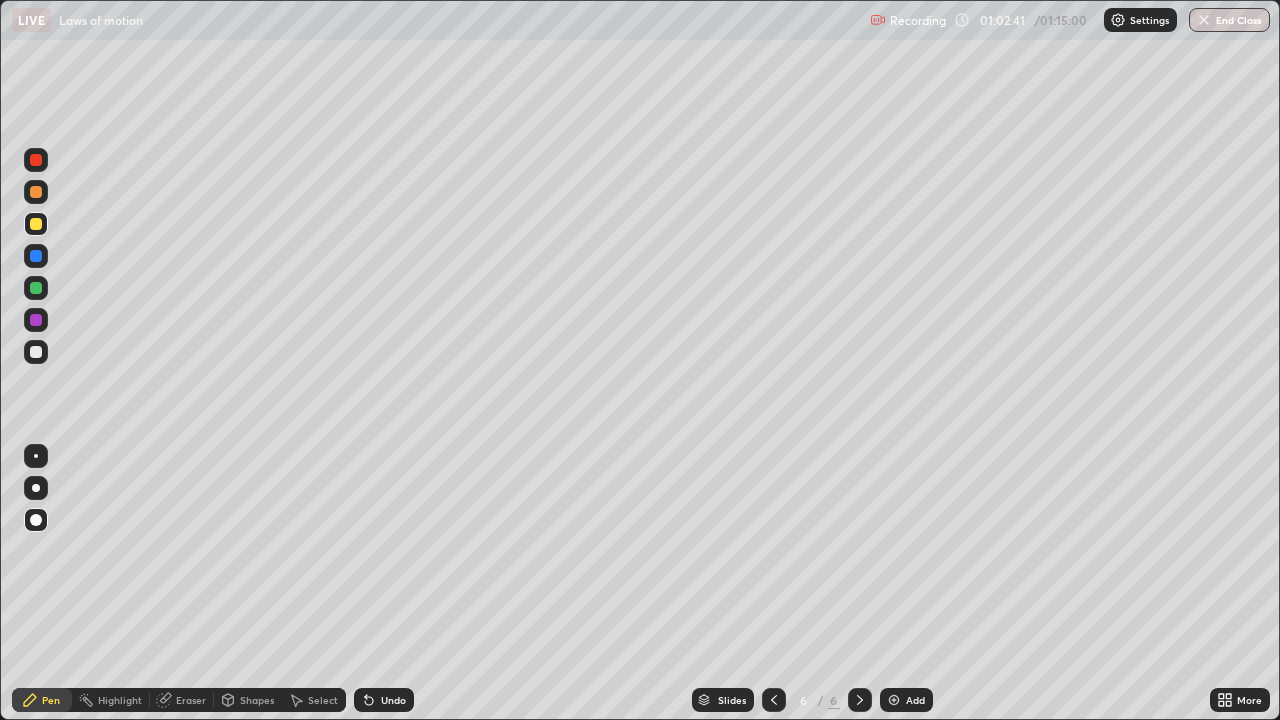 click on "Shapes" at bounding box center (257, 700) 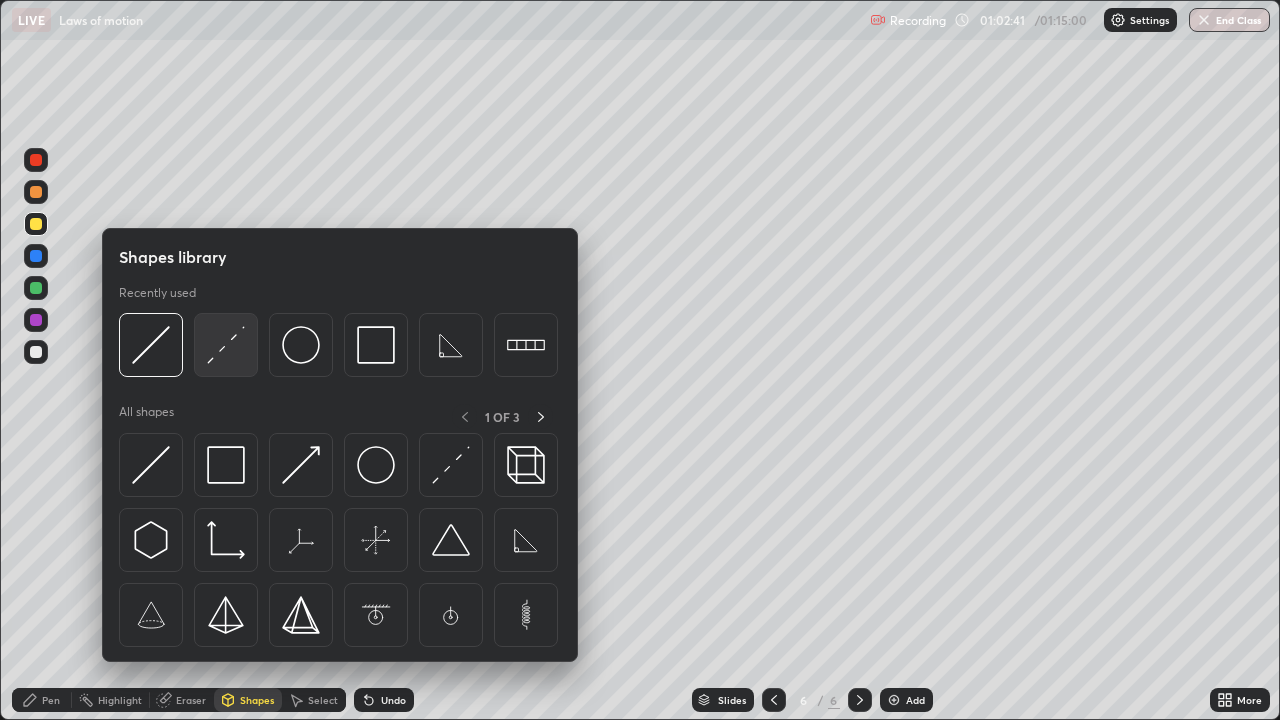 click at bounding box center (226, 345) 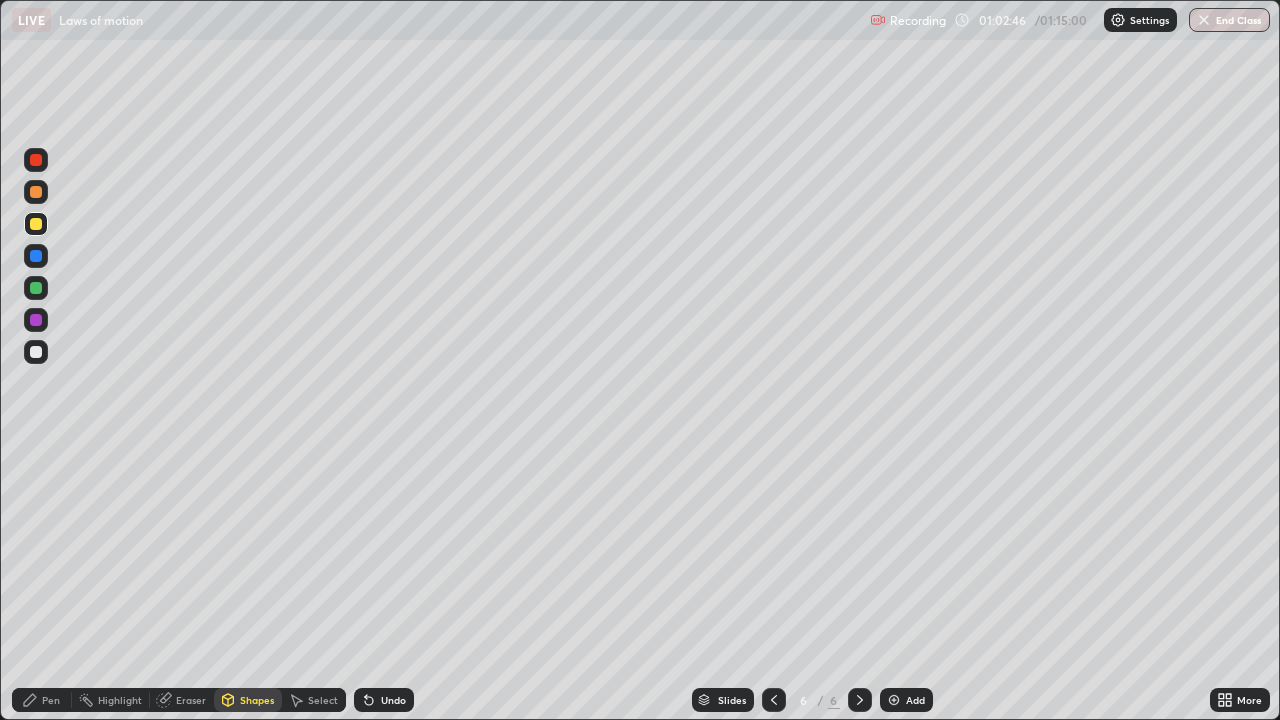 click on "Pen" at bounding box center (51, 700) 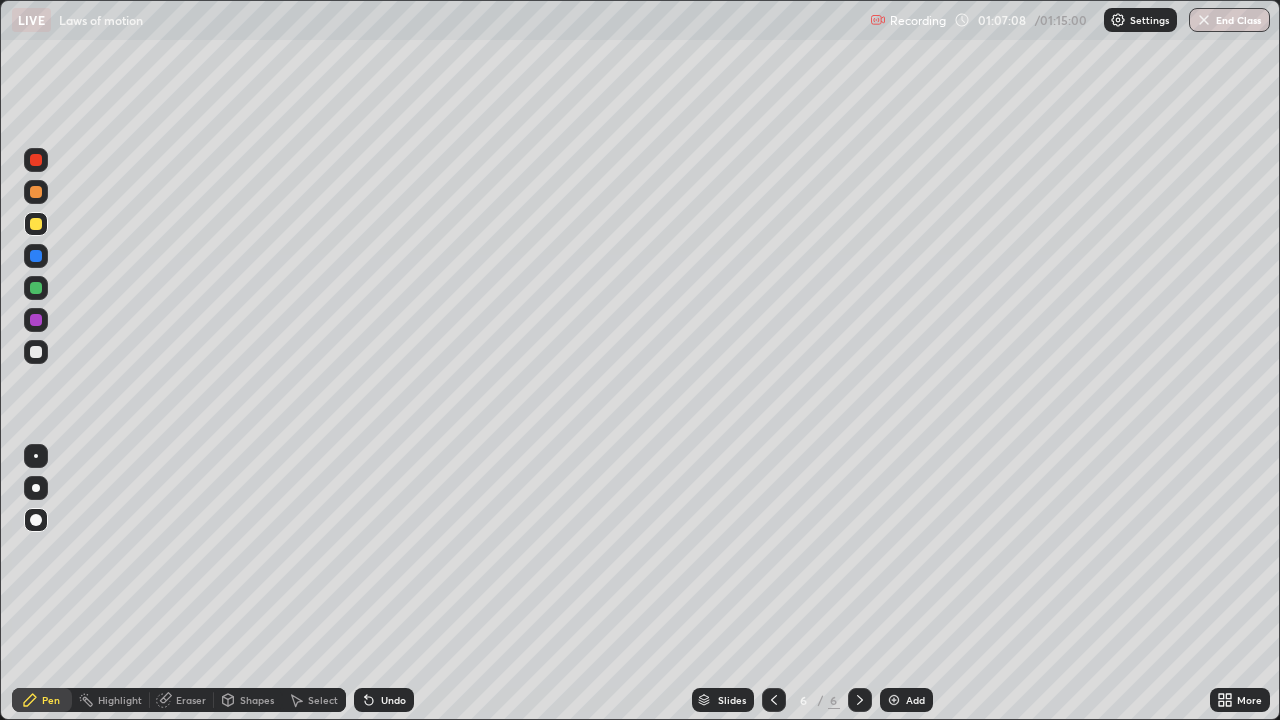 click on "End Class" at bounding box center (1229, 20) 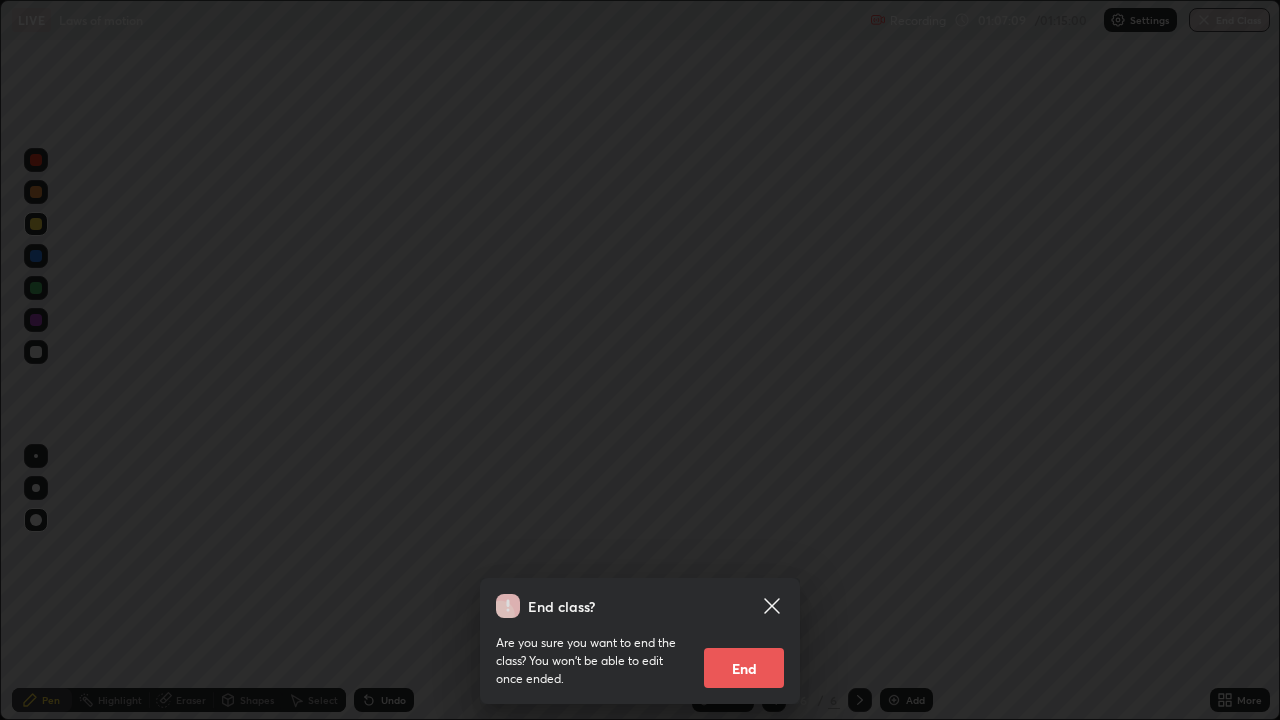 click on "End" at bounding box center [744, 668] 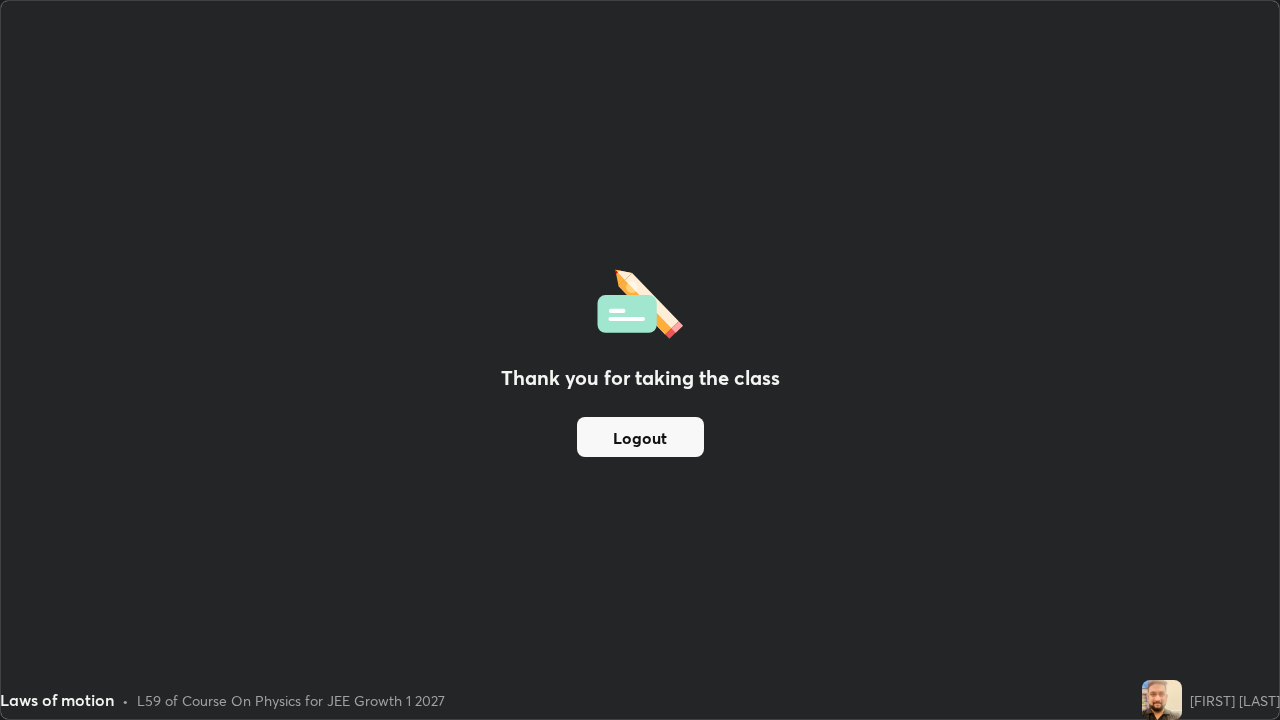 click on "Logout" at bounding box center (640, 437) 